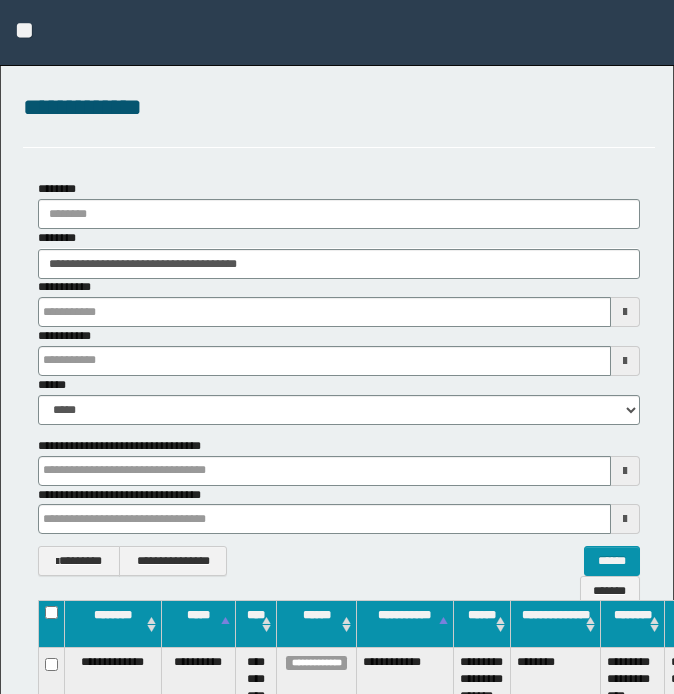 scroll, scrollTop: 0, scrollLeft: 0, axis: both 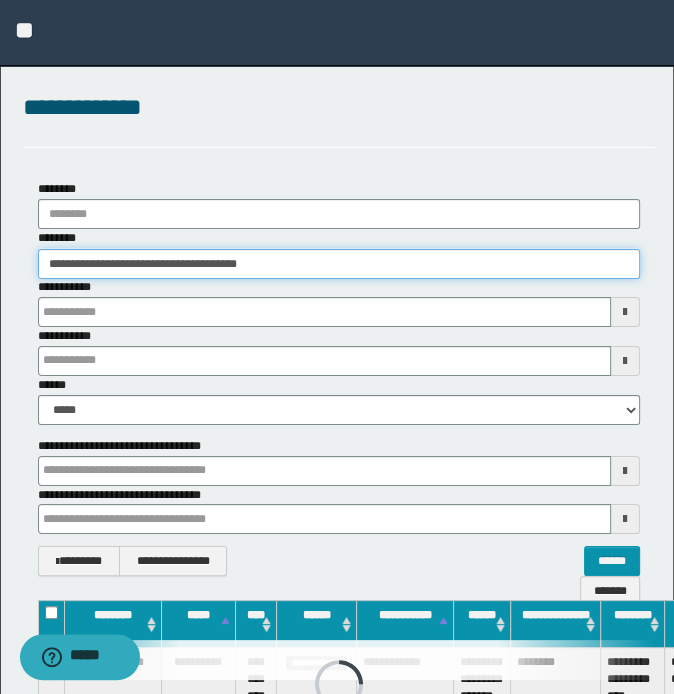 drag, startPoint x: 392, startPoint y: 275, endPoint x: -5, endPoint y: 256, distance: 397.4544 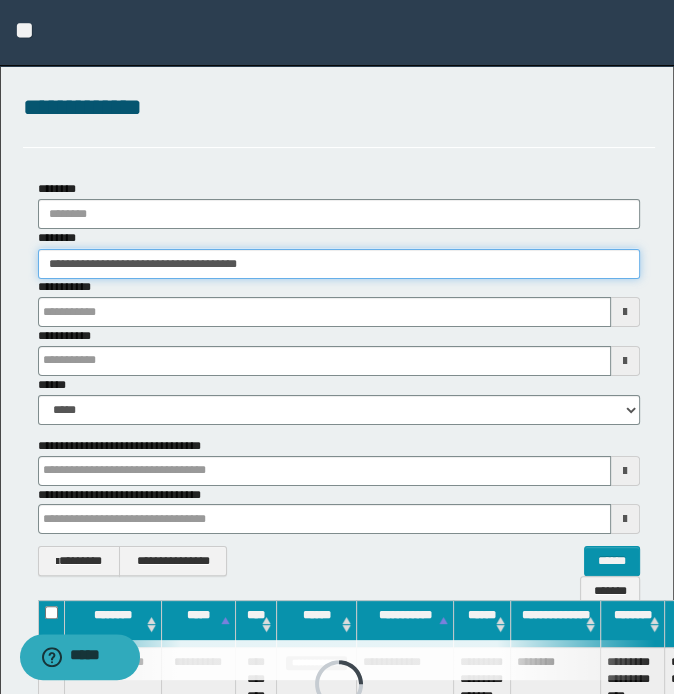 click on "**********" at bounding box center (337, 347) 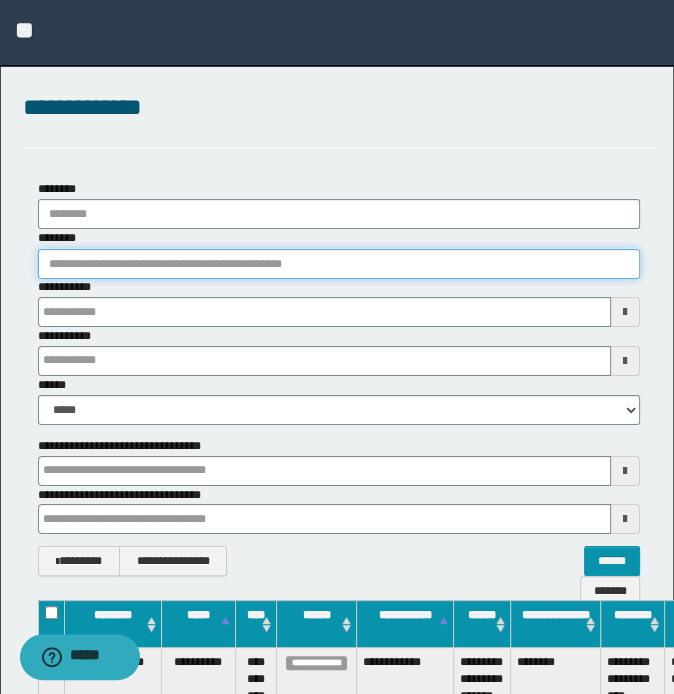 click on "********" at bounding box center [339, 264] 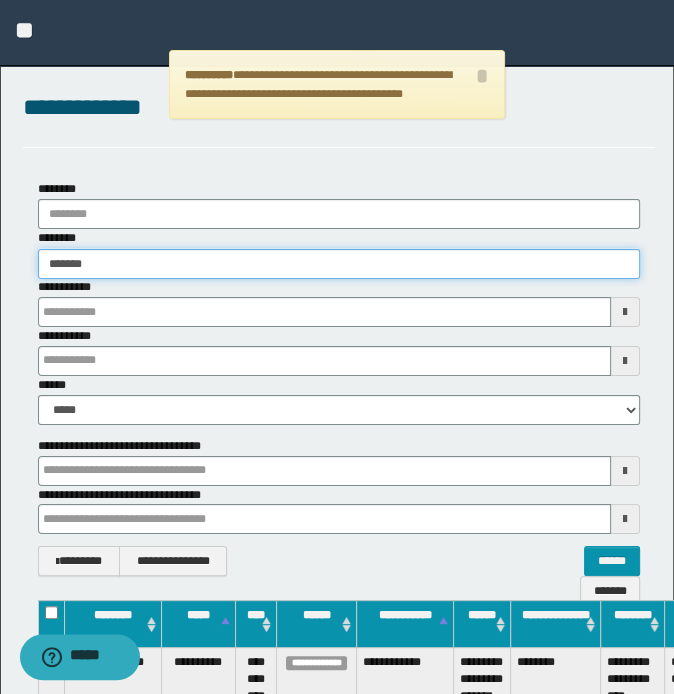 type on "********" 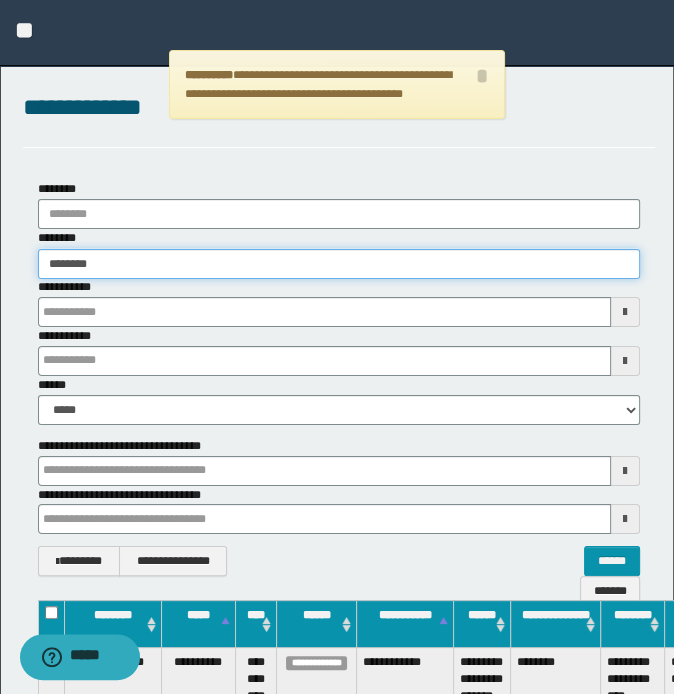 type on "********" 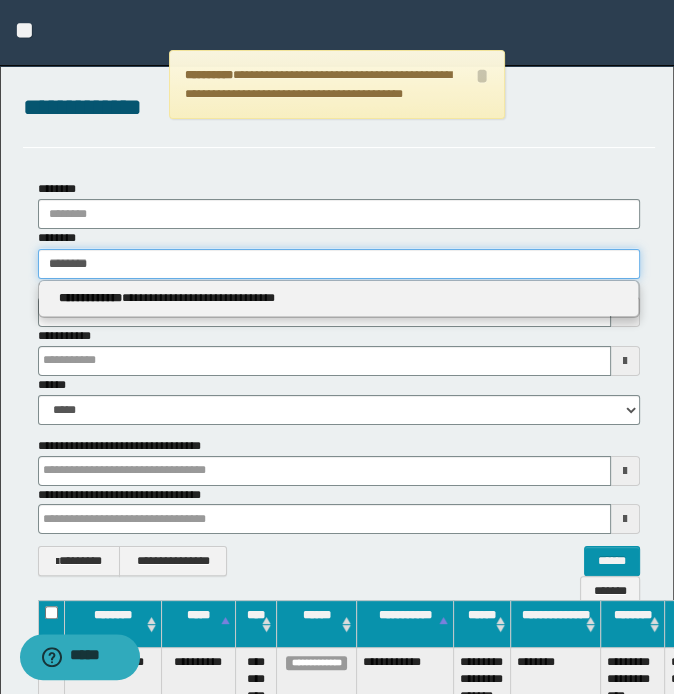type 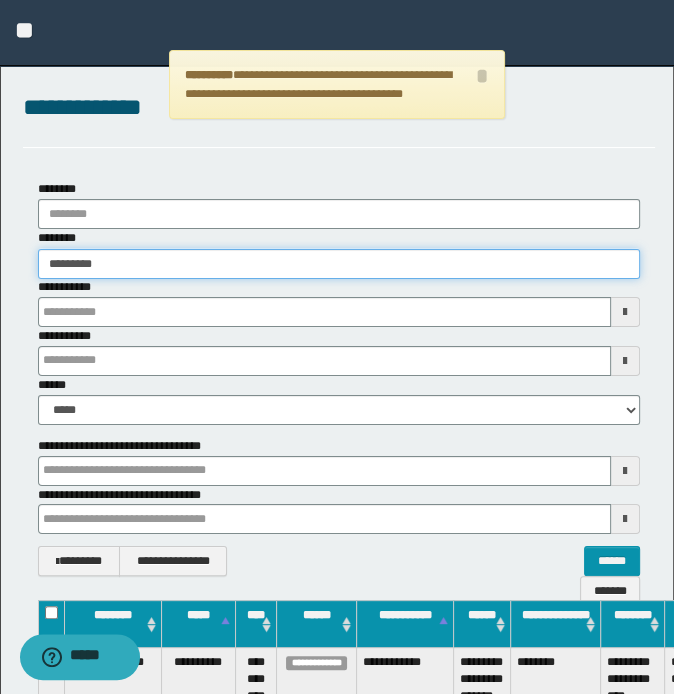type on "*********" 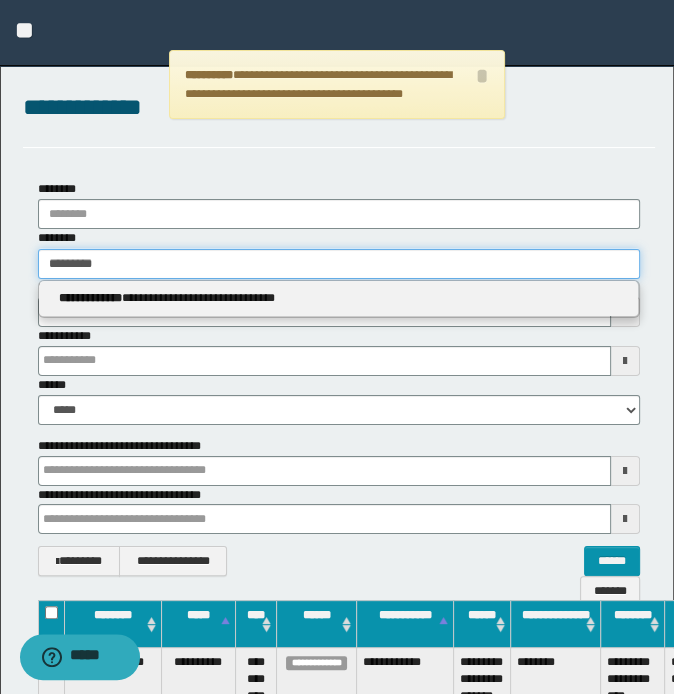 type 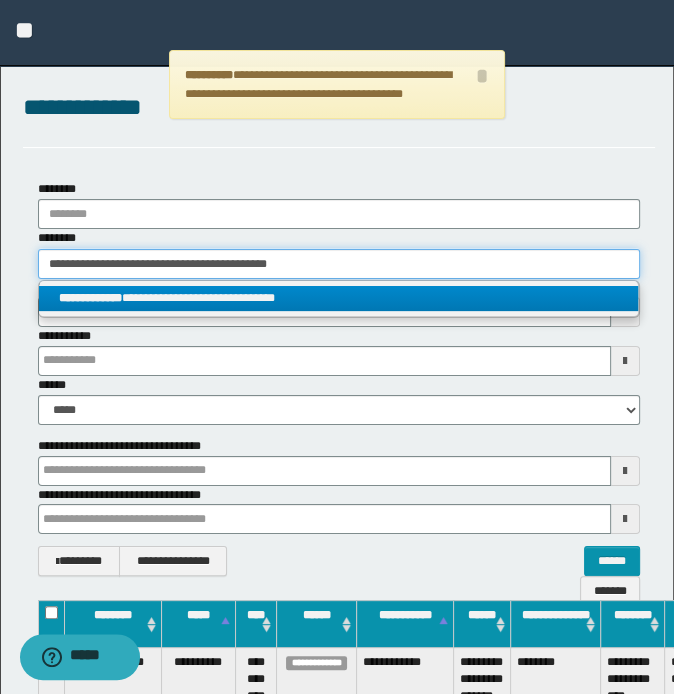 type on "**********" 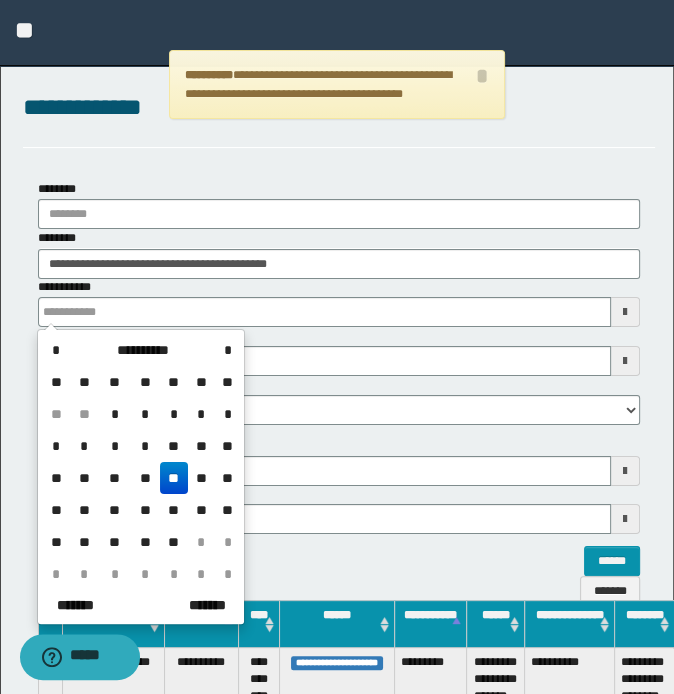 click on "**********" at bounding box center (339, 377) 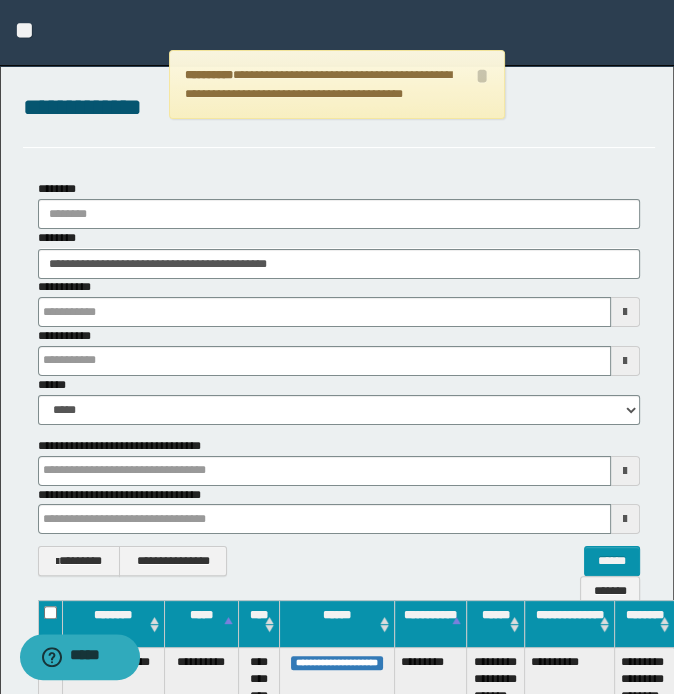 scroll, scrollTop: 0, scrollLeft: 191, axis: horizontal 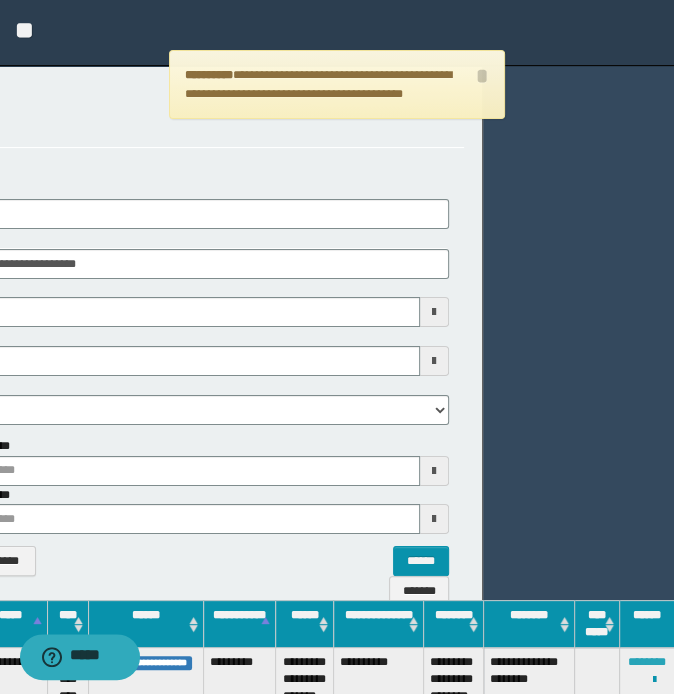 click on "********" at bounding box center (647, 662) 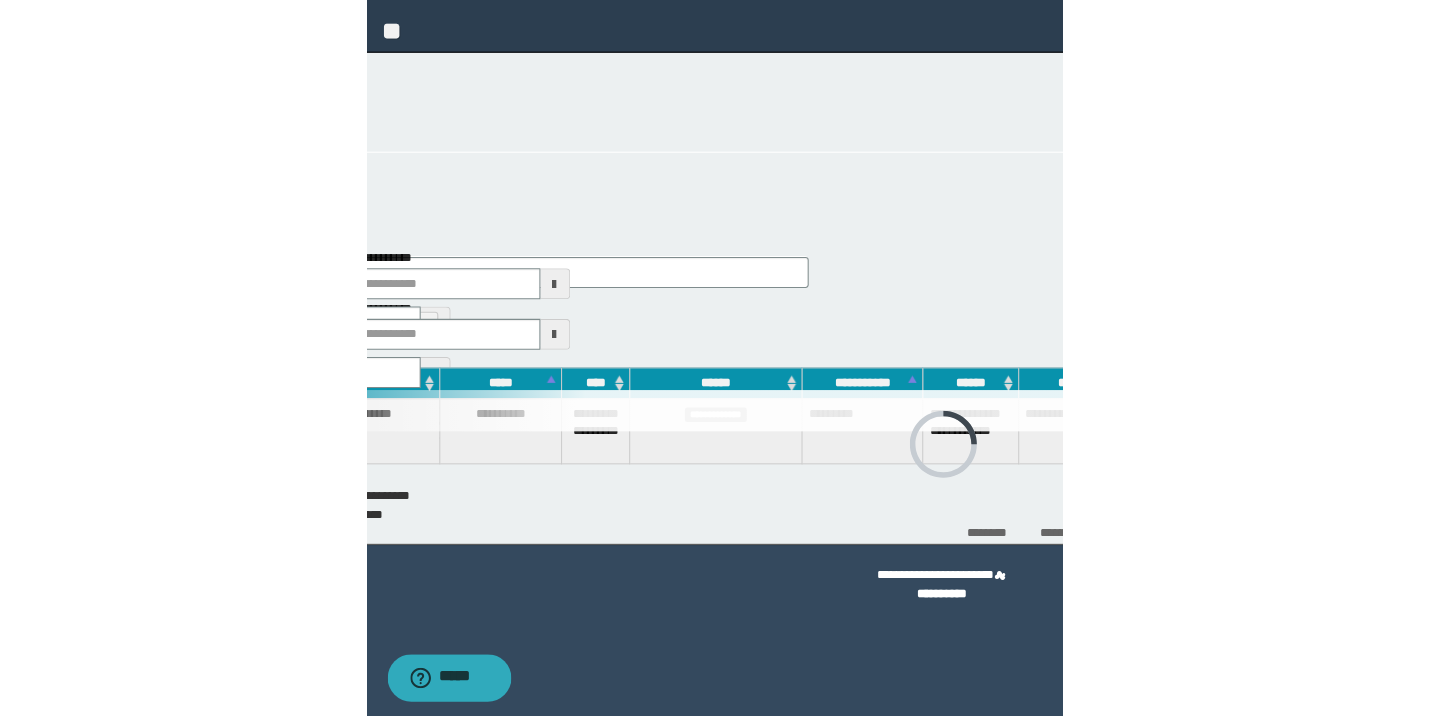 scroll, scrollTop: 0, scrollLeft: 0, axis: both 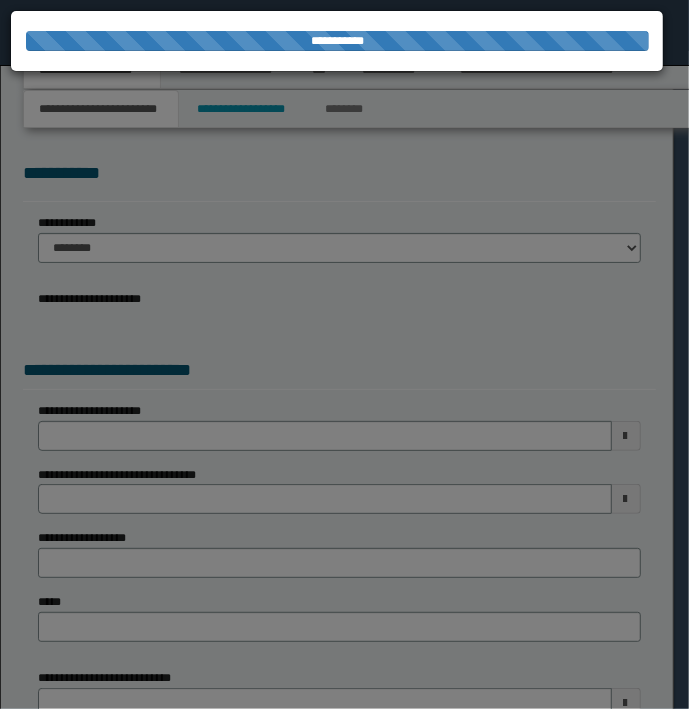 select on "*" 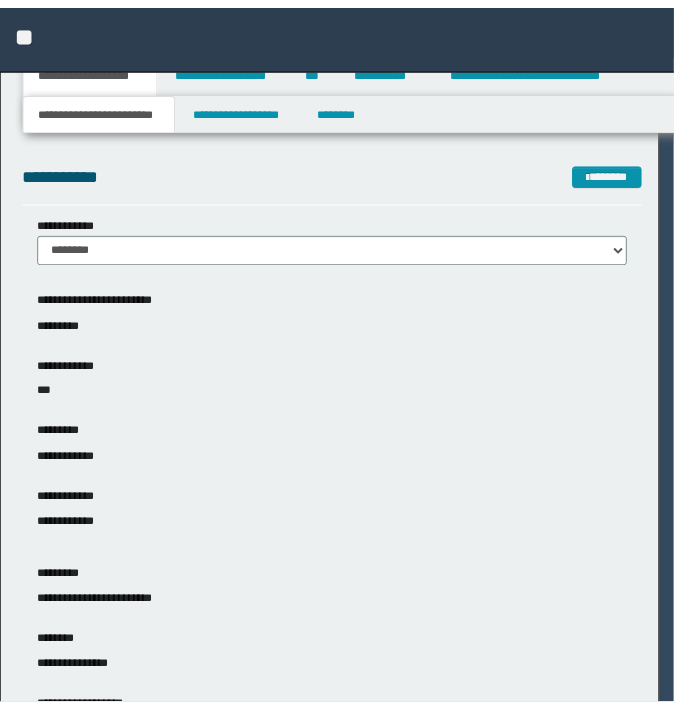 scroll, scrollTop: 0, scrollLeft: 0, axis: both 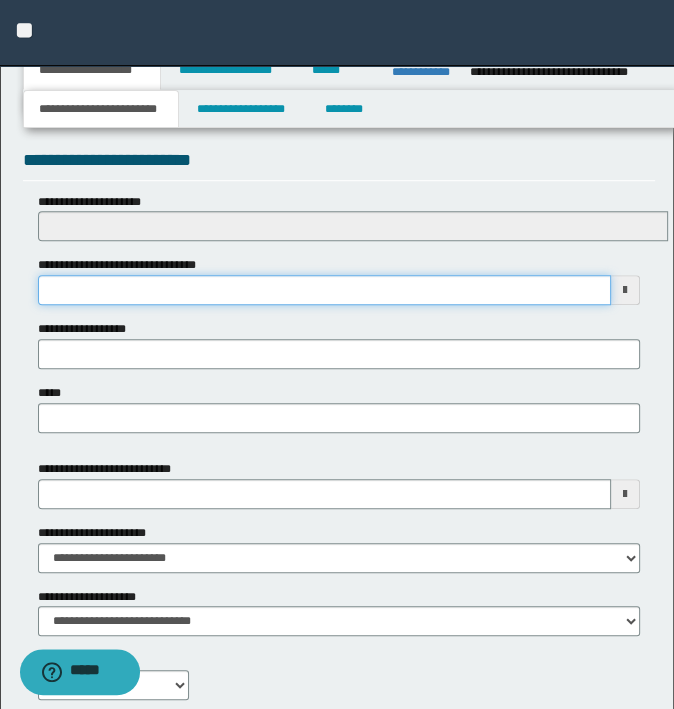 click on "**********" at bounding box center (325, 290) 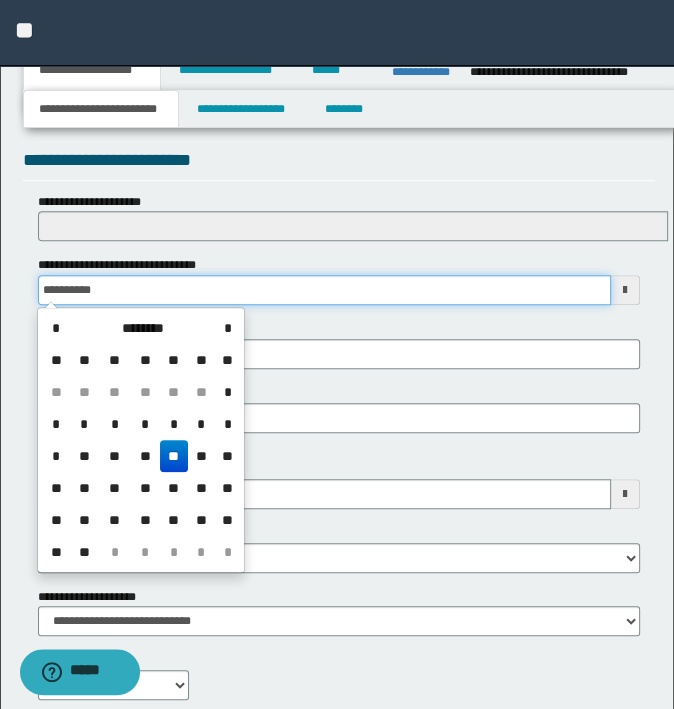 type on "**********" 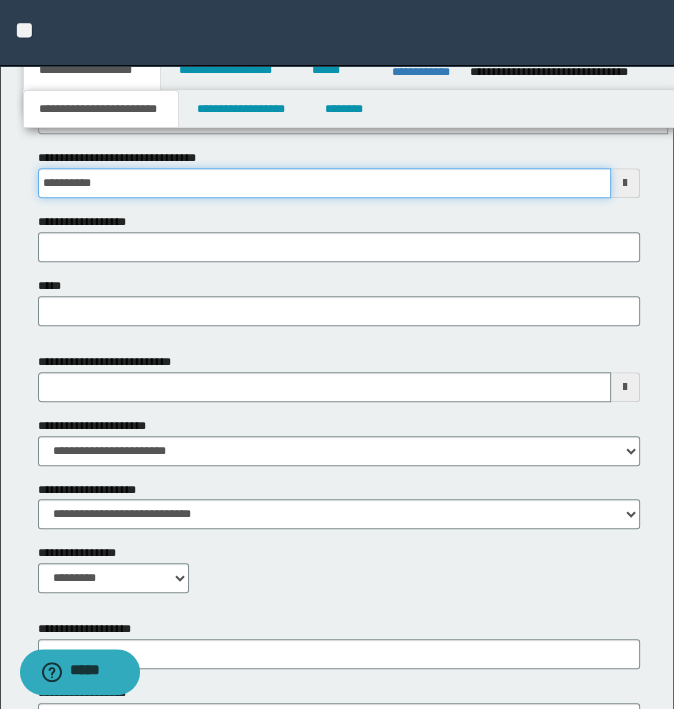 scroll, scrollTop: 953, scrollLeft: 0, axis: vertical 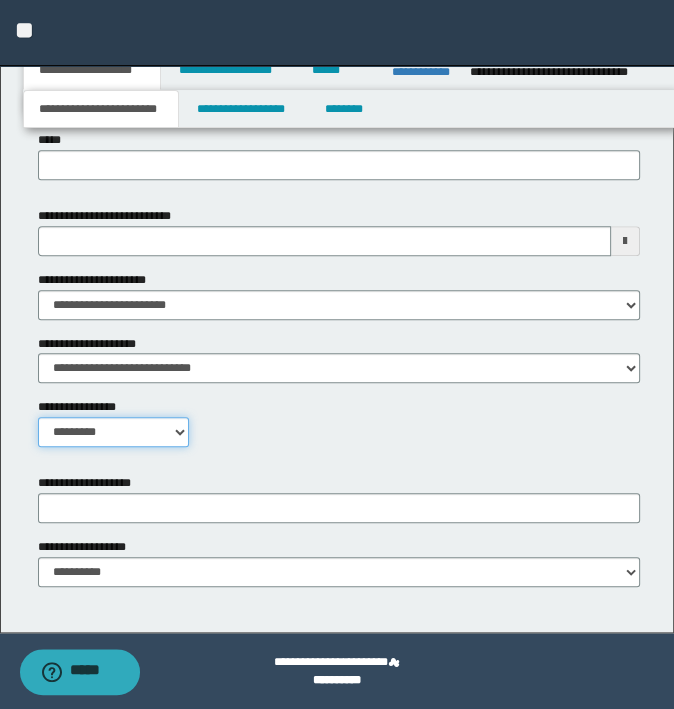 click on "**********" at bounding box center (114, 432) 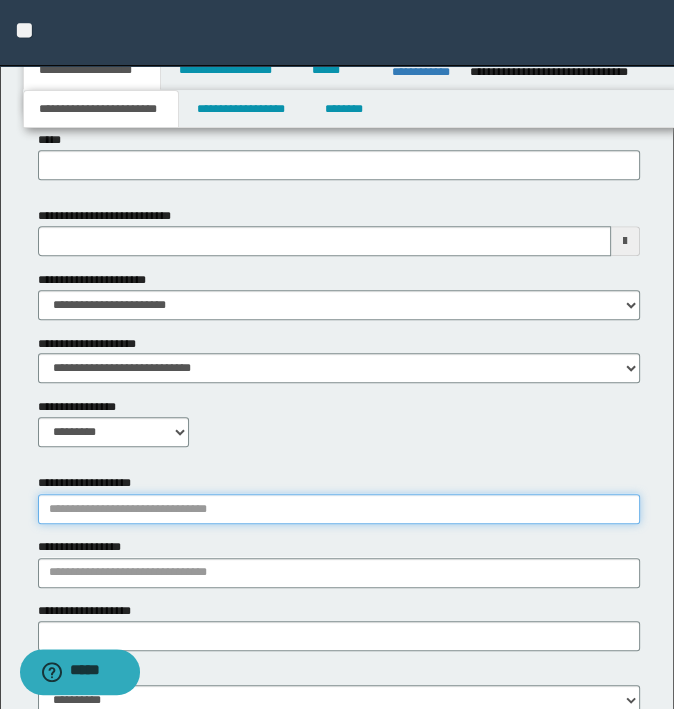 click on "**********" at bounding box center (339, 509) 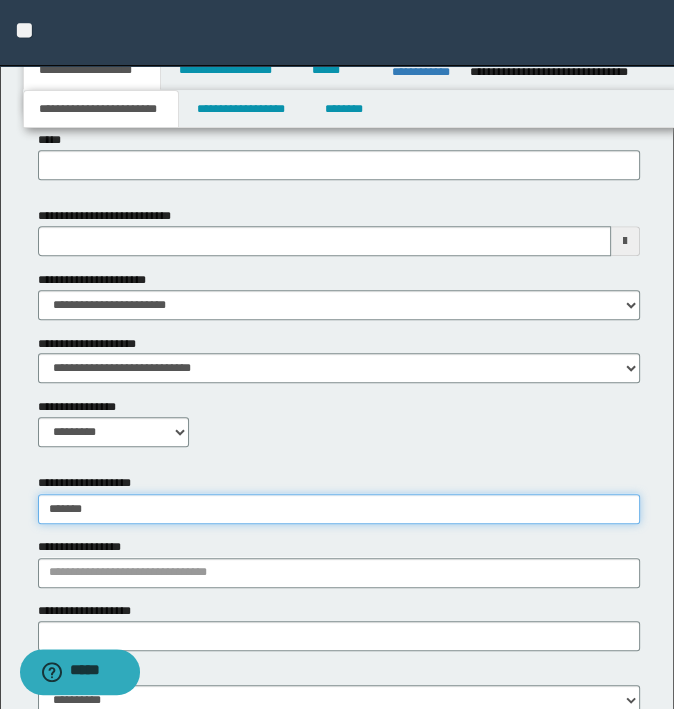 type on "********" 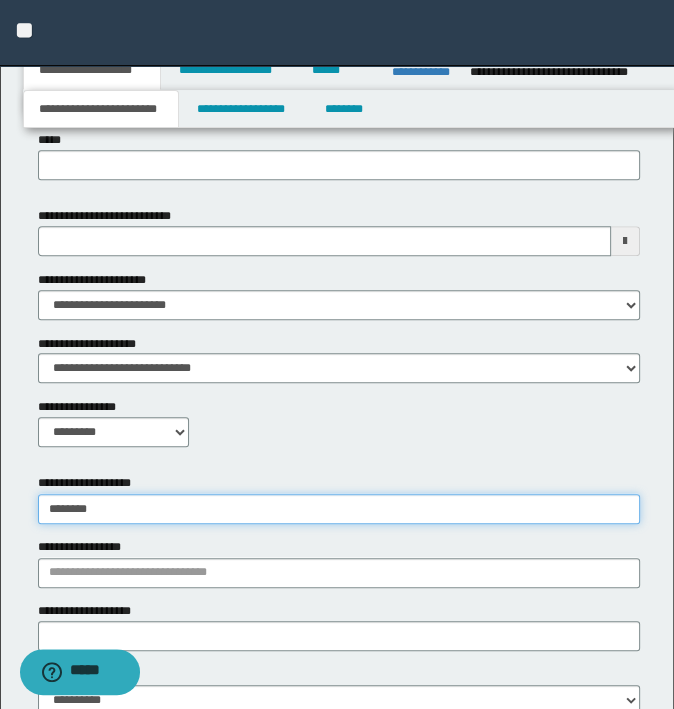 type on "*********" 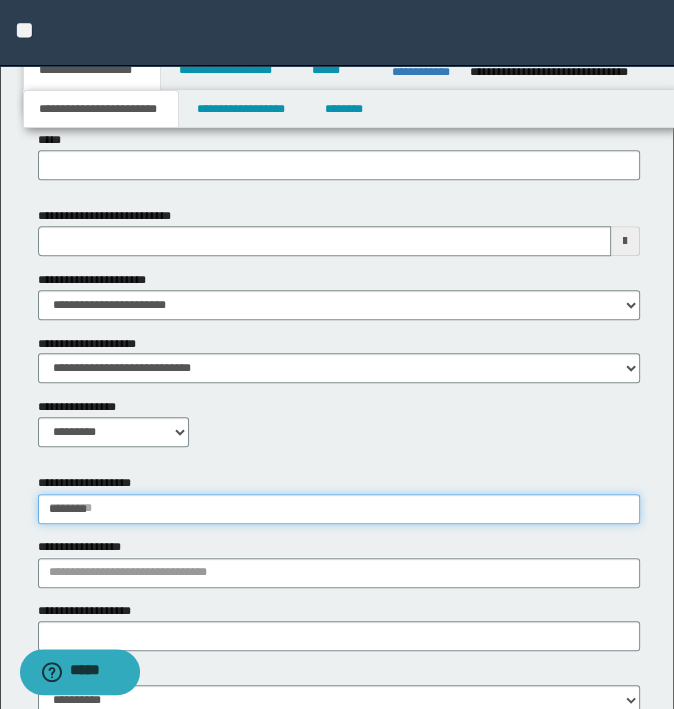 type 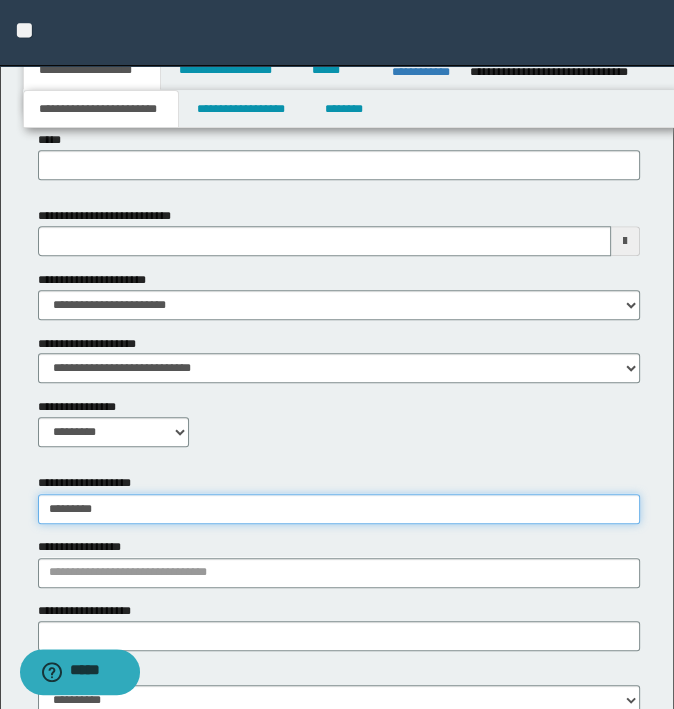 type on "*********" 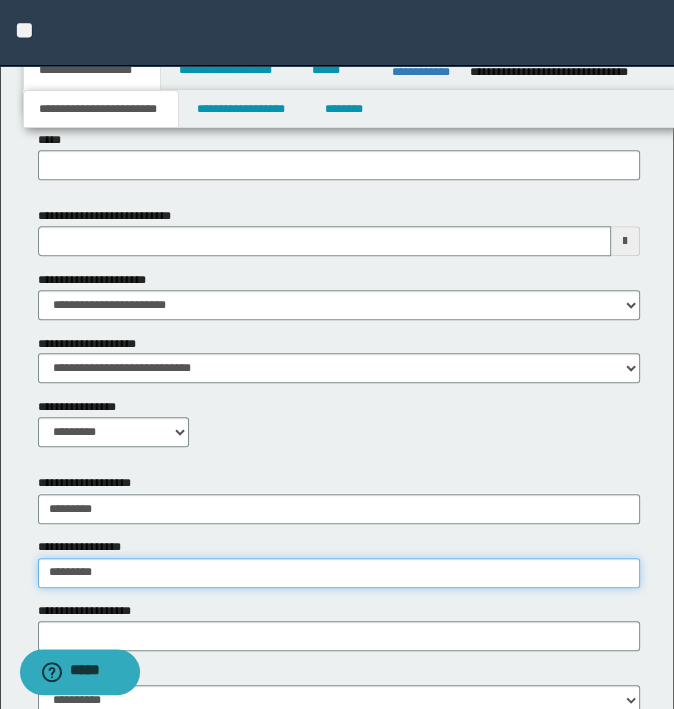 type on "**********" 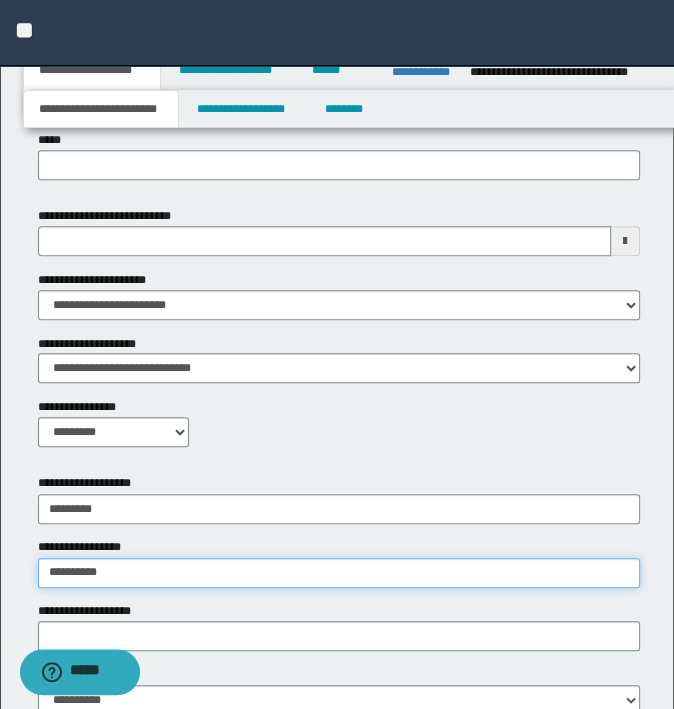 type on "**********" 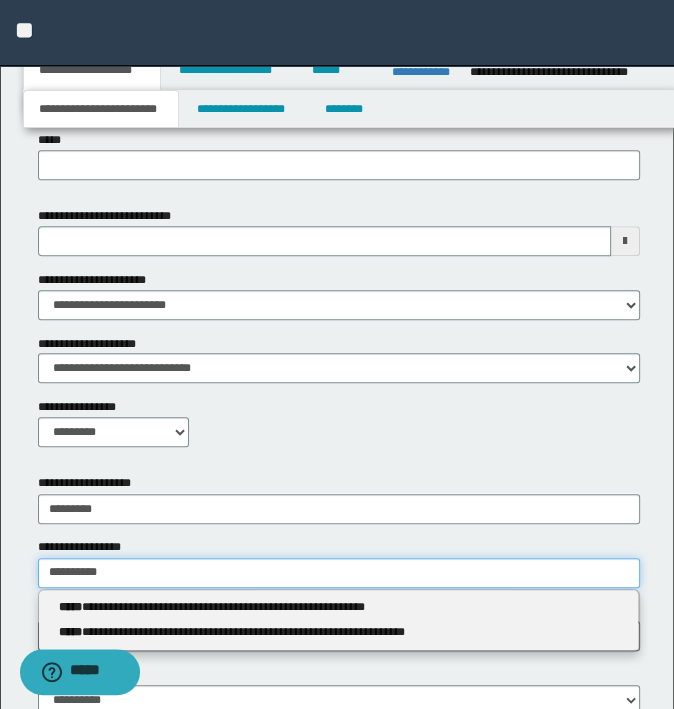 type 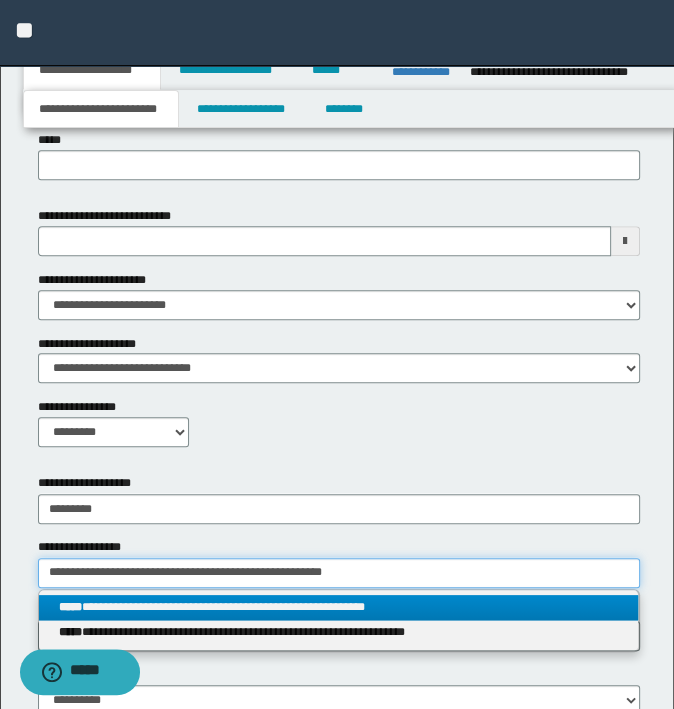 type on "**********" 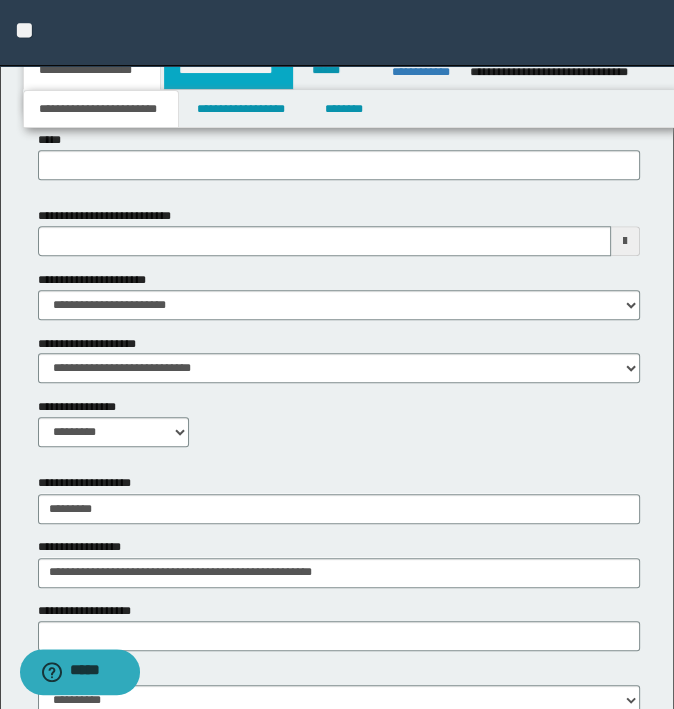 click on "**********" at bounding box center (228, 70) 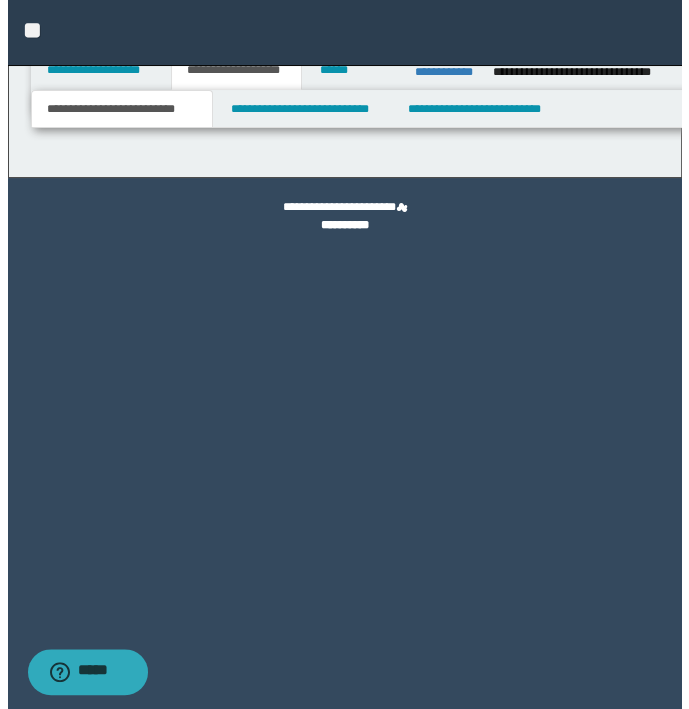 scroll, scrollTop: 0, scrollLeft: 0, axis: both 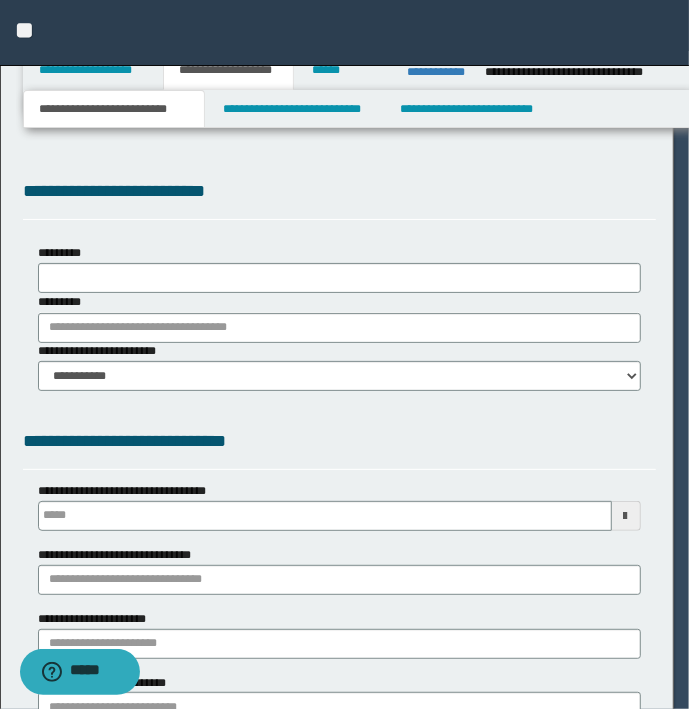 type 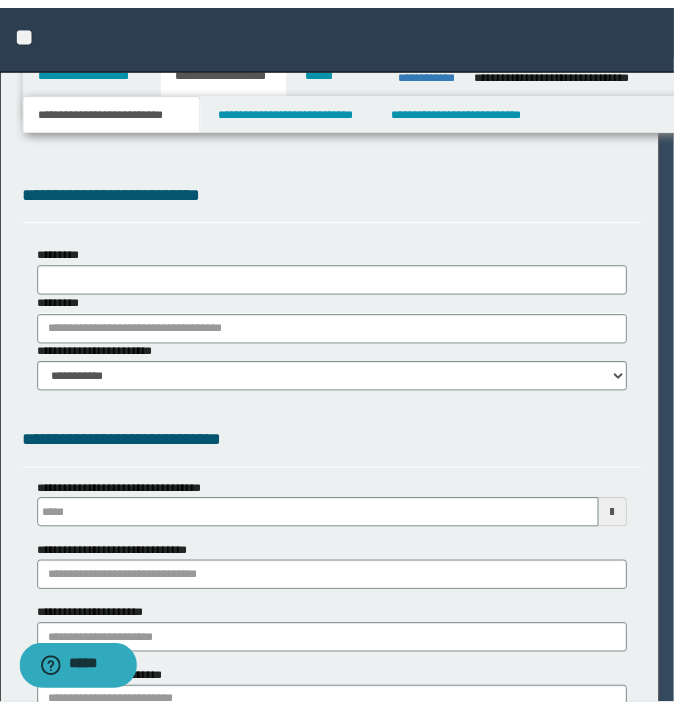 scroll, scrollTop: 0, scrollLeft: 0, axis: both 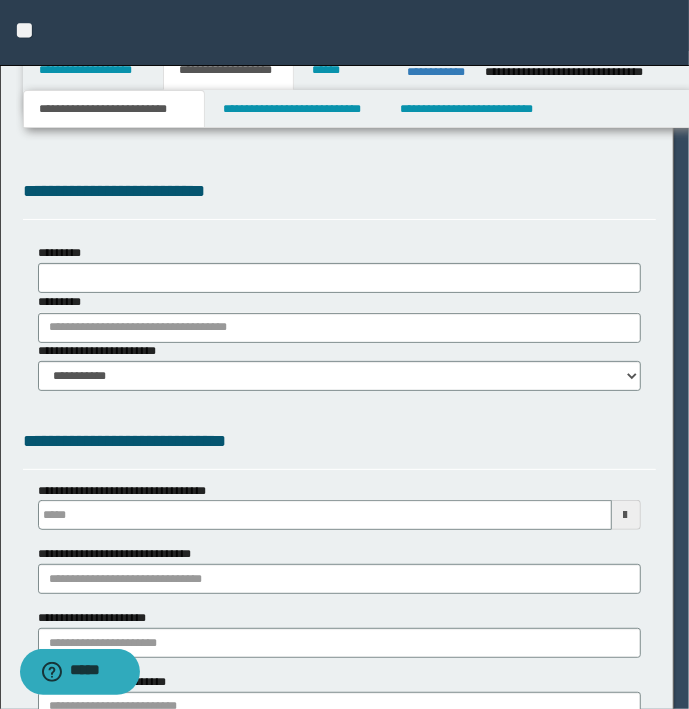 select on "*" 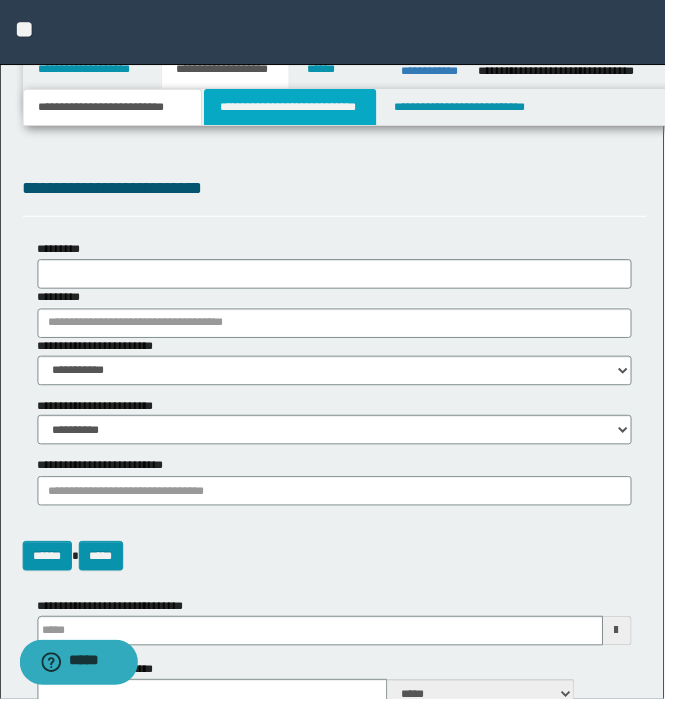 click on "**********" at bounding box center (294, 109) 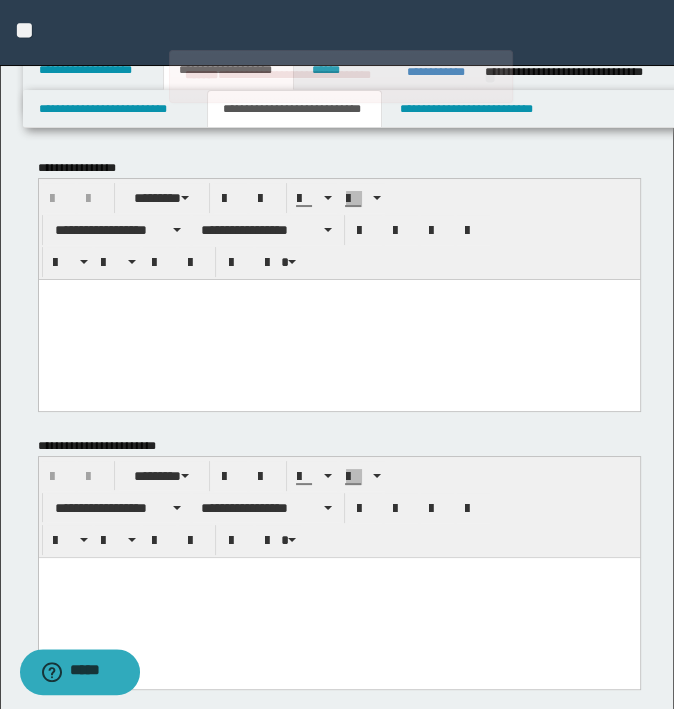 scroll, scrollTop: 0, scrollLeft: 0, axis: both 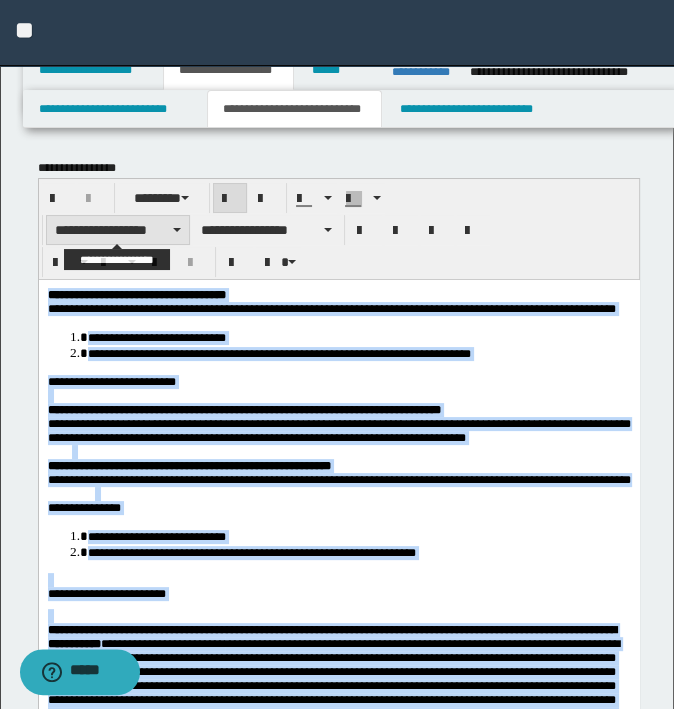 click on "**********" at bounding box center (118, 230) 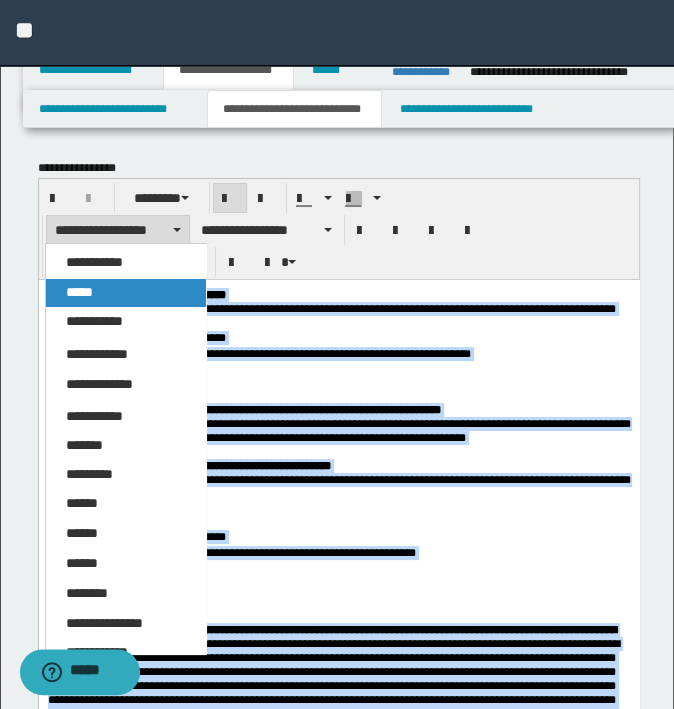 click on "*****" at bounding box center (126, 293) 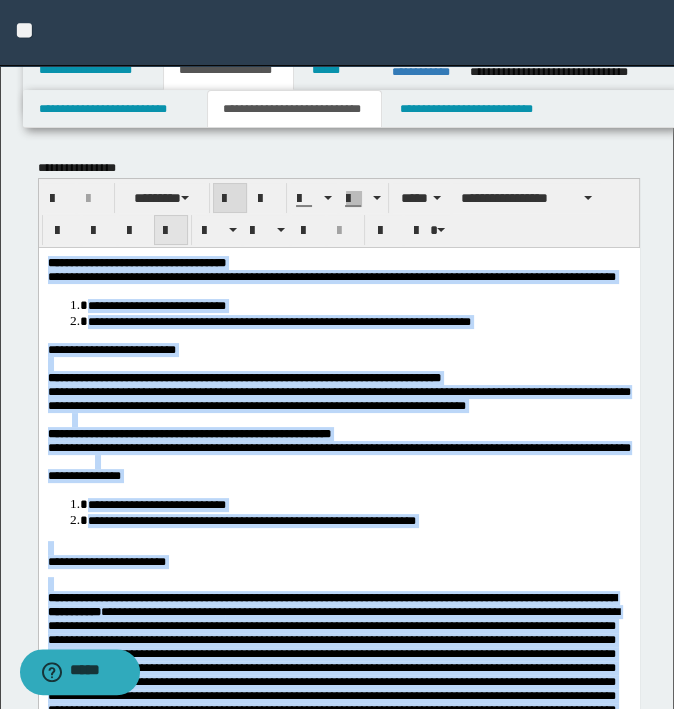 click at bounding box center (171, 230) 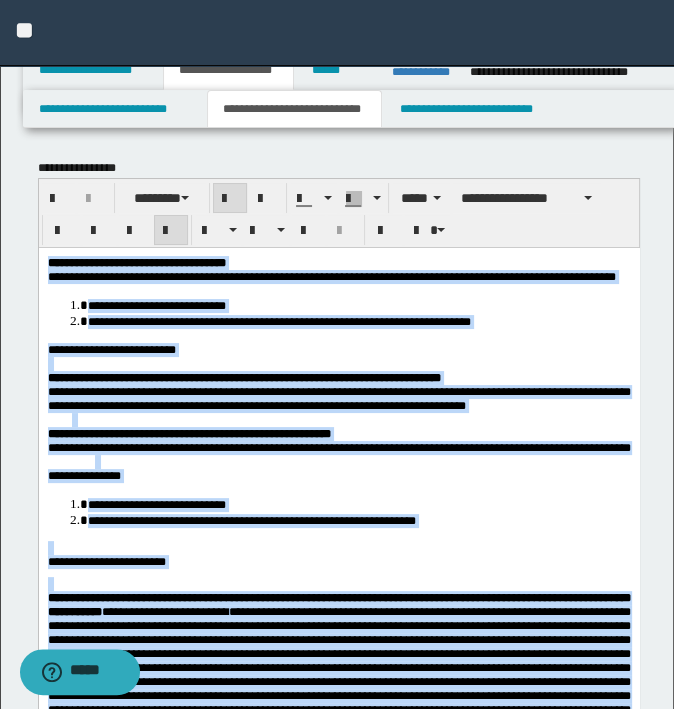 click on "**********" at bounding box center (278, 321) 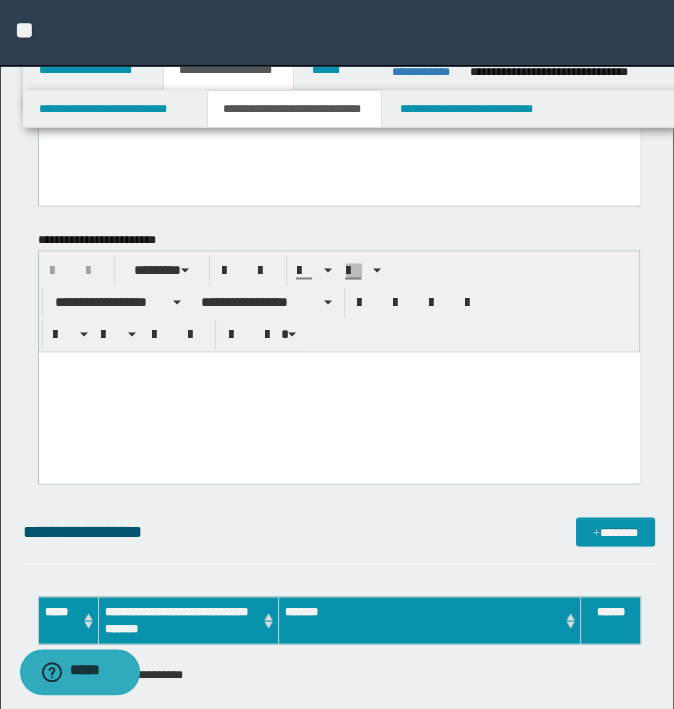 scroll, scrollTop: 1700, scrollLeft: 0, axis: vertical 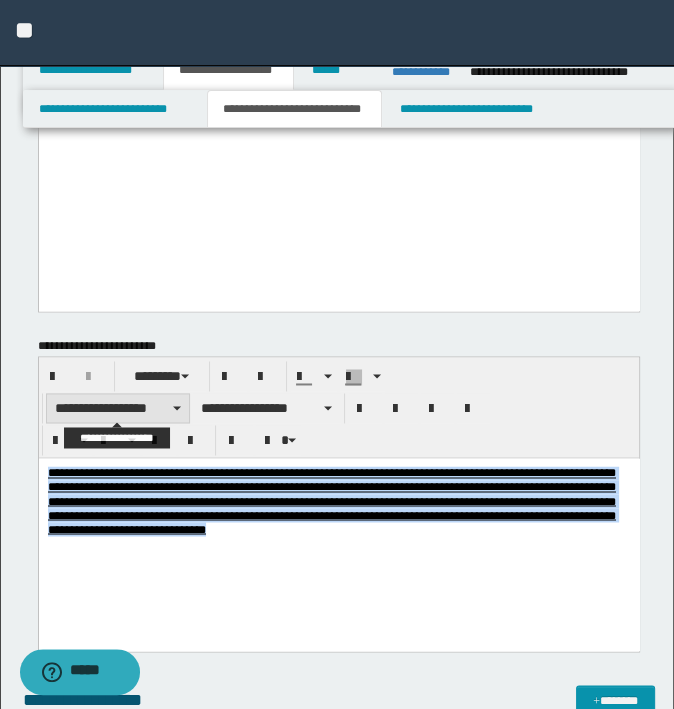 click on "**********" at bounding box center [118, 408] 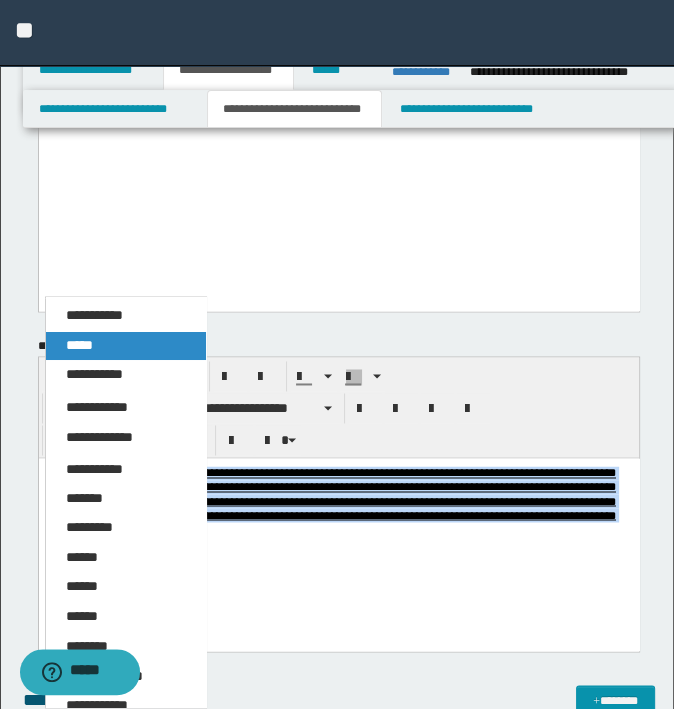 click on "*****" at bounding box center (126, 346) 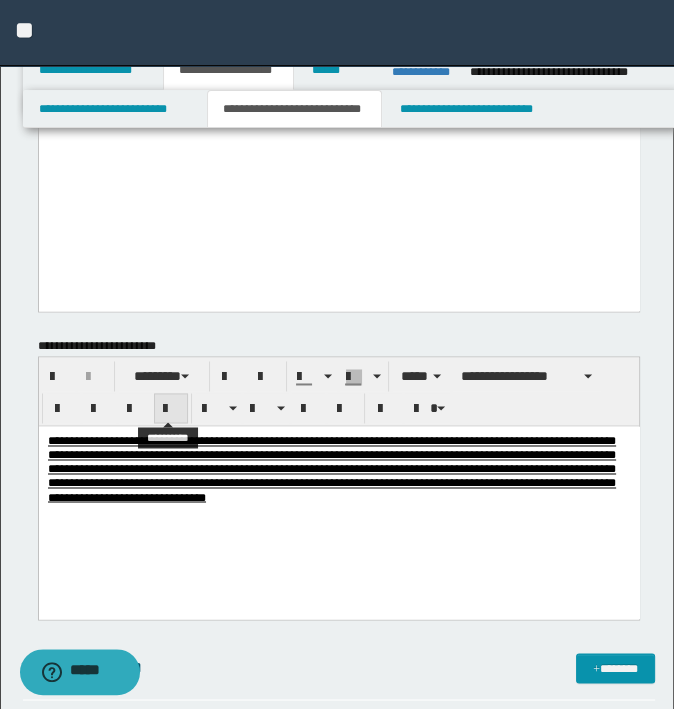 click at bounding box center (171, 409) 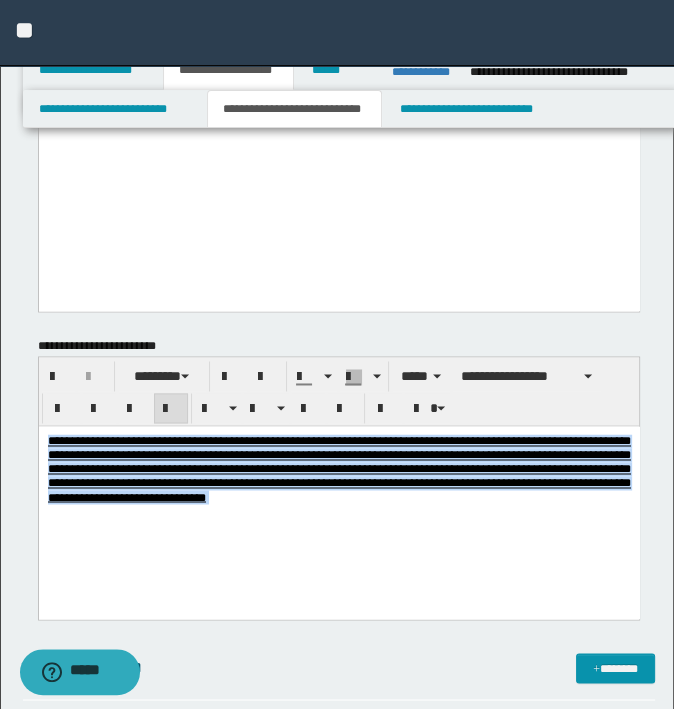 click on "**********" at bounding box center (338, 494) 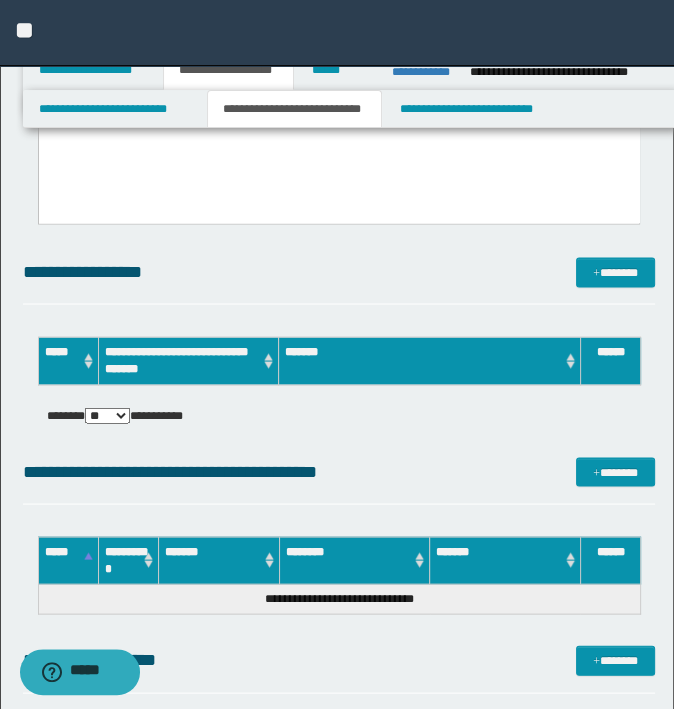 scroll, scrollTop: 2100, scrollLeft: 0, axis: vertical 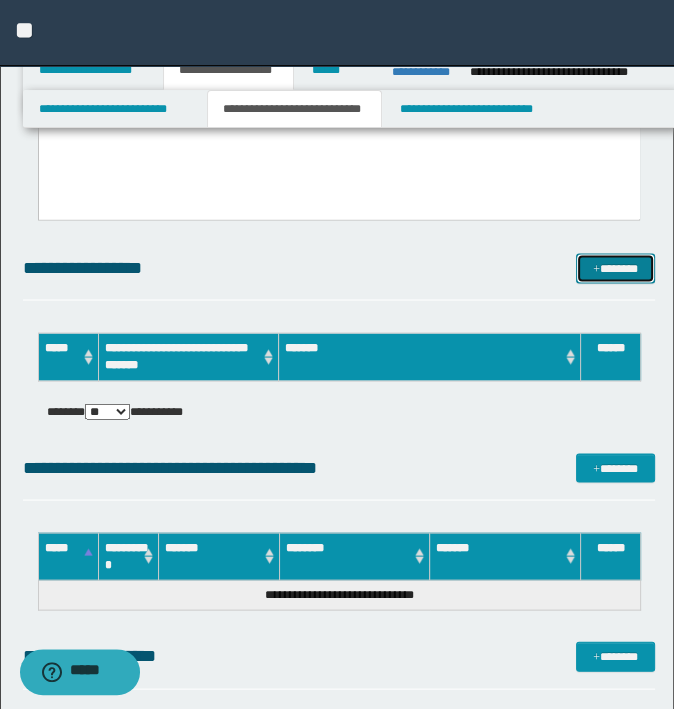 click on "*******" at bounding box center [615, 268] 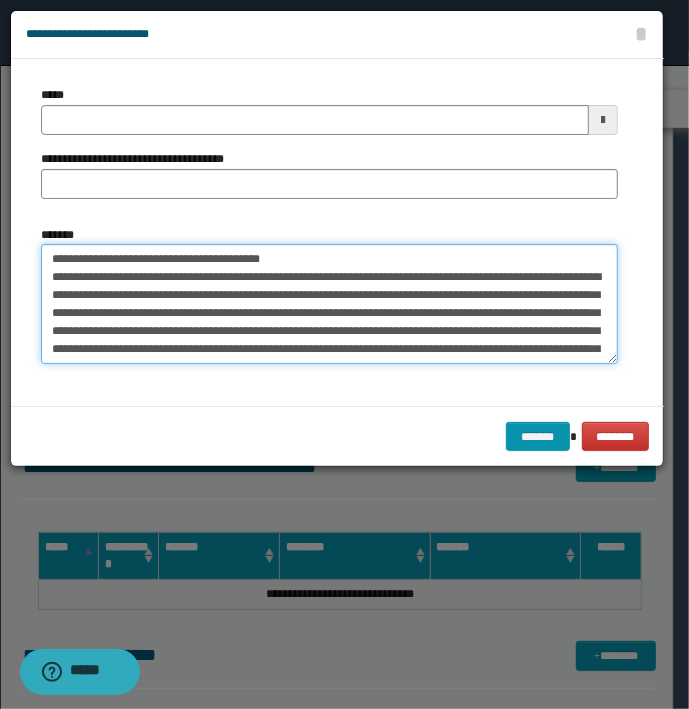 click on "**********" at bounding box center [329, 304] 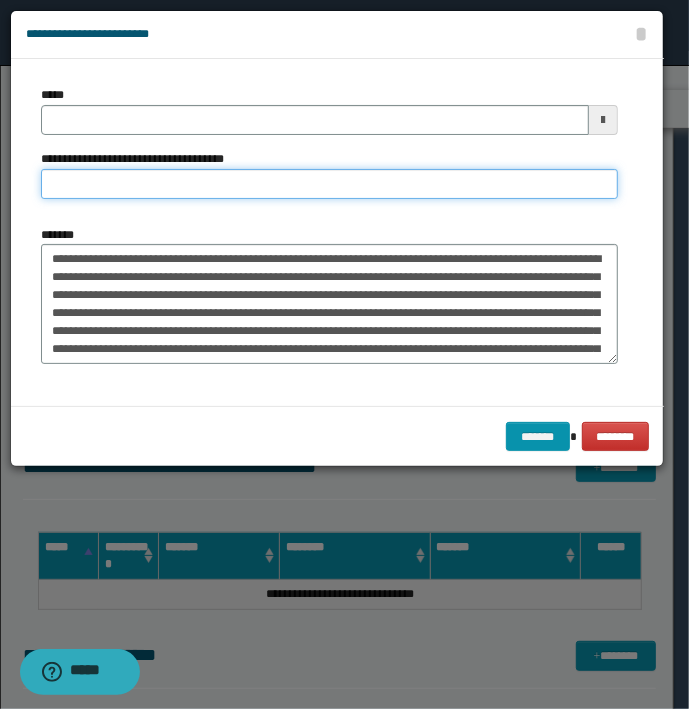 type on "**********" 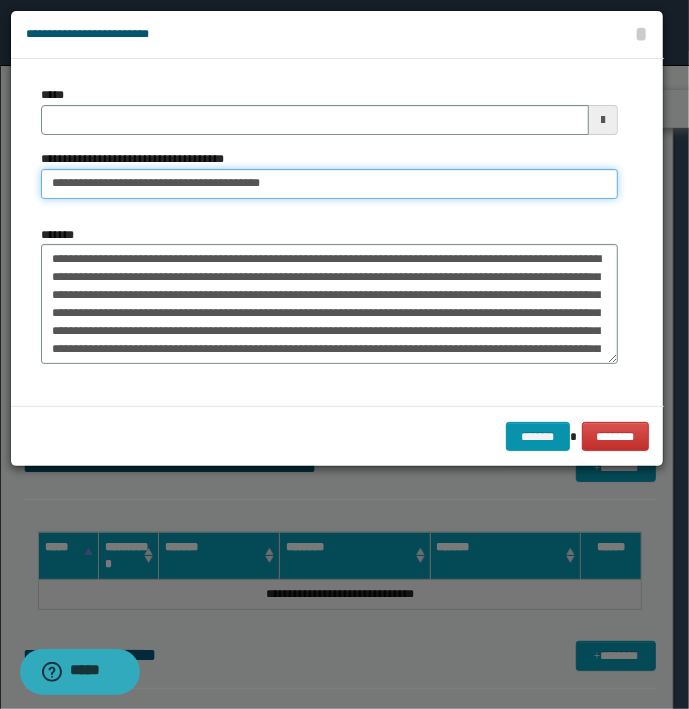 type 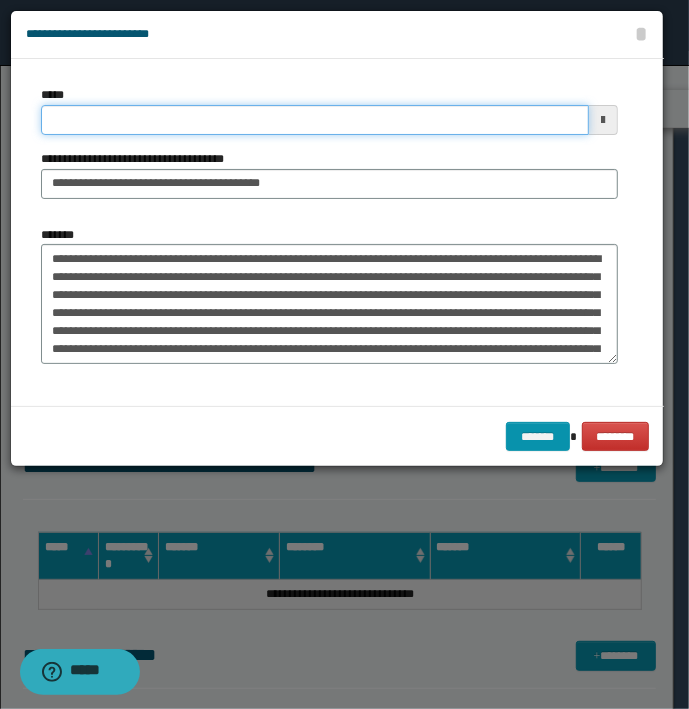 click on "*****" at bounding box center (315, 120) 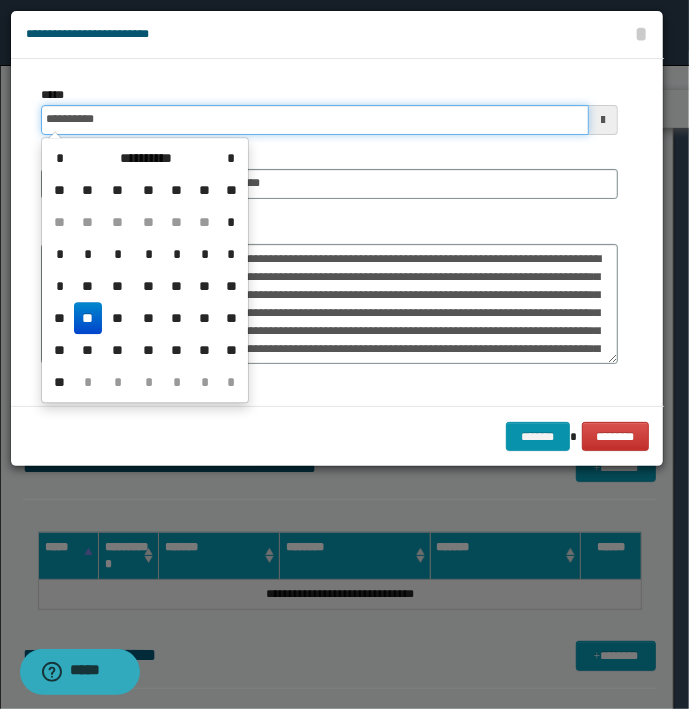 type on "**********" 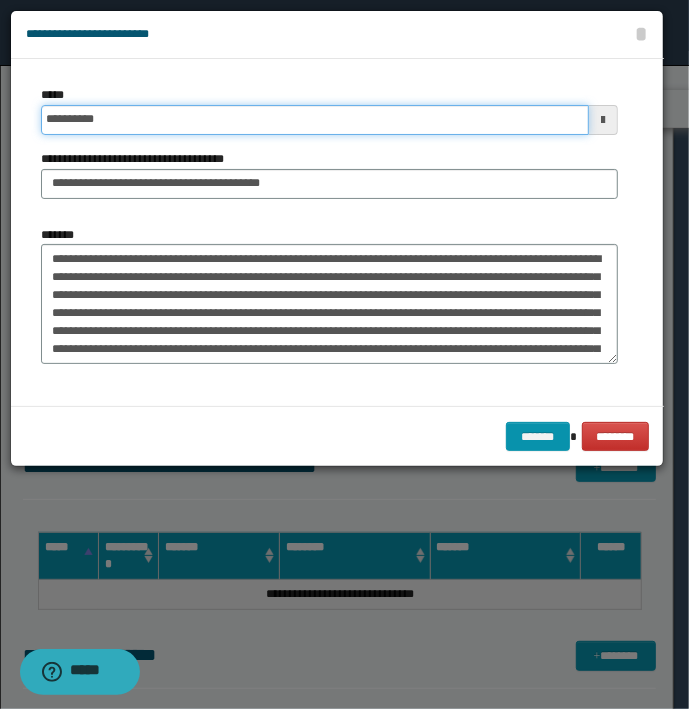 click on "*******" at bounding box center (538, 437) 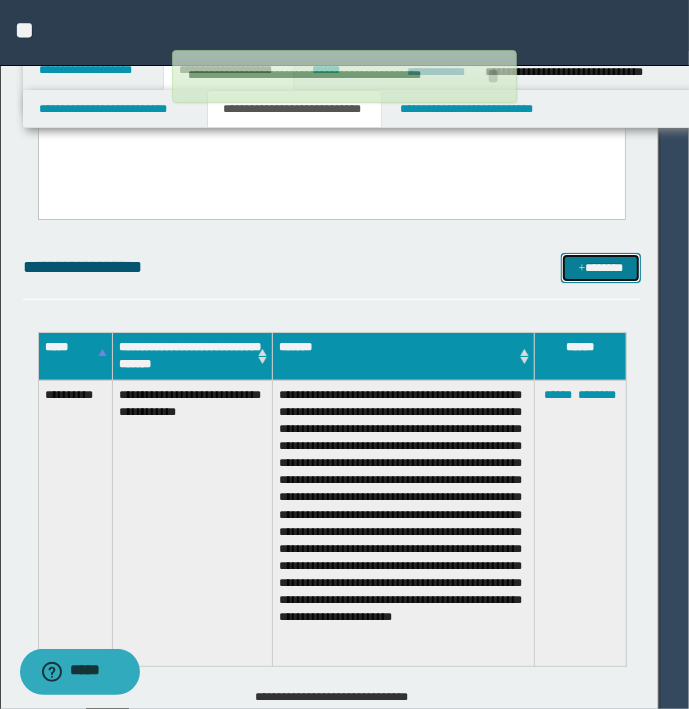 type 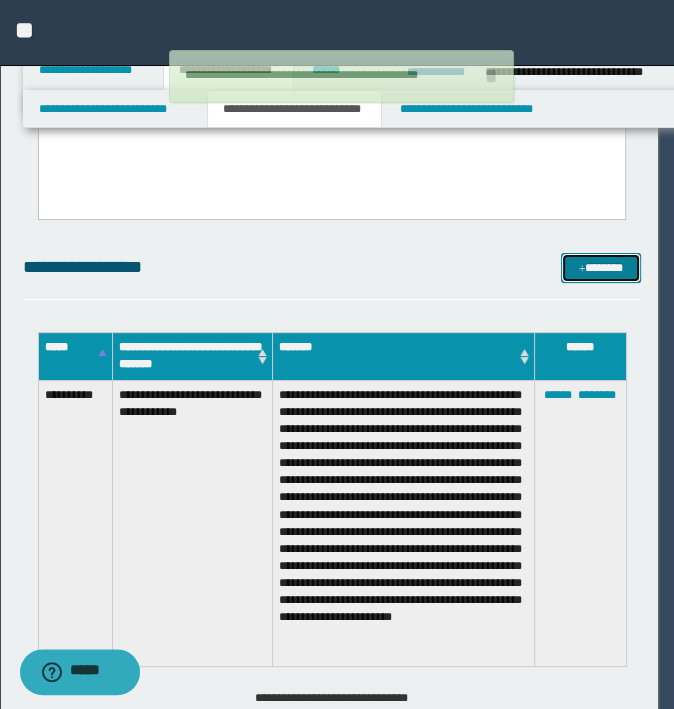 click on "*******" at bounding box center [600, 268] 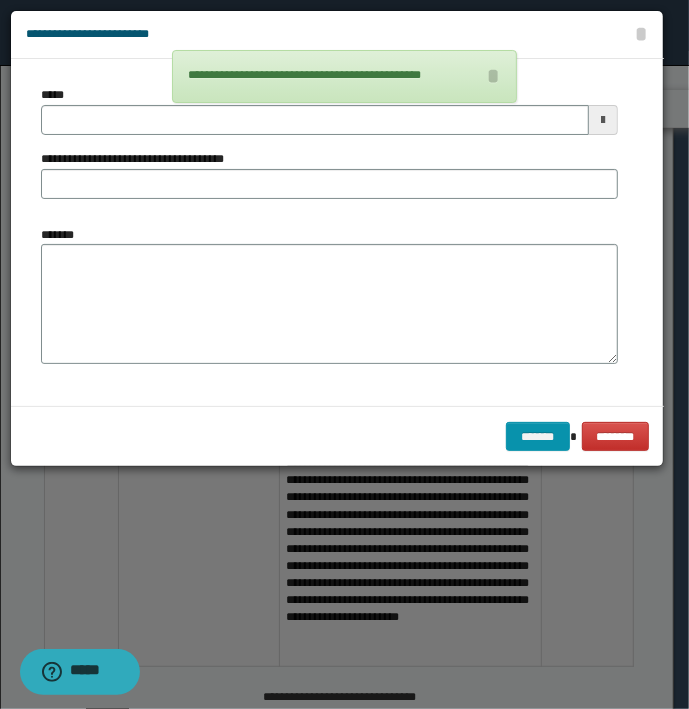type 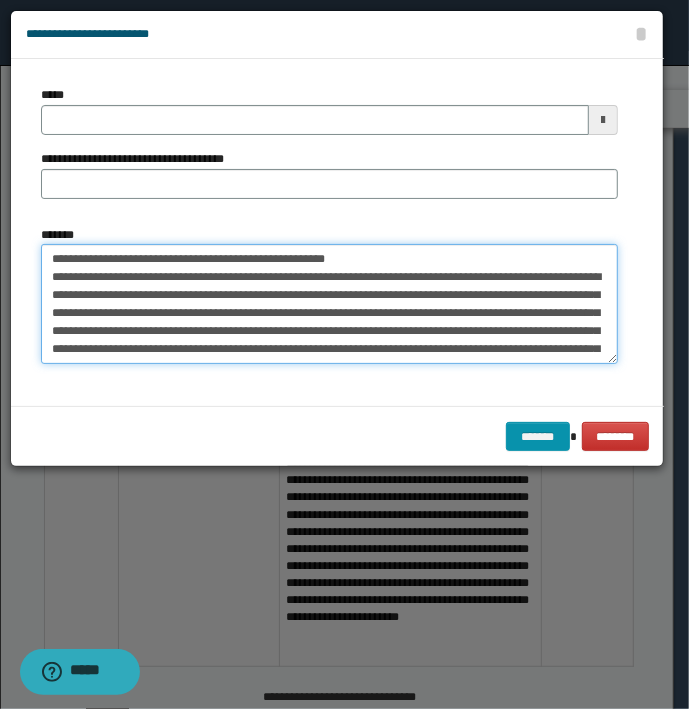 click on "*******" at bounding box center [329, 304] 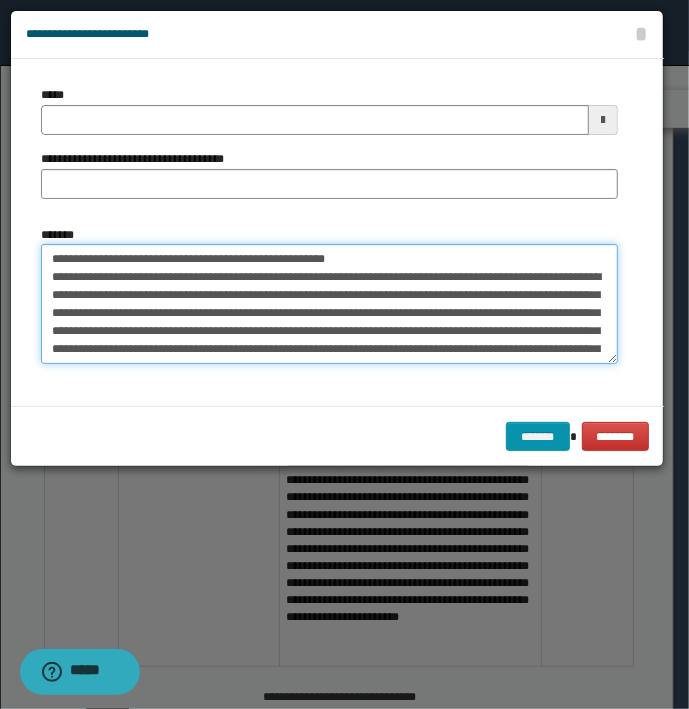 type on "**********" 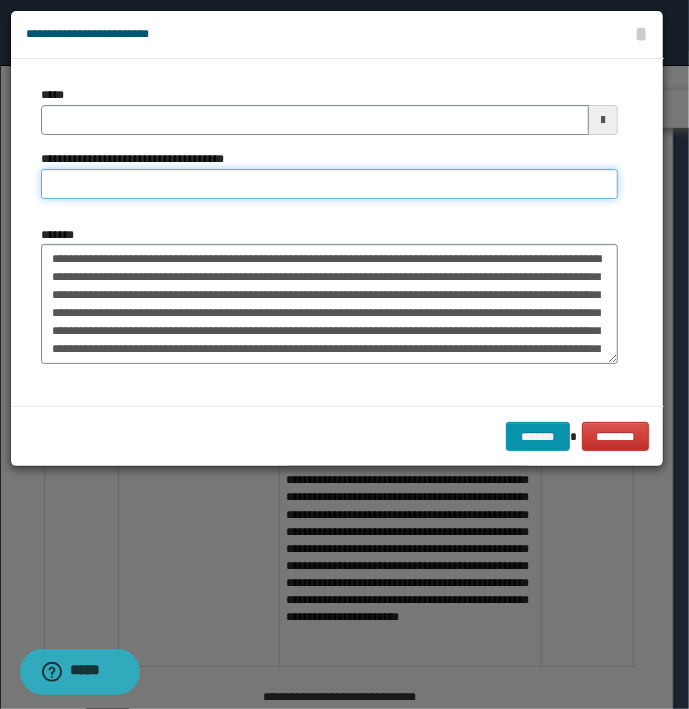 type on "**********" 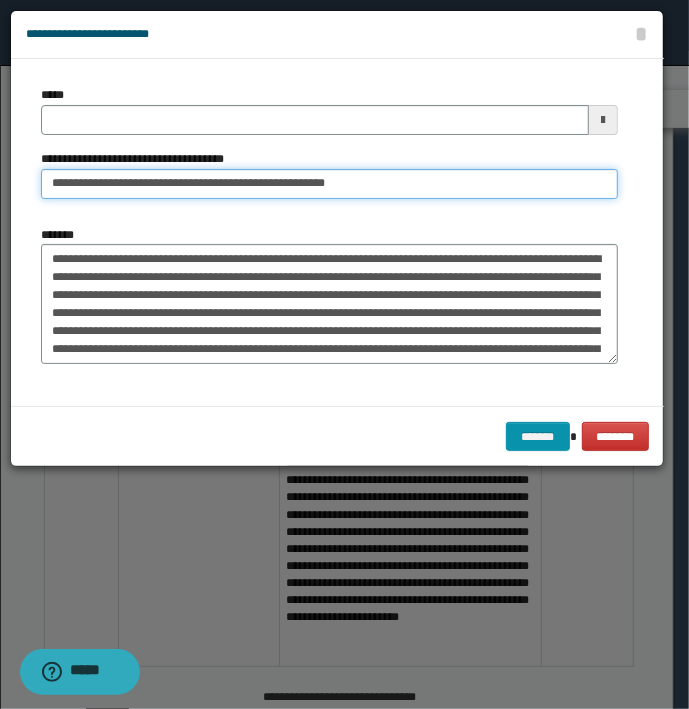 type 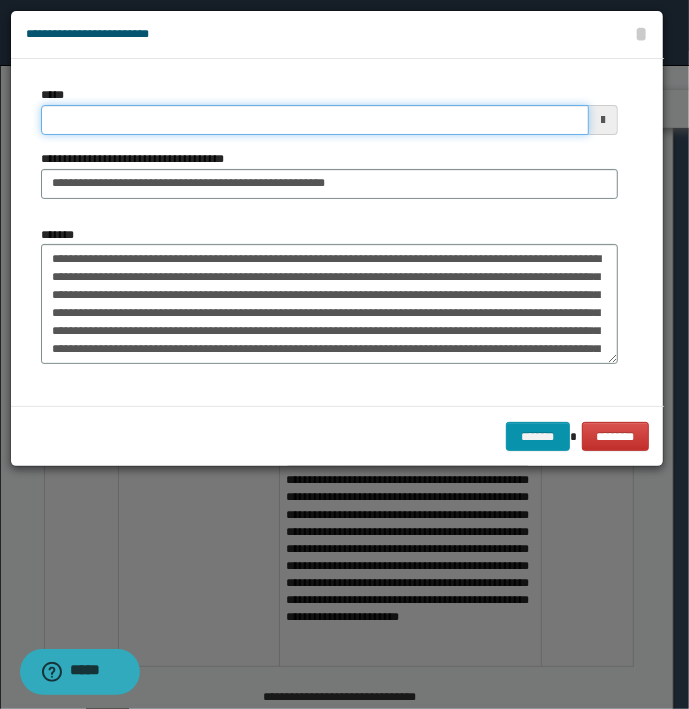 click on "*****" at bounding box center (315, 120) 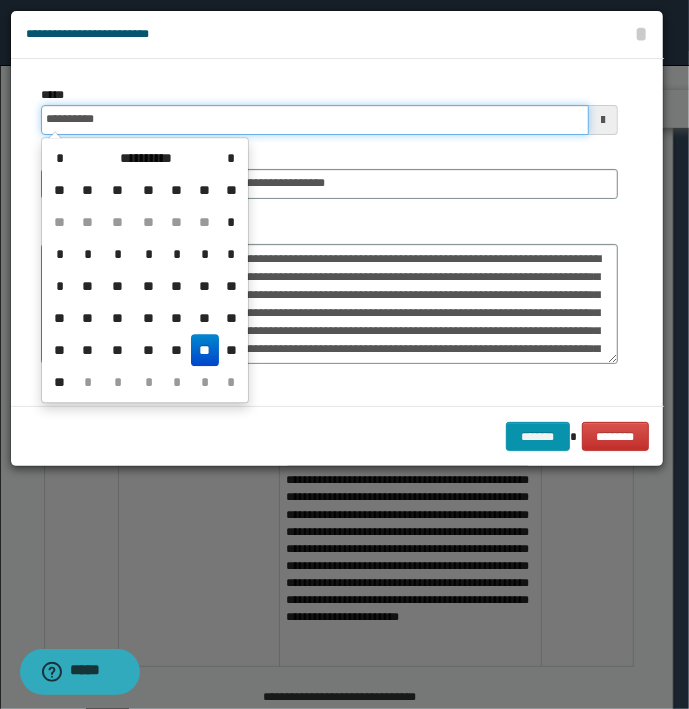 type on "**********" 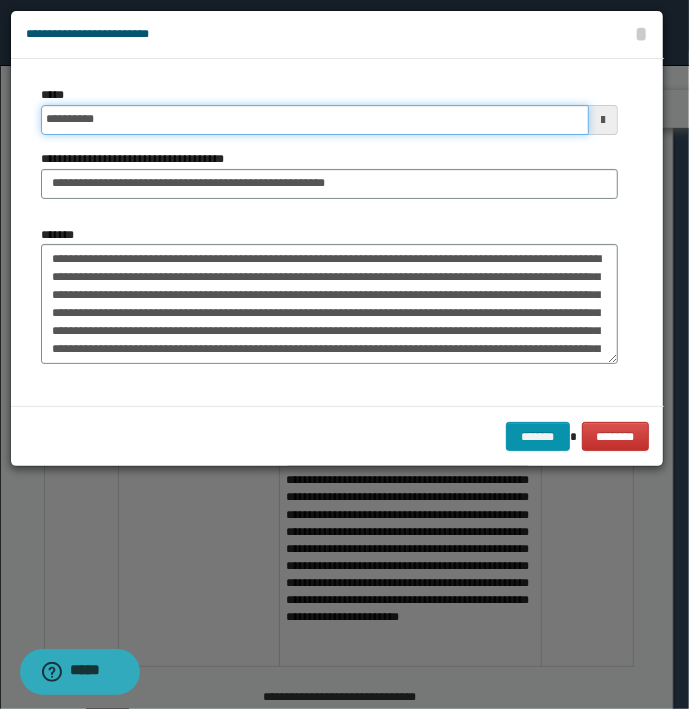 click on "*******" at bounding box center (538, 437) 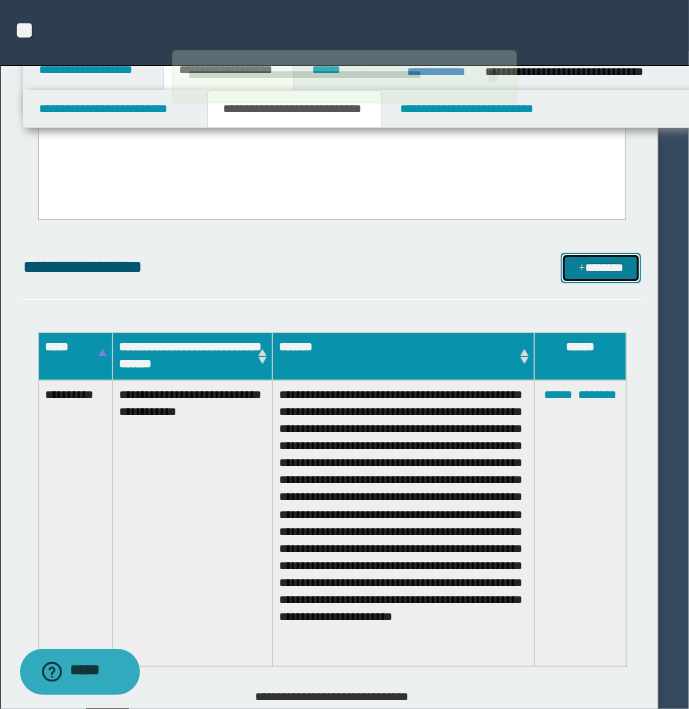type 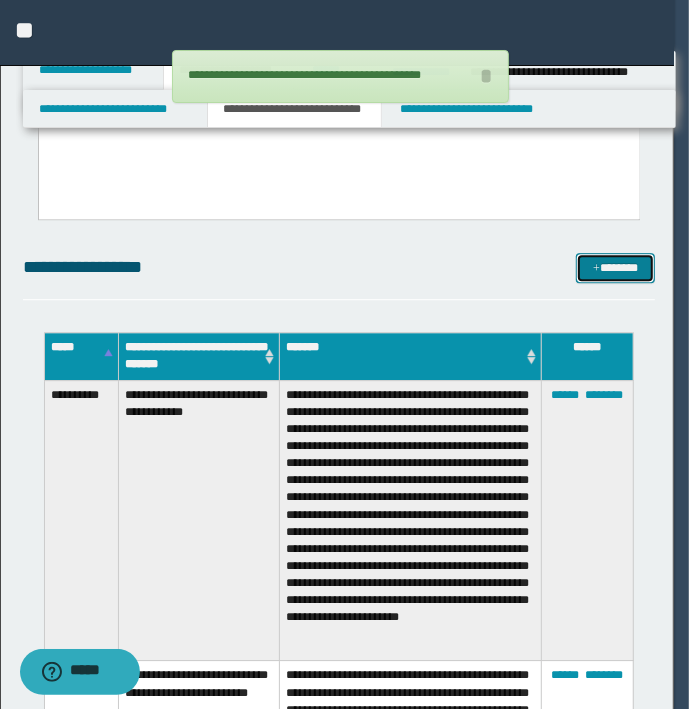 click on "*******" at bounding box center [615, 268] 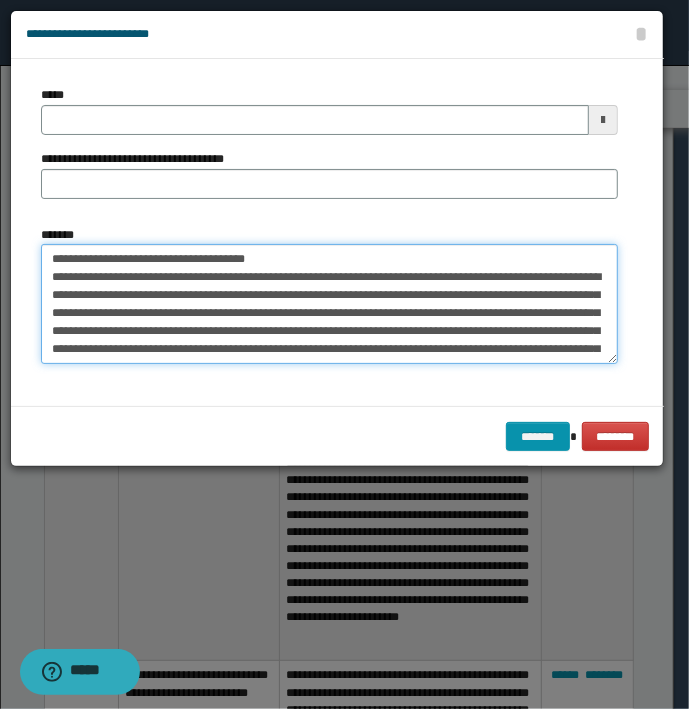 click on "*******" at bounding box center (329, 304) 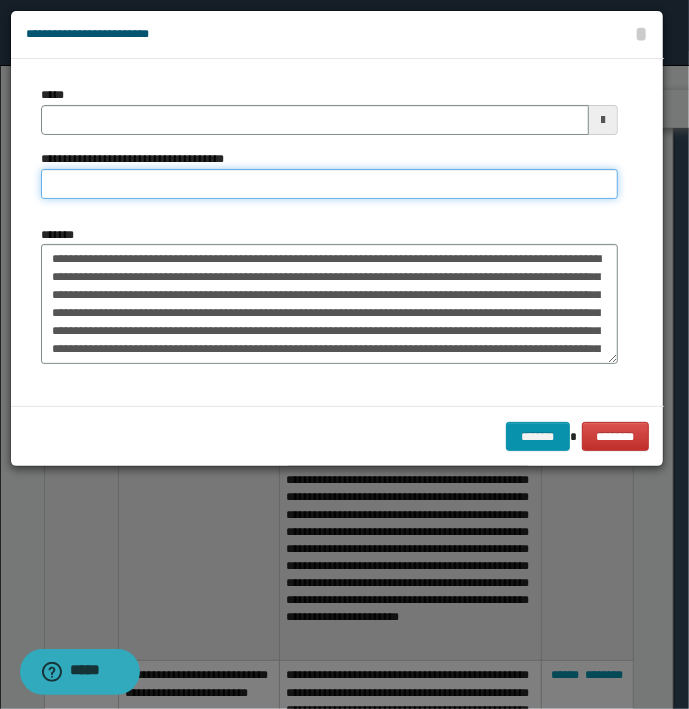 type on "**********" 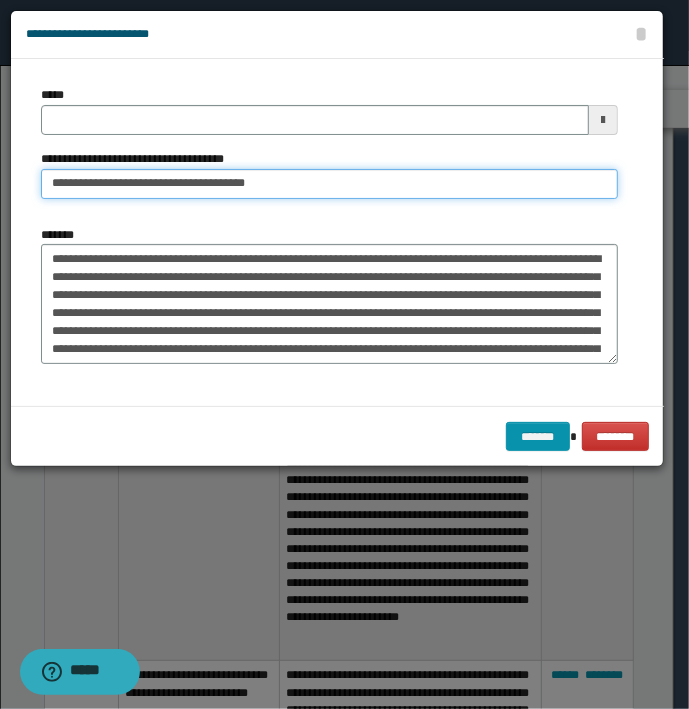 type 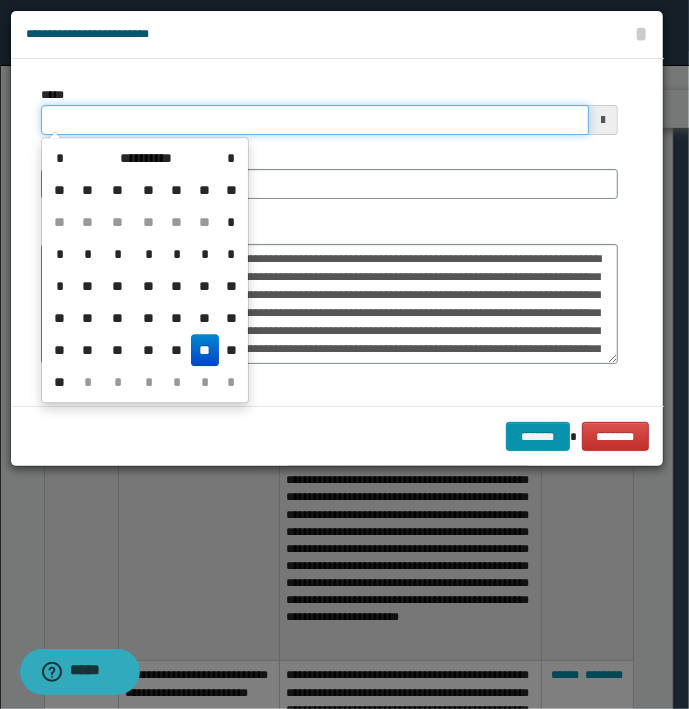 click on "*****" at bounding box center [315, 120] 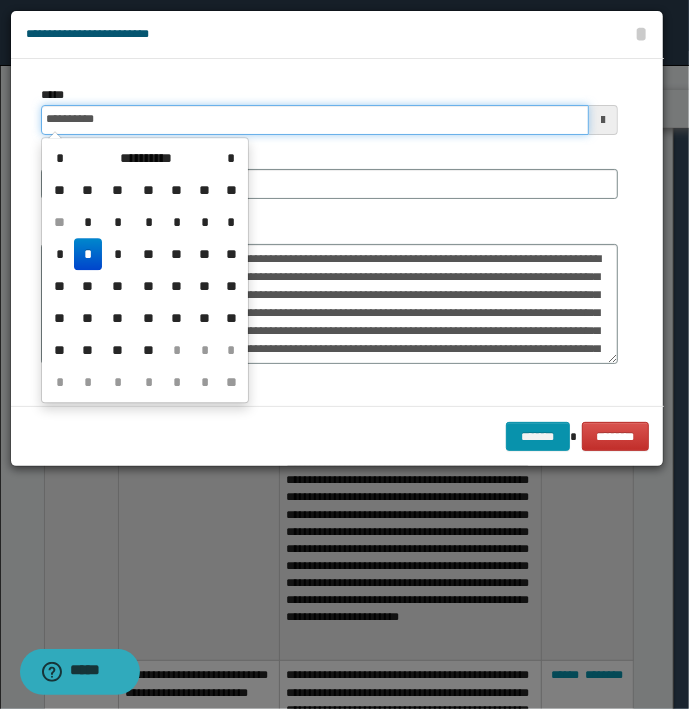 type on "**********" 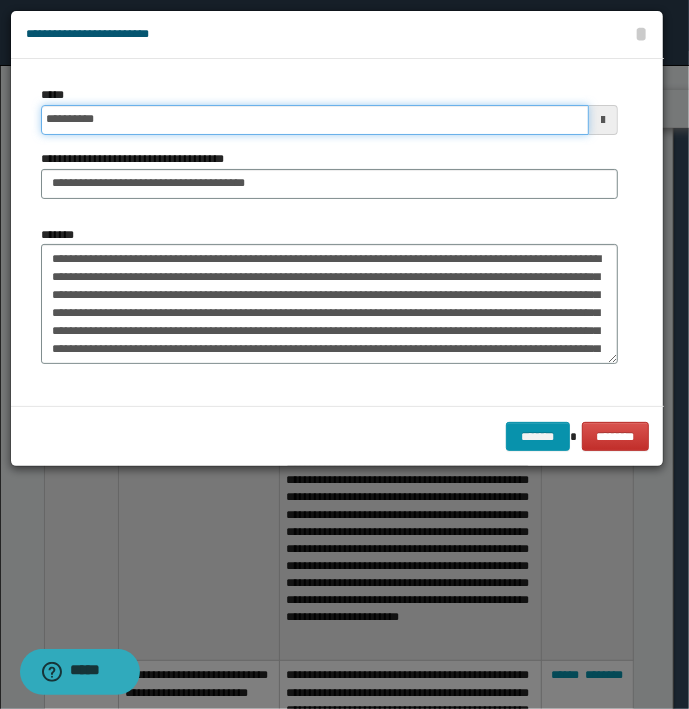 click on "*******" at bounding box center [538, 437] 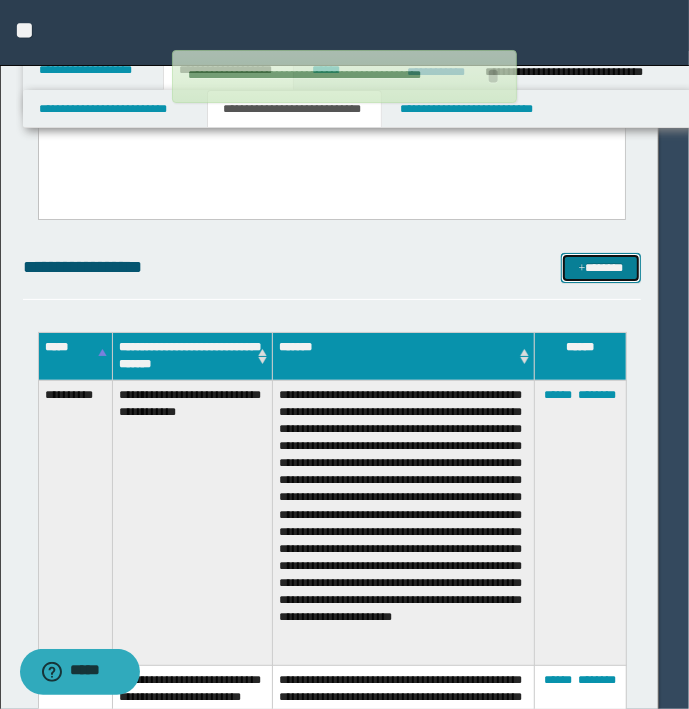 type 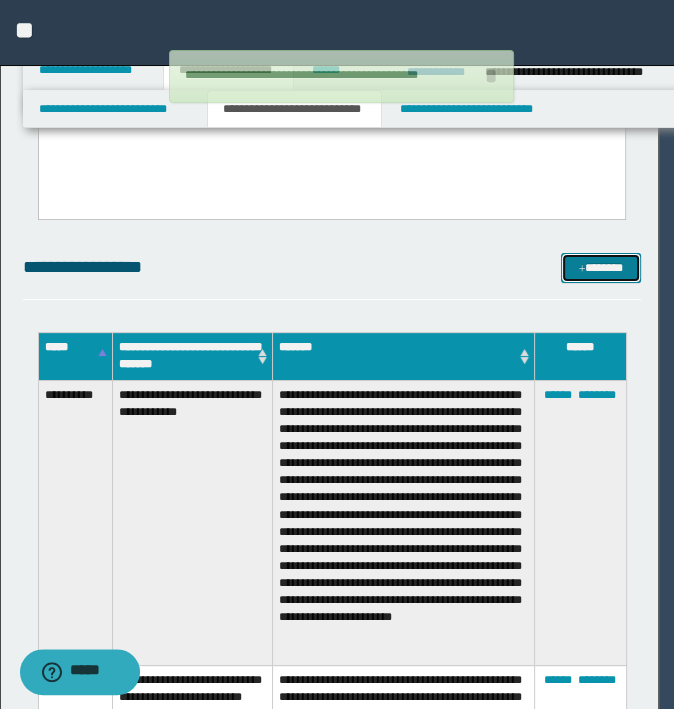 click on "*******" at bounding box center [600, 268] 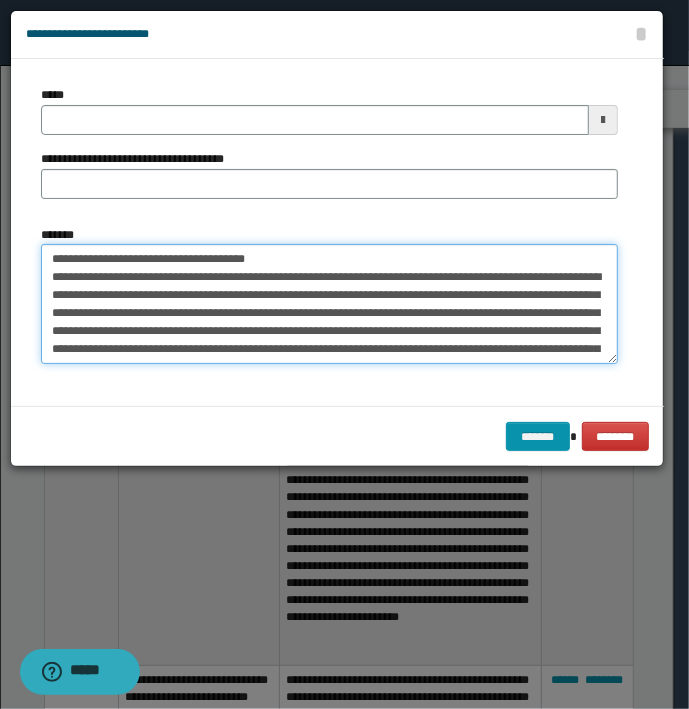 click on "**********" at bounding box center (329, 304) 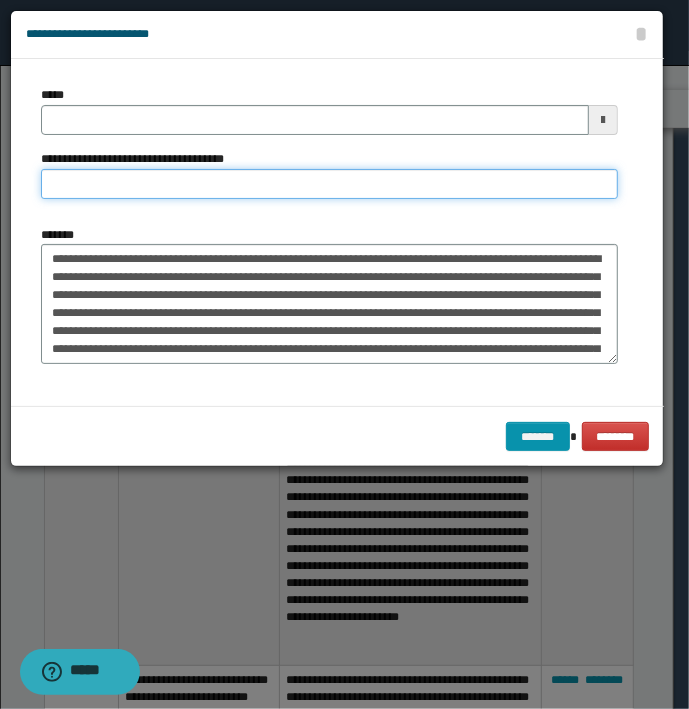 type on "**********" 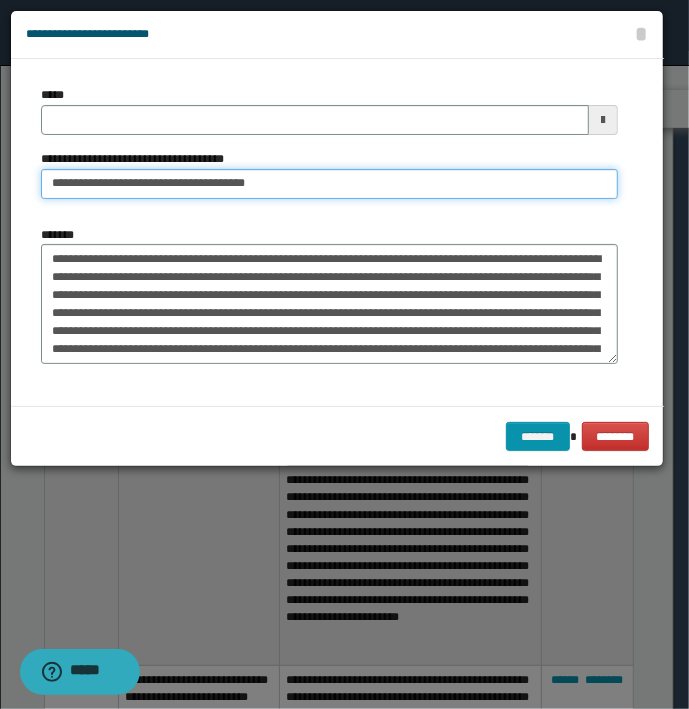 type 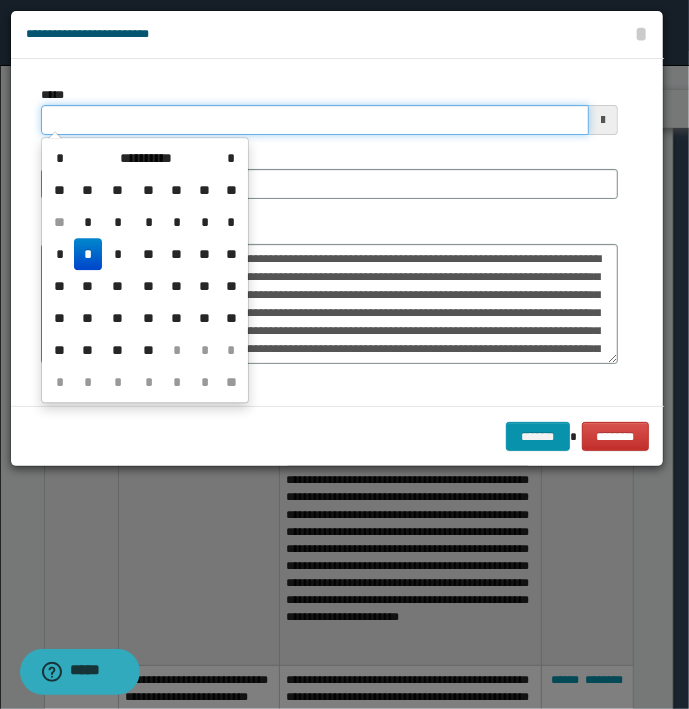 click on "*****" at bounding box center (315, 120) 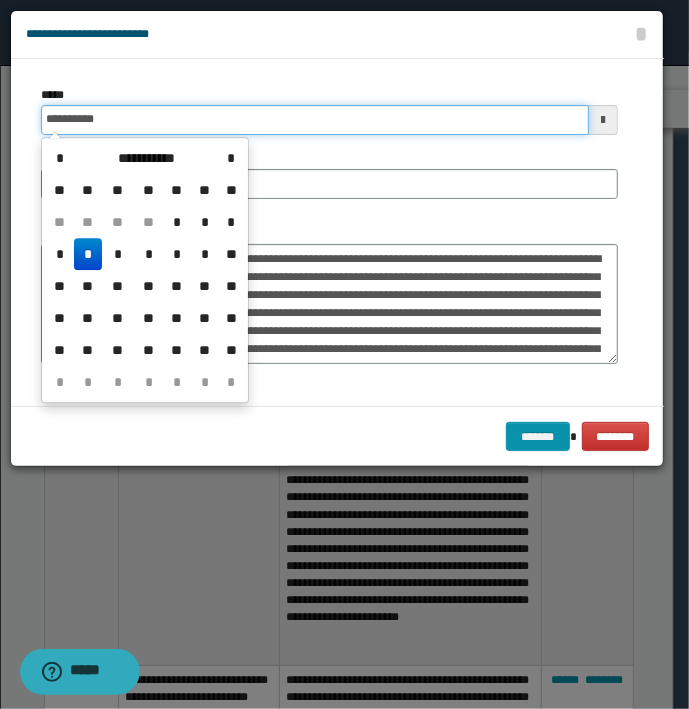 type on "**********" 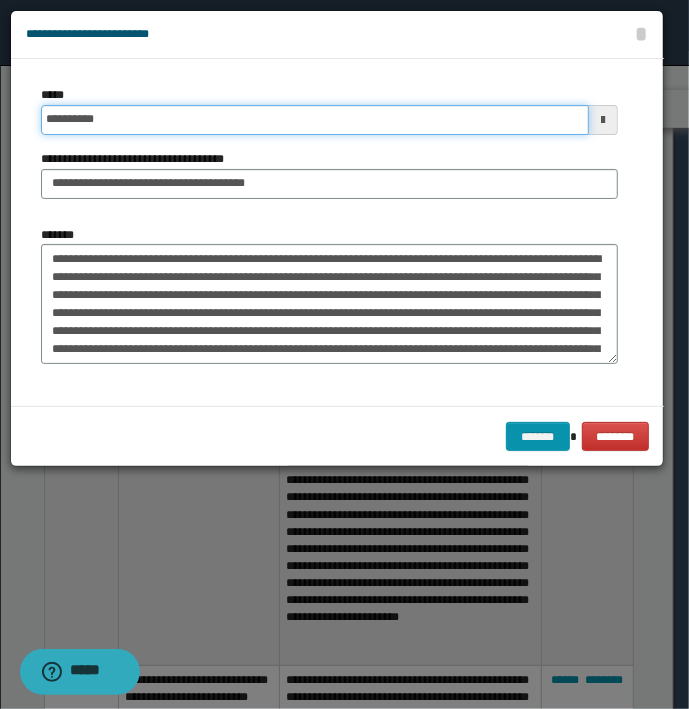 click on "*******" at bounding box center (538, 437) 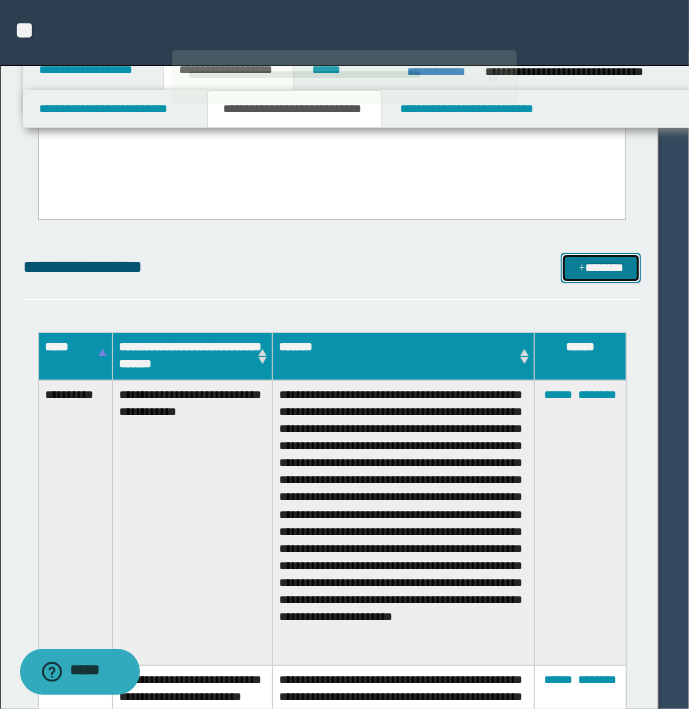 type 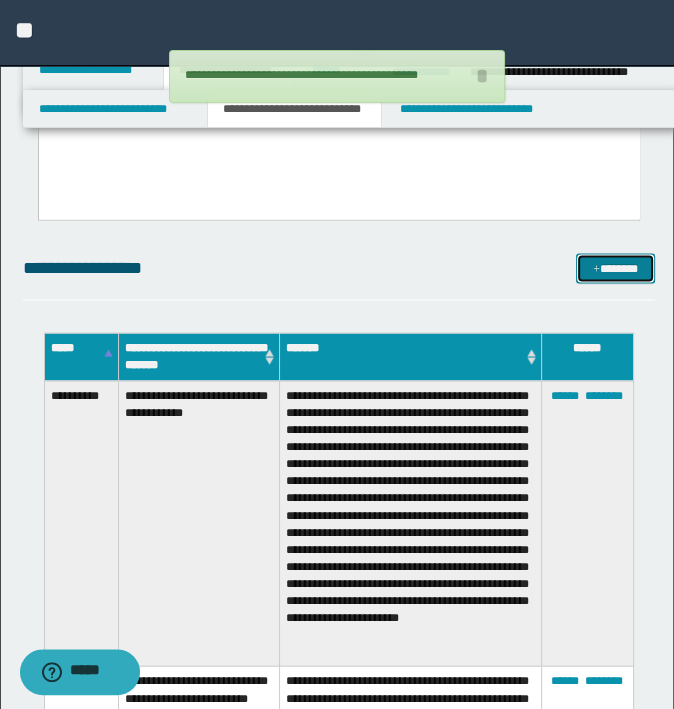 click on "*******" at bounding box center [615, 268] 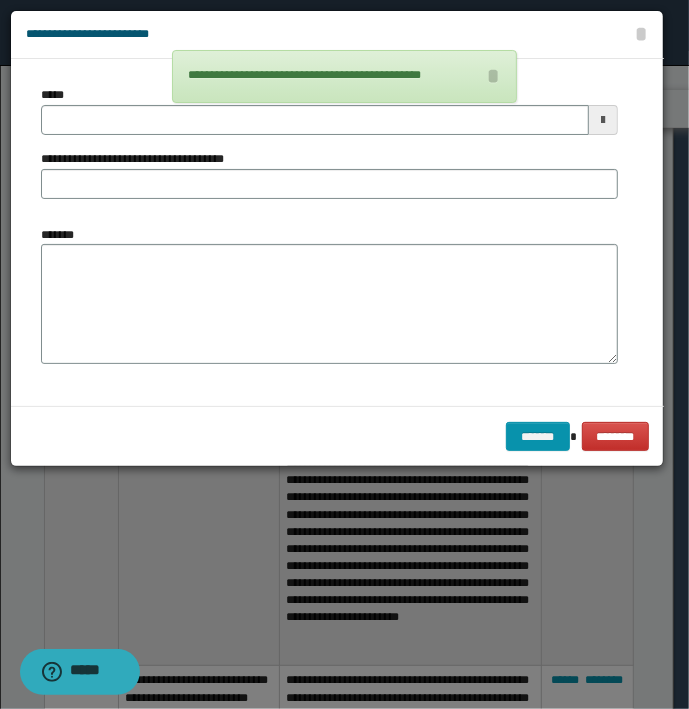type 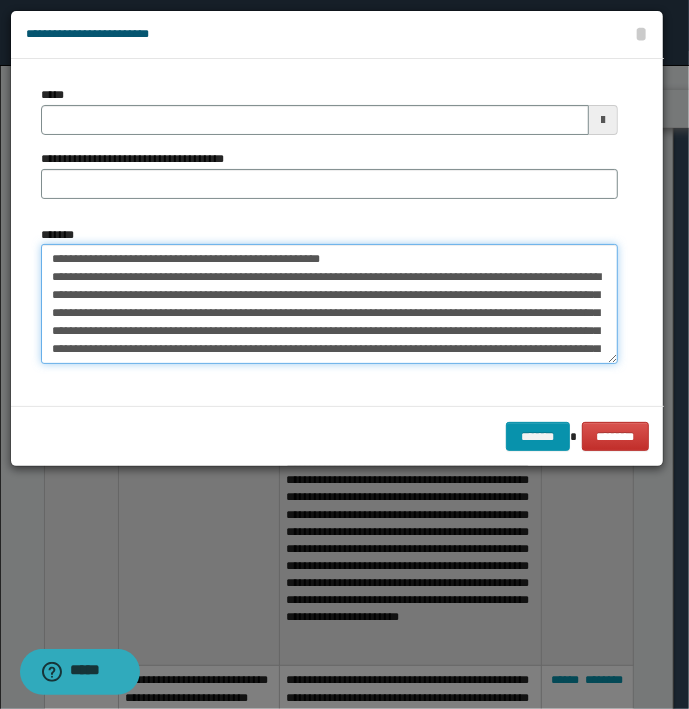 click on "*******" at bounding box center [329, 304] 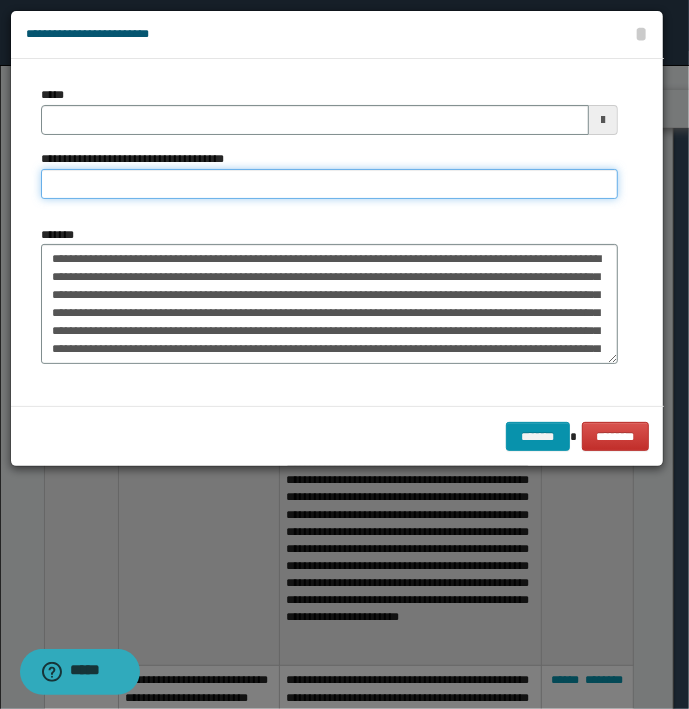 type on "**********" 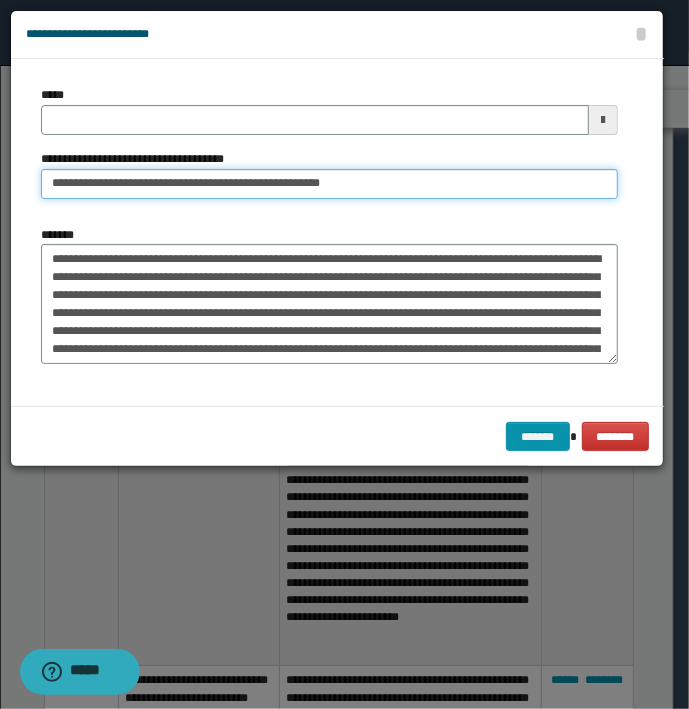 type 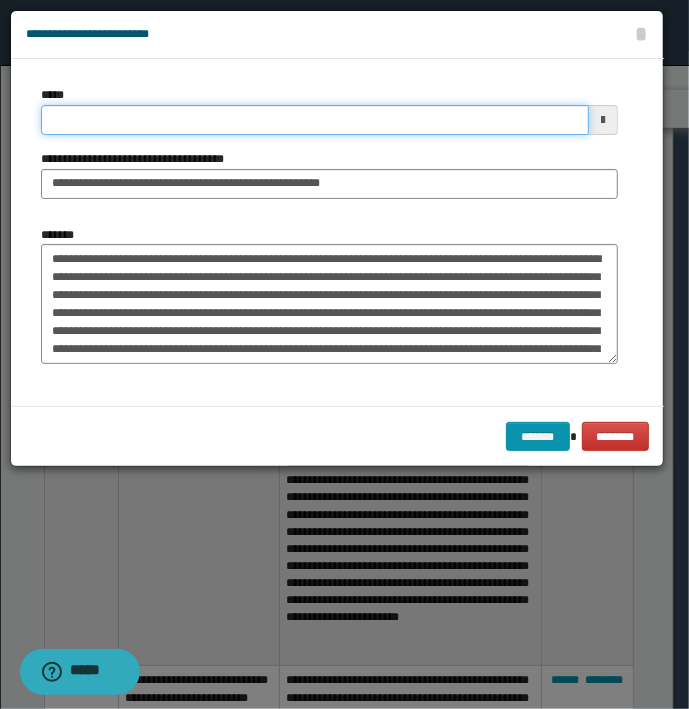 click on "*****" at bounding box center [315, 120] 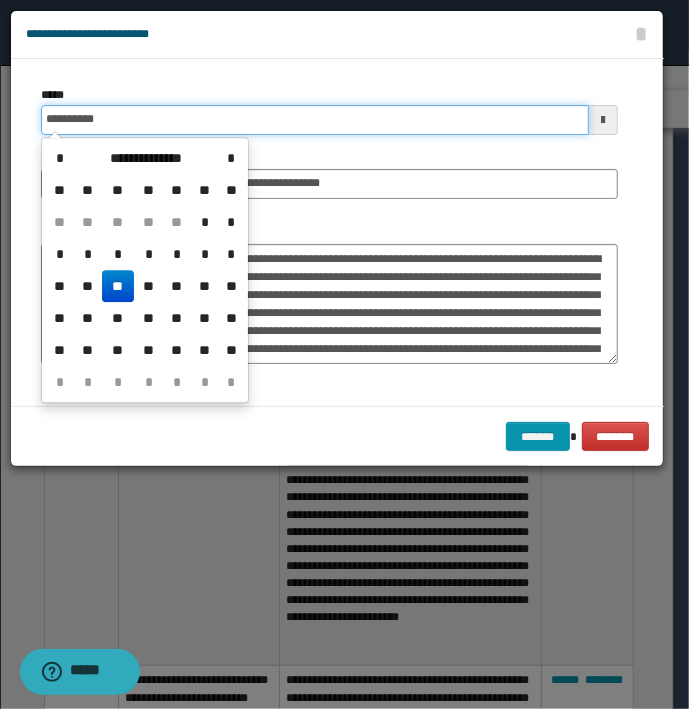 type on "**********" 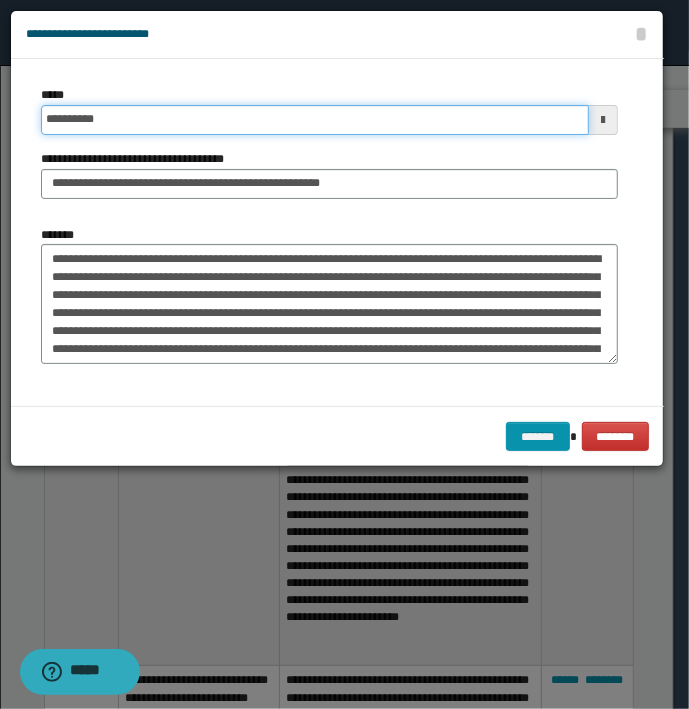 click on "*******" at bounding box center [538, 437] 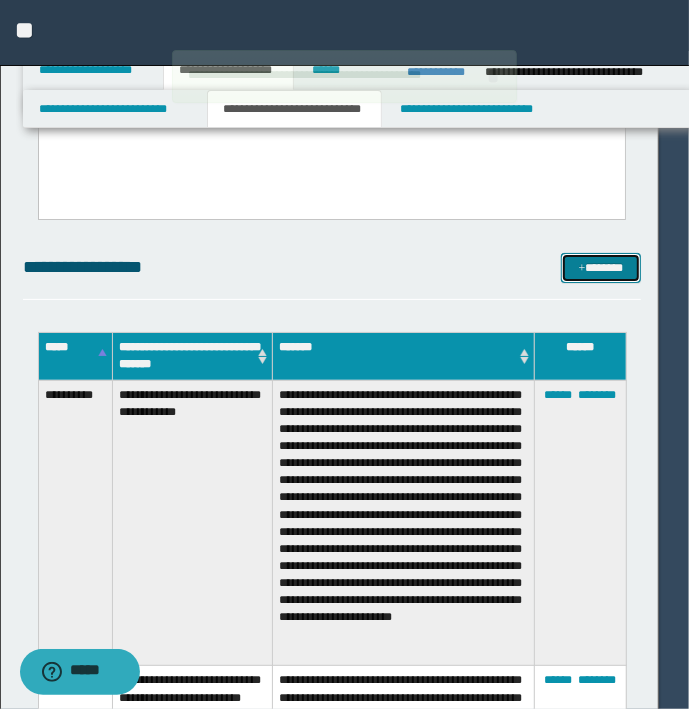 type 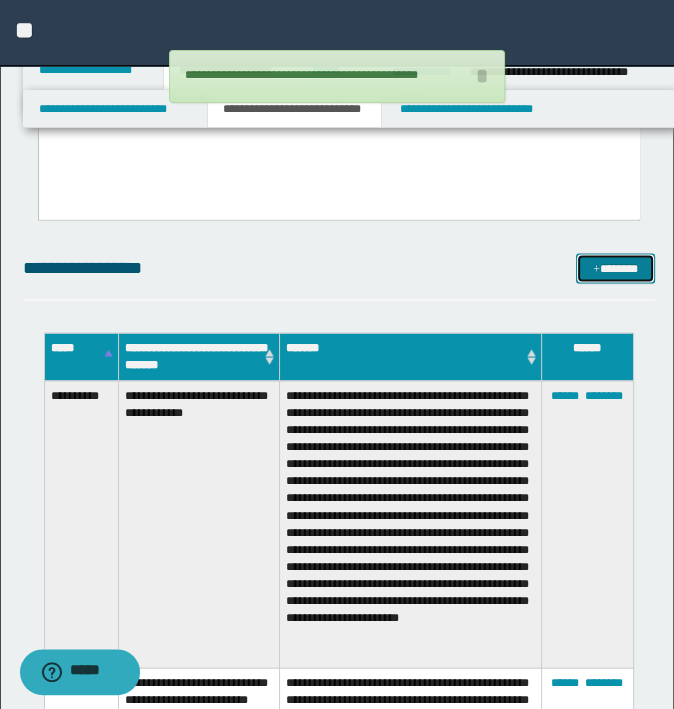 click on "*******" at bounding box center (615, 268) 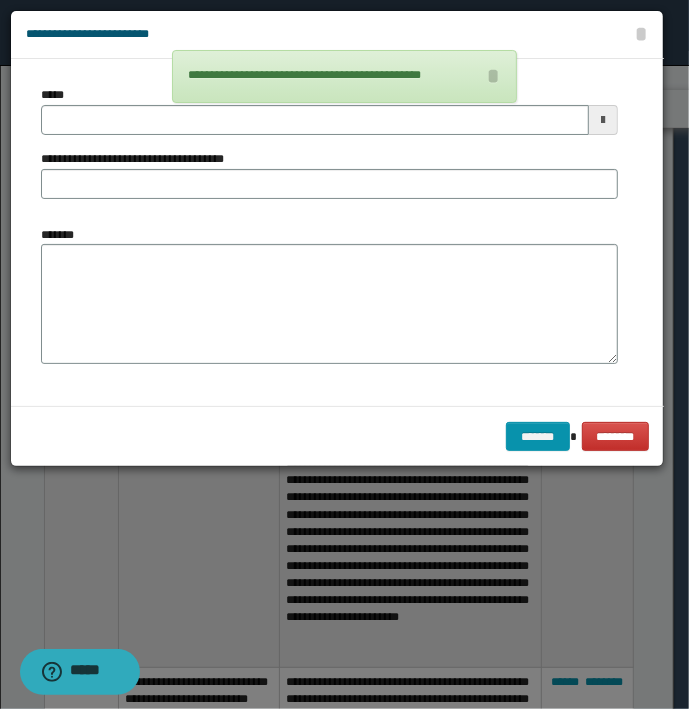 type 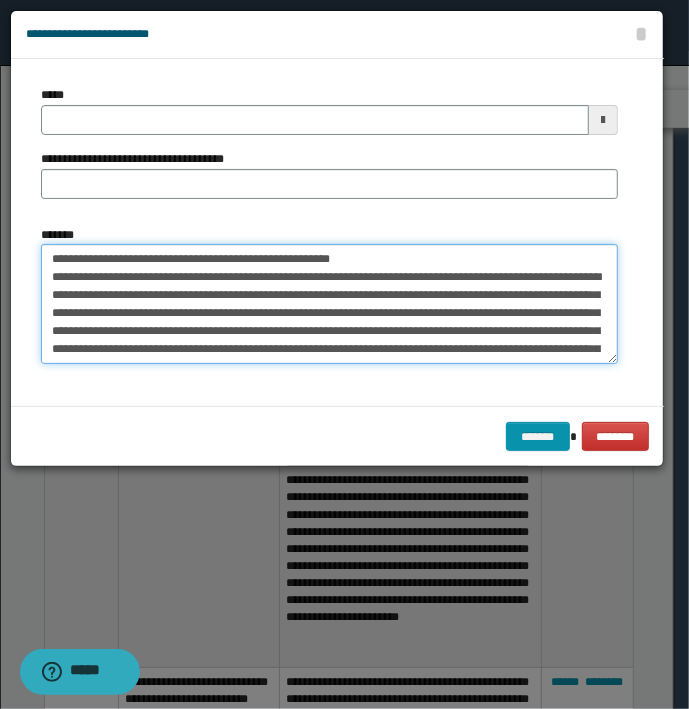 click on "*******" at bounding box center (329, 304) 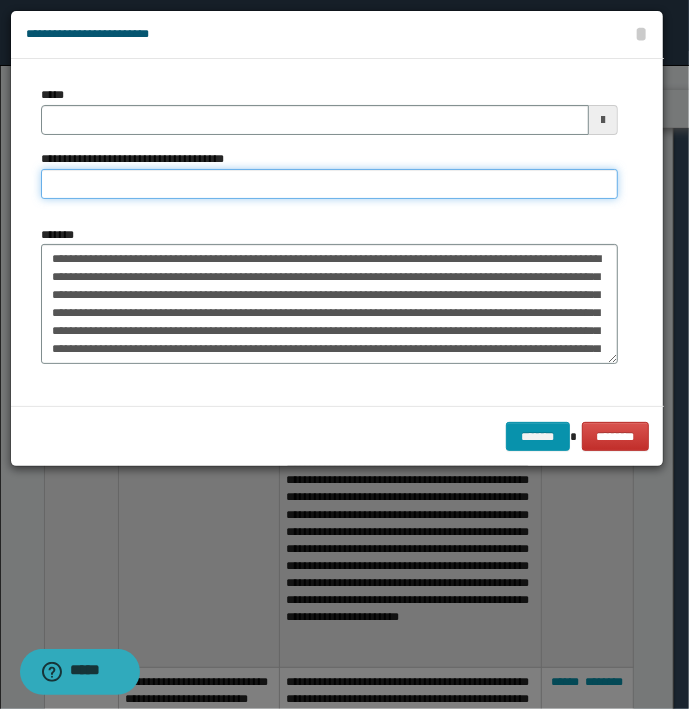 type on "**********" 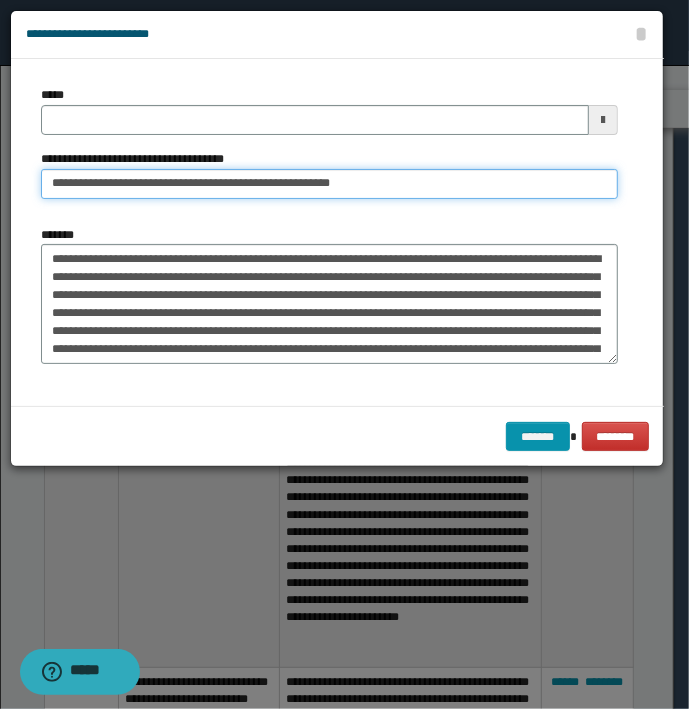 type 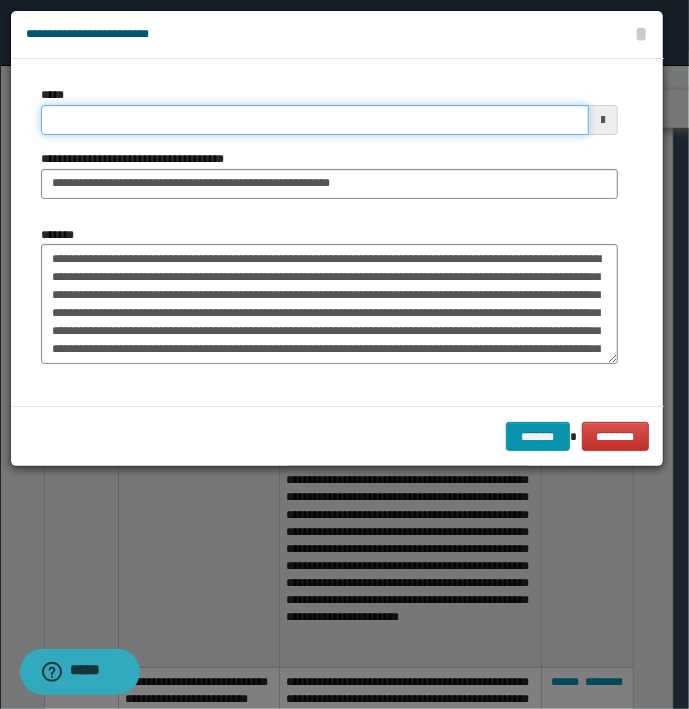 click on "*****" at bounding box center (315, 120) 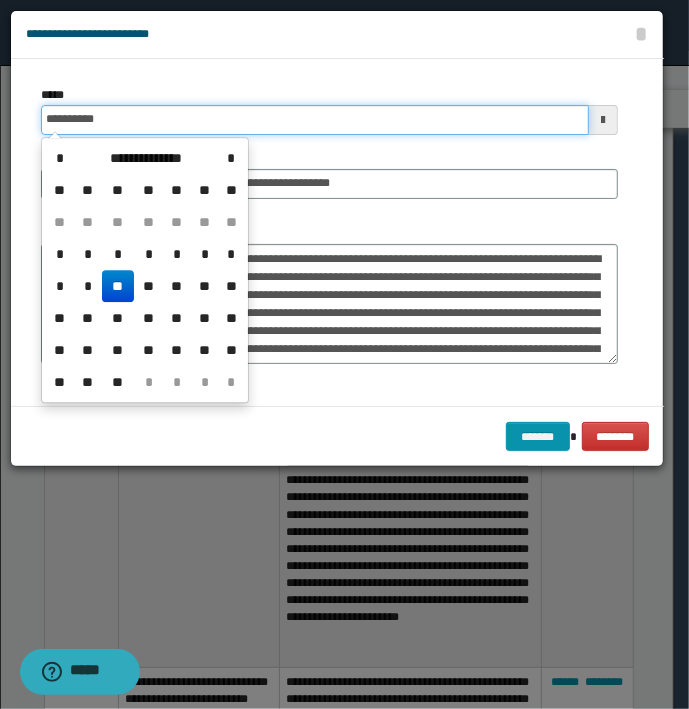 type on "**********" 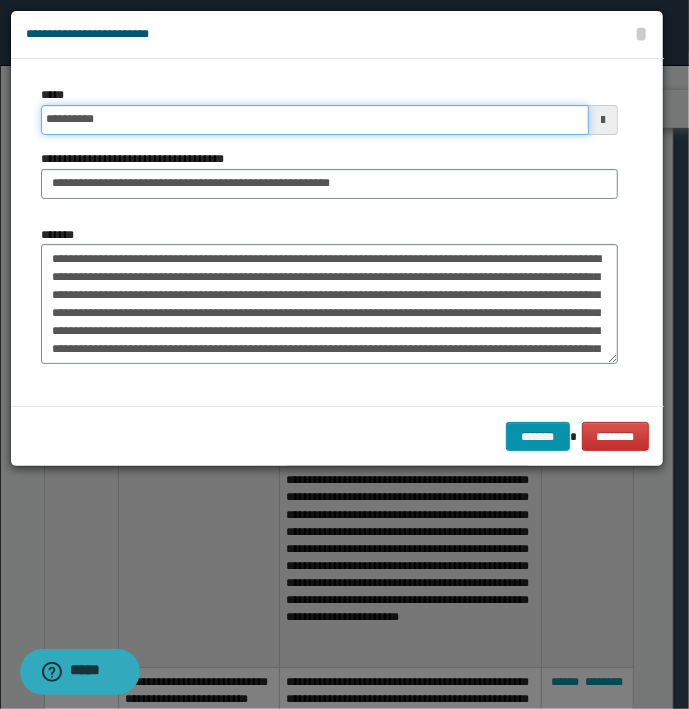 click on "*******" at bounding box center [538, 437] 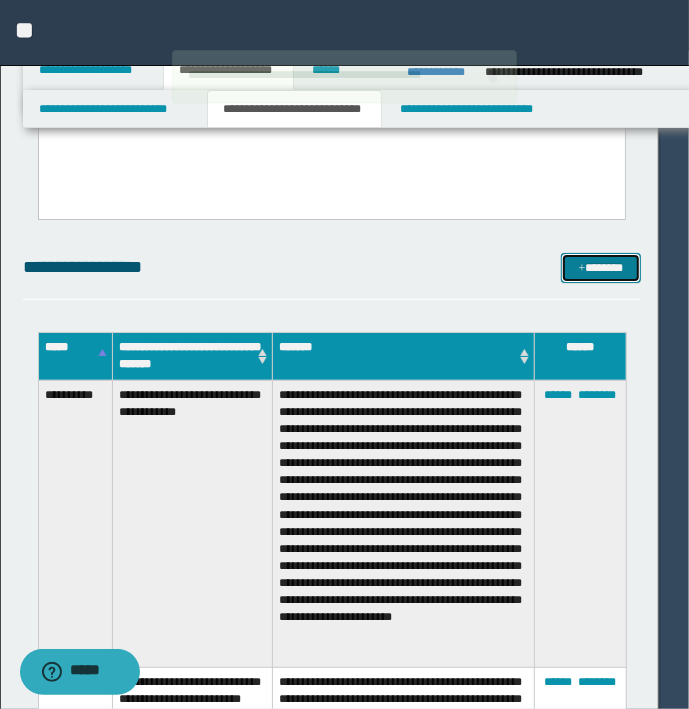 type 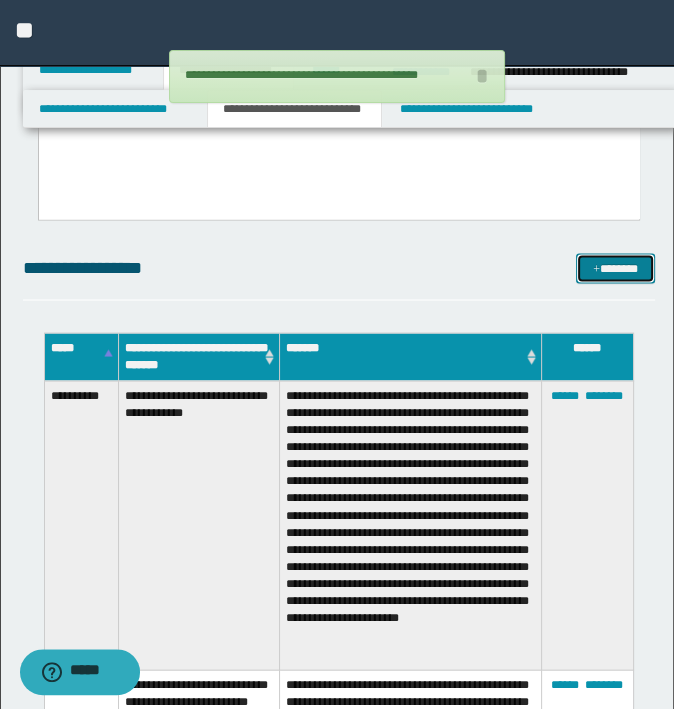 click on "*******" at bounding box center (615, 268) 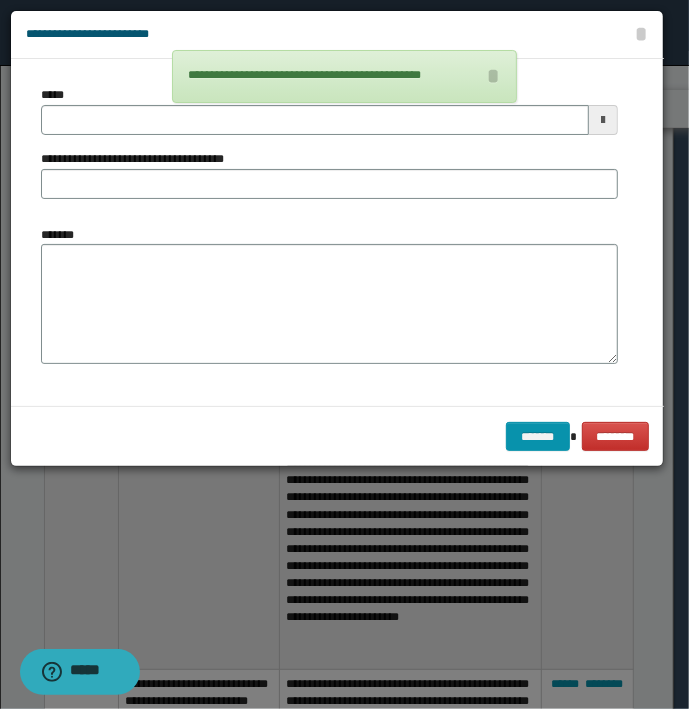 type 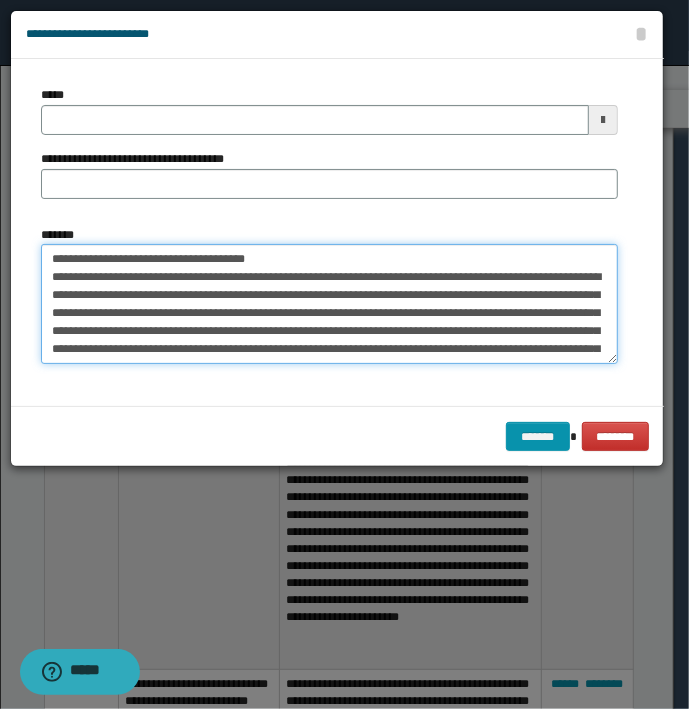 click on "**********" at bounding box center [329, 304] 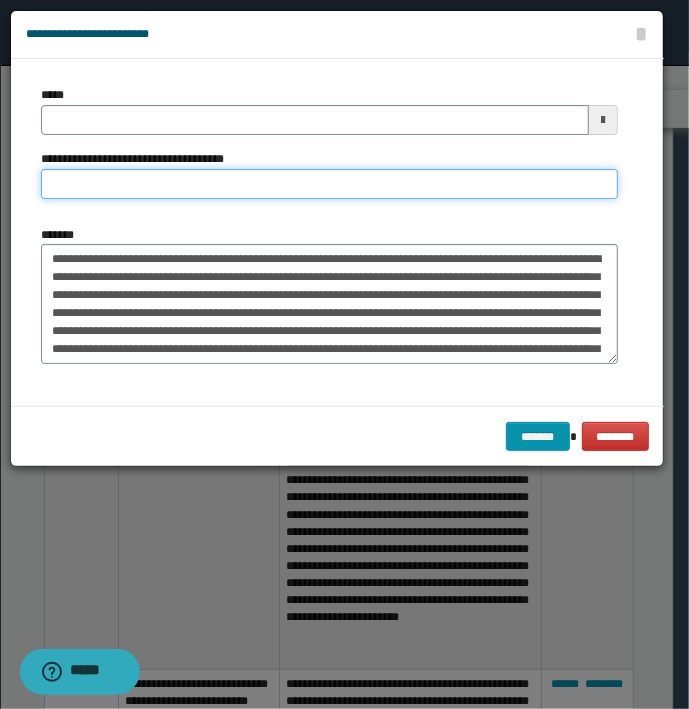 type on "**********" 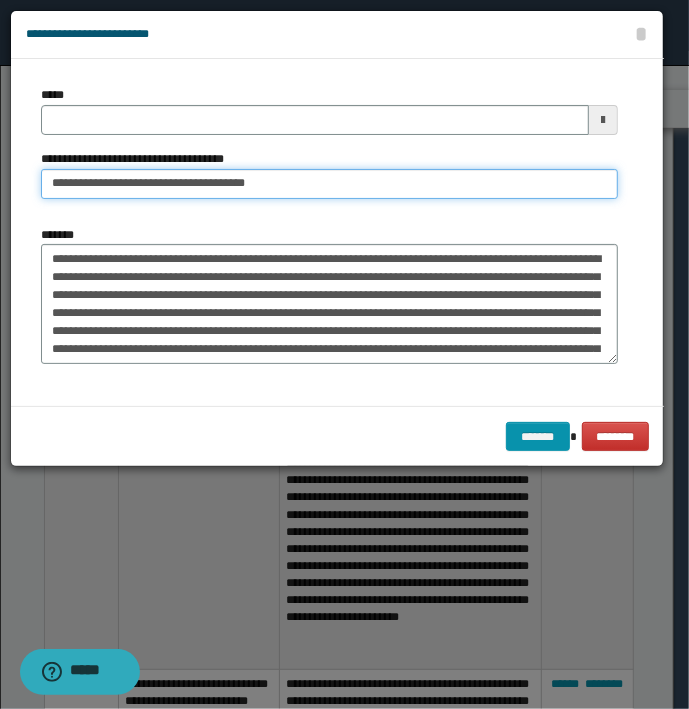 type 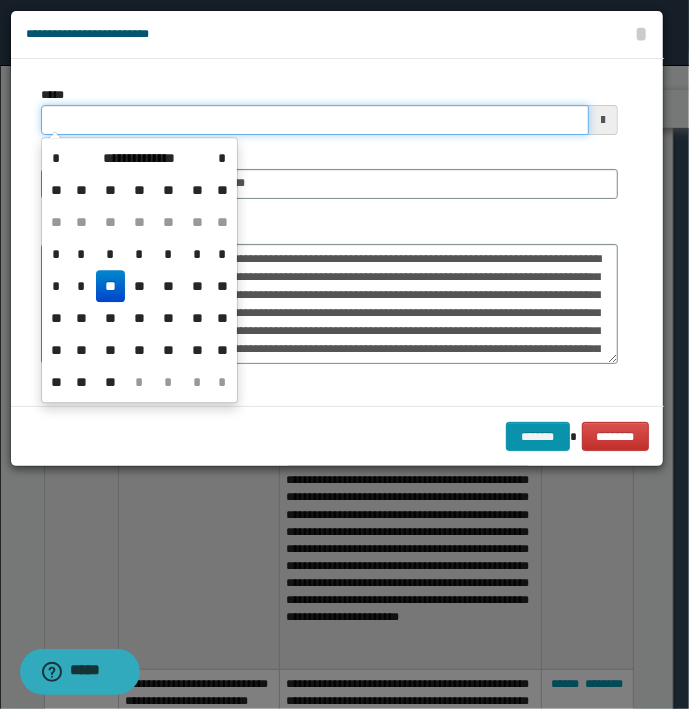click on "*****" at bounding box center (315, 120) 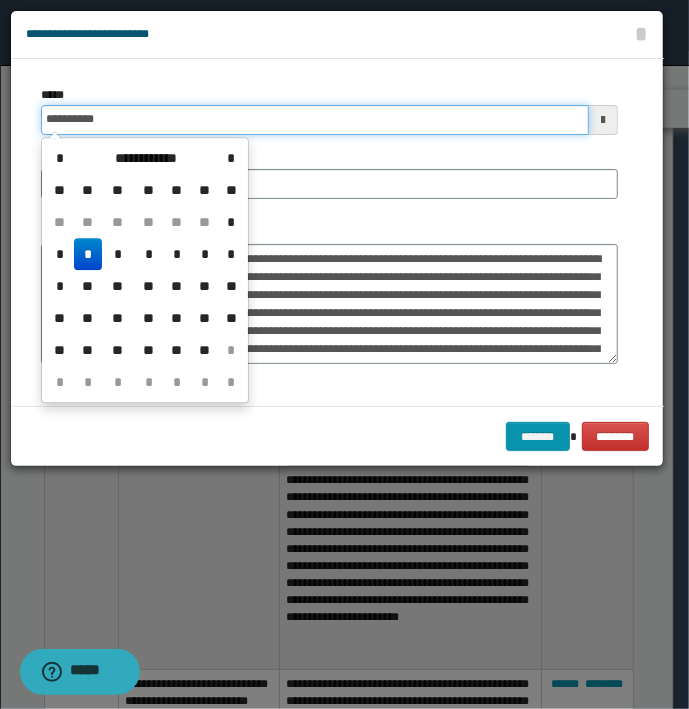 type on "**********" 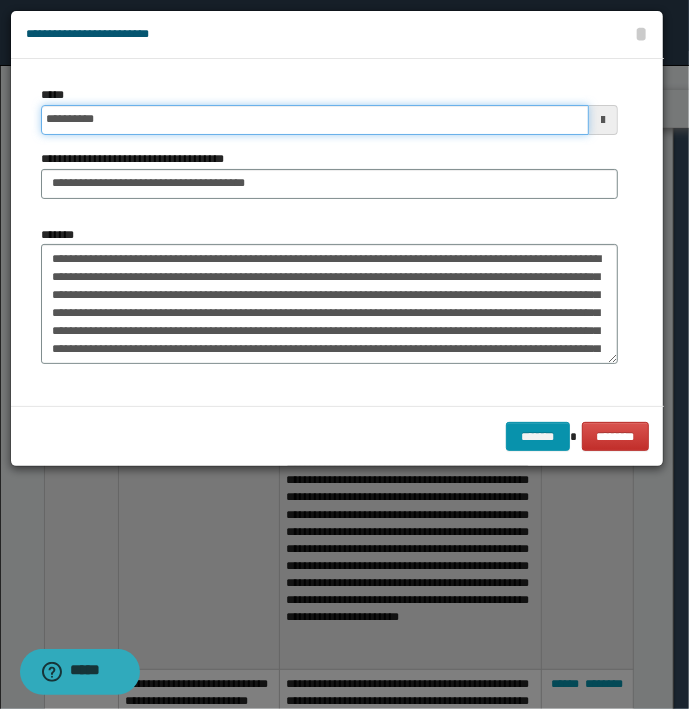 click on "*******" at bounding box center [538, 437] 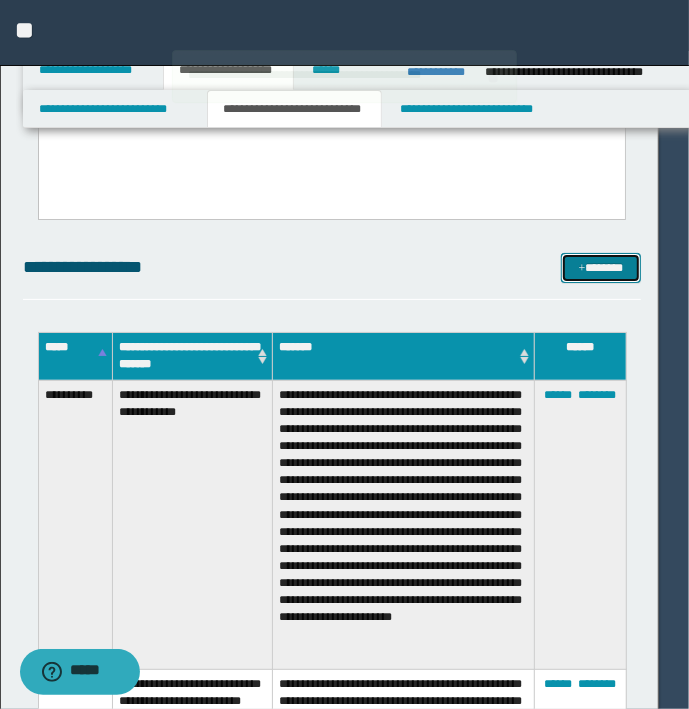 type 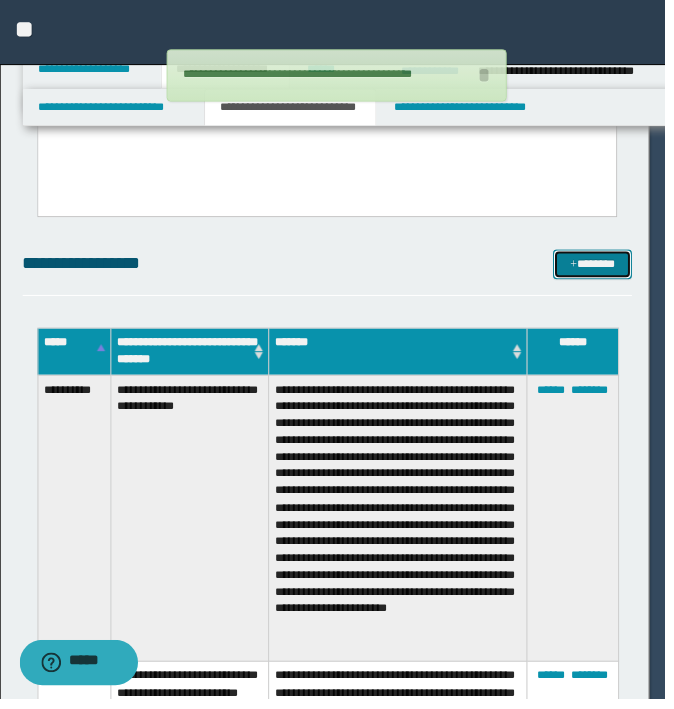 click on "*******" at bounding box center (600, 268) 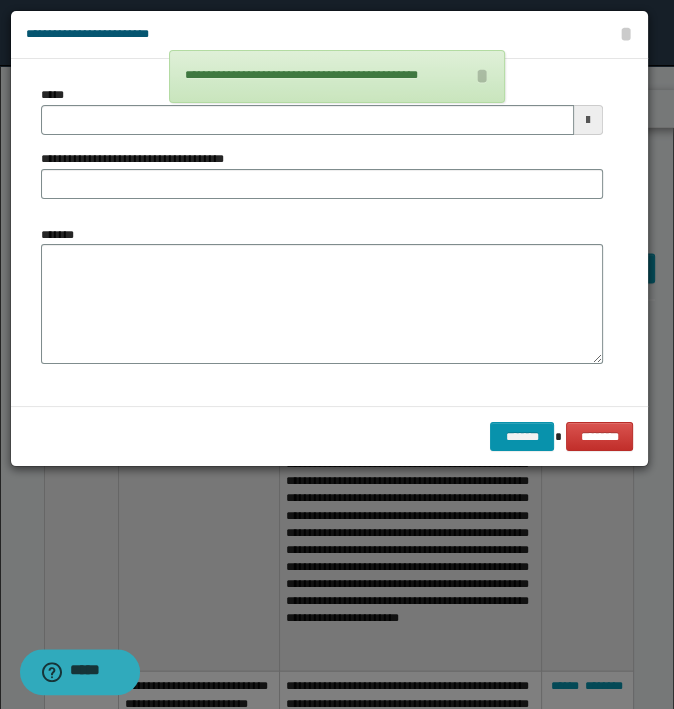 type 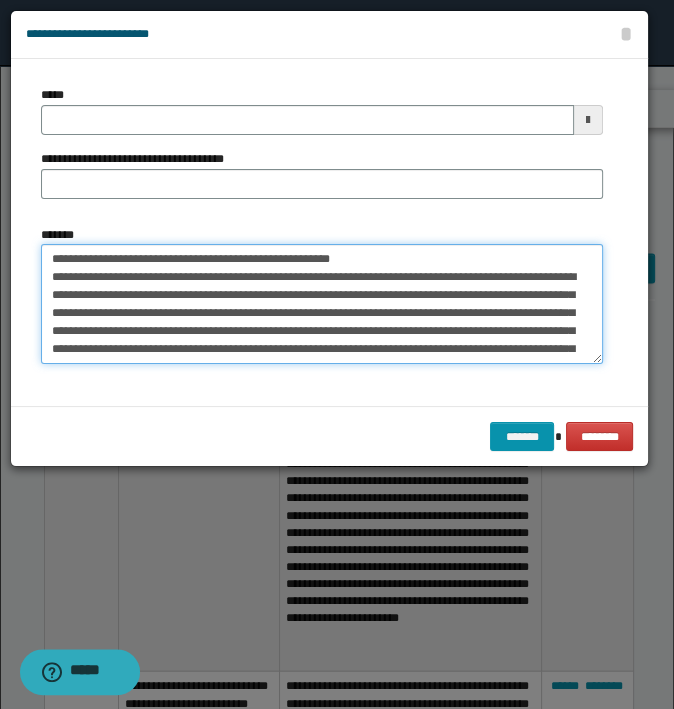 click on "*******" at bounding box center [322, 304] 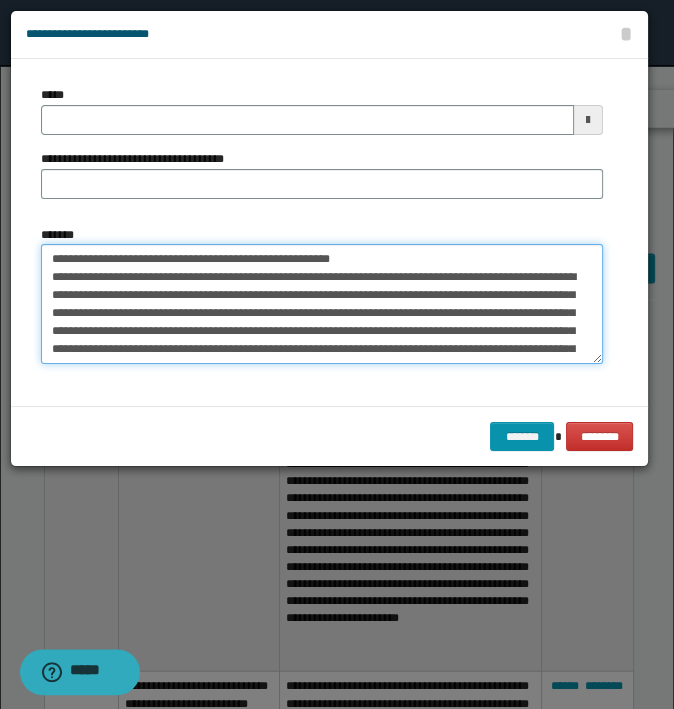 drag, startPoint x: 396, startPoint y: 250, endPoint x: 19, endPoint y: 218, distance: 378.35565 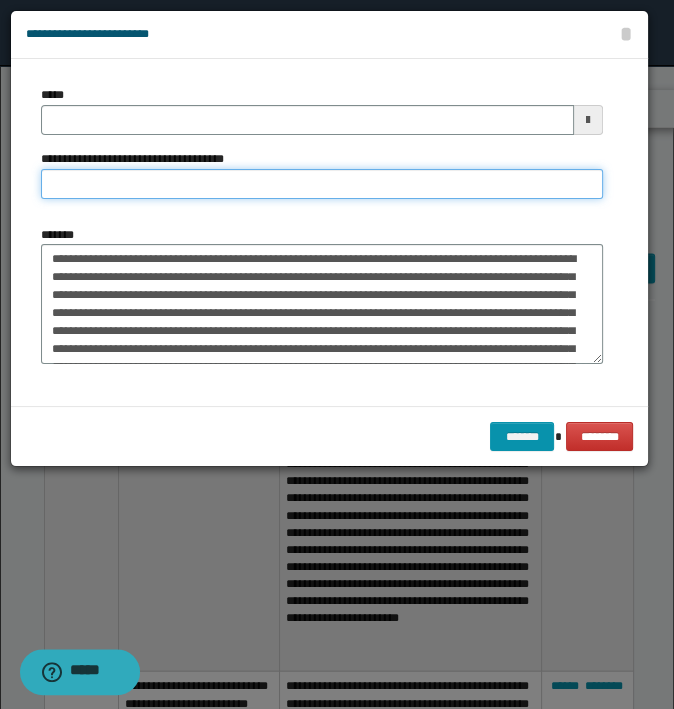 type on "**********" 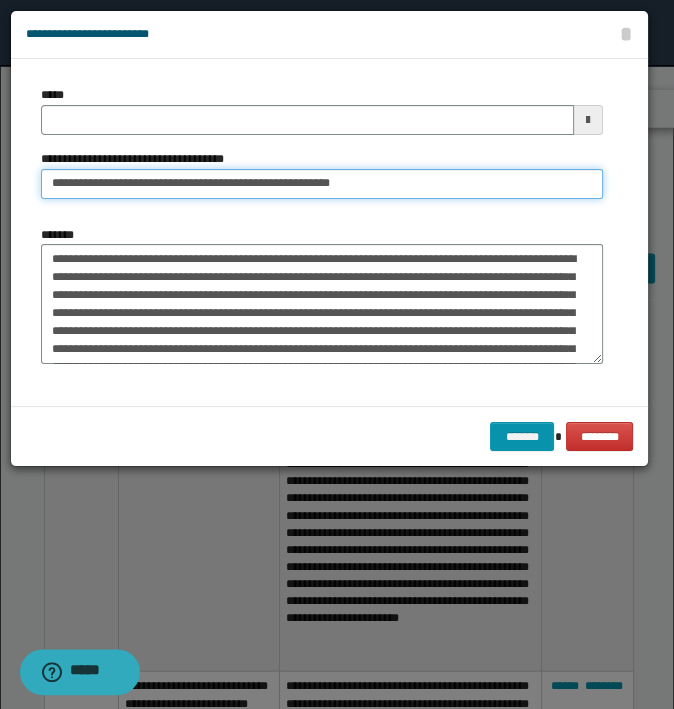 type 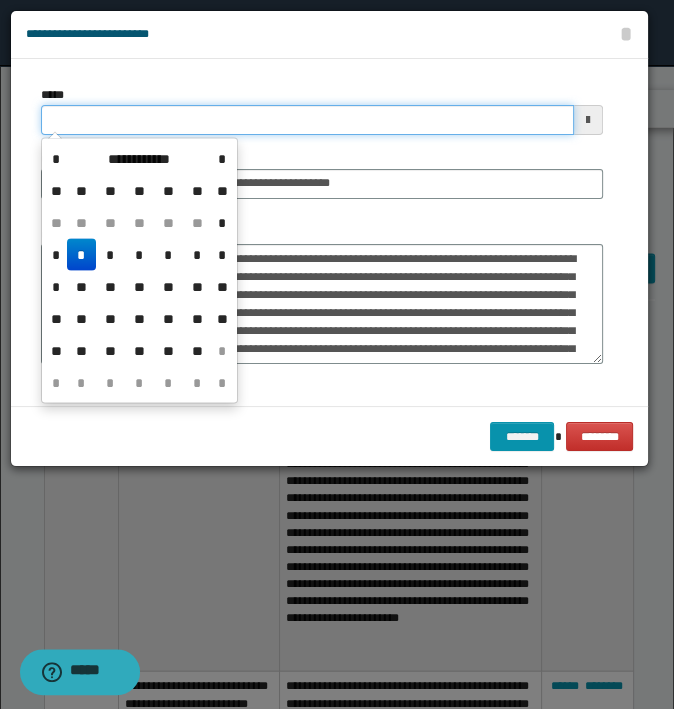 click on "*****" at bounding box center (307, 120) 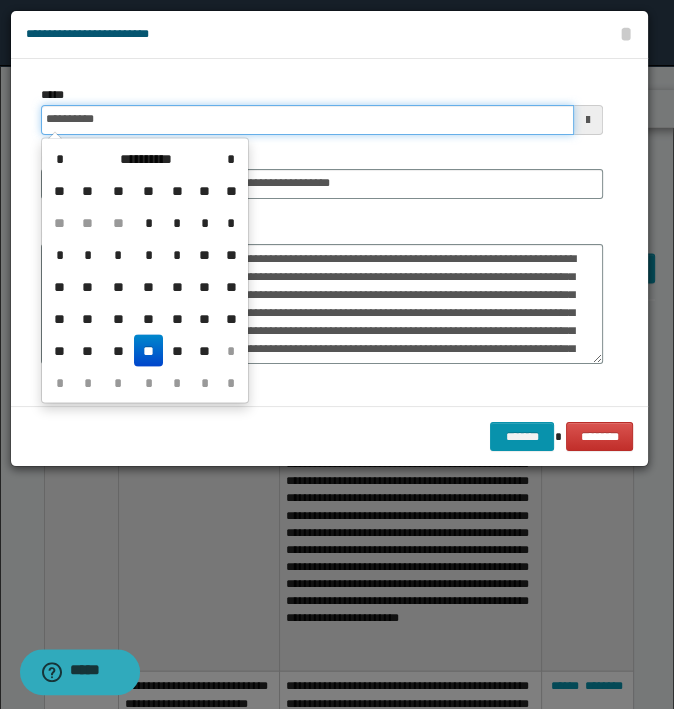 type on "**********" 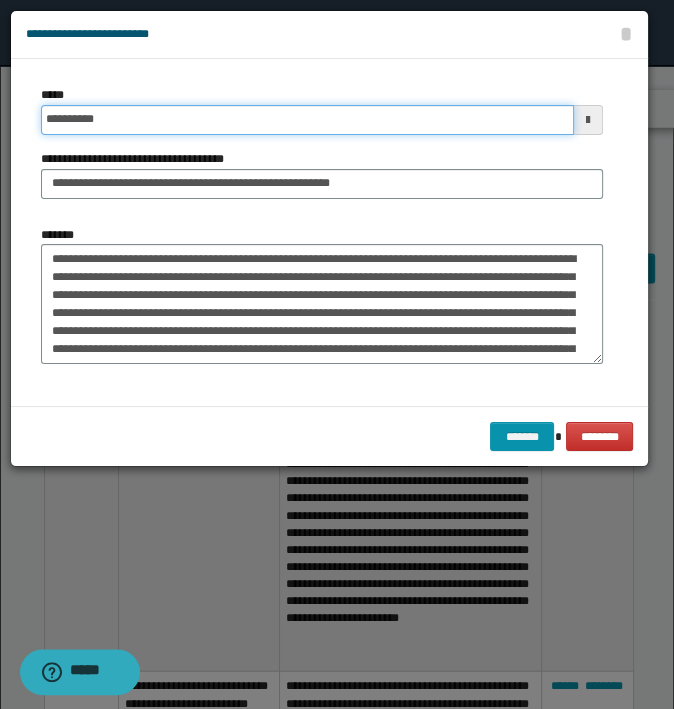 click on "*******" at bounding box center [522, 437] 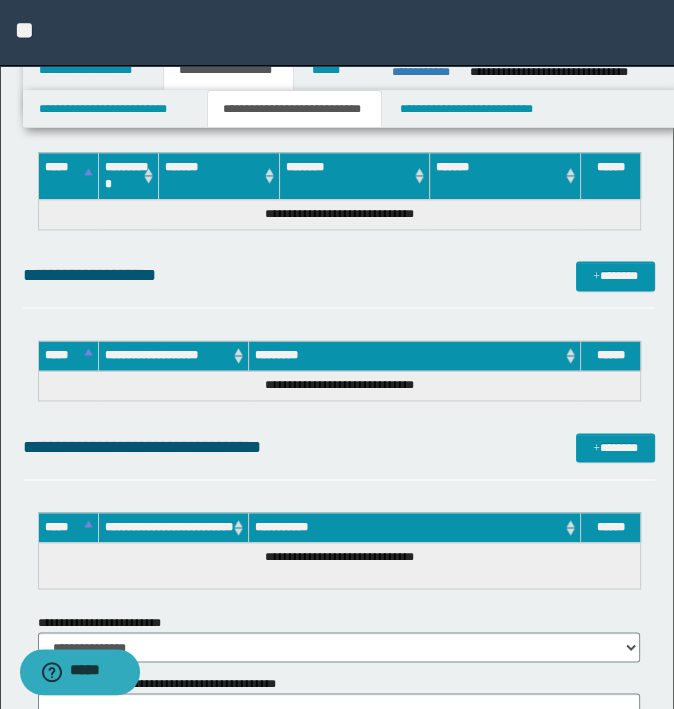 scroll, scrollTop: 5900, scrollLeft: 0, axis: vertical 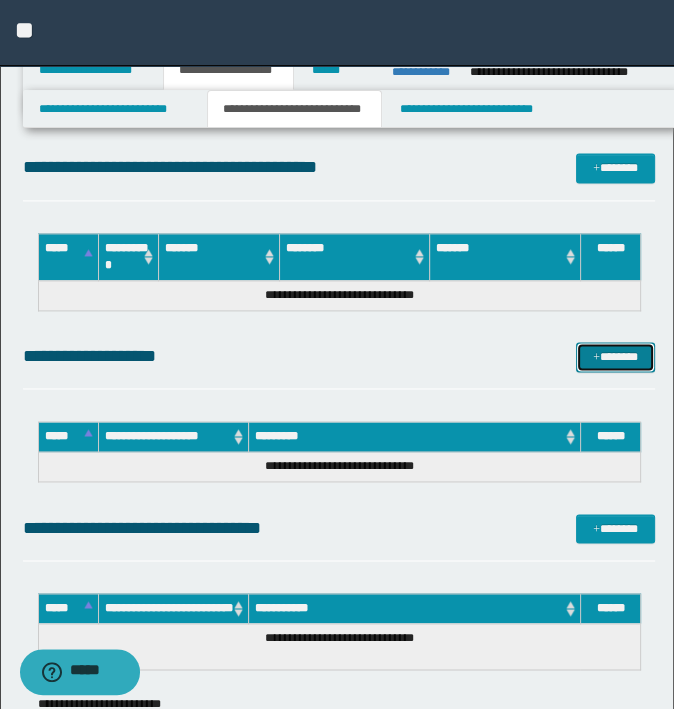 click on "*******" at bounding box center (615, 357) 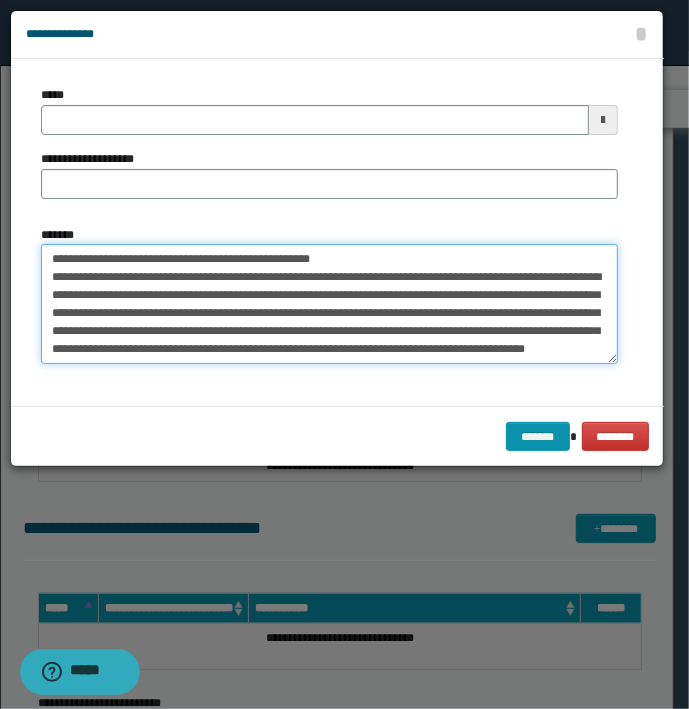 click on "**********" at bounding box center (329, 304) 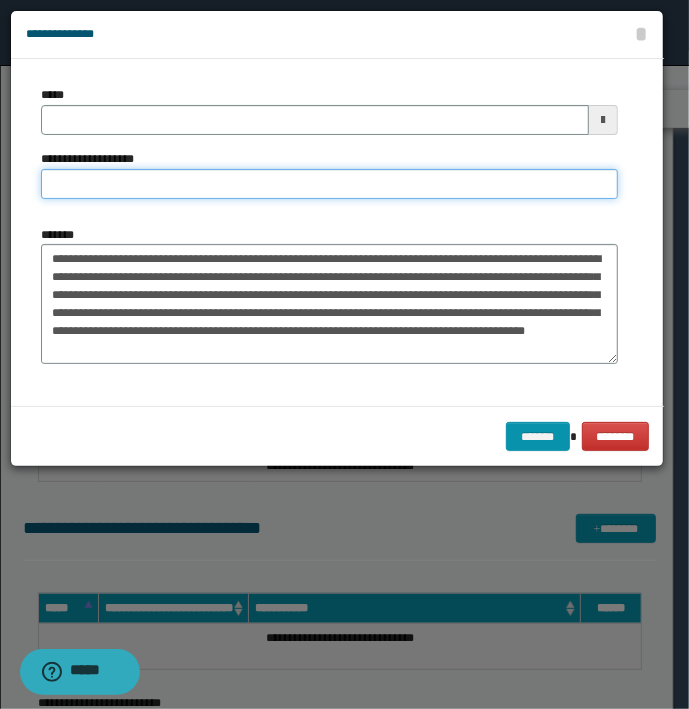 type on "**********" 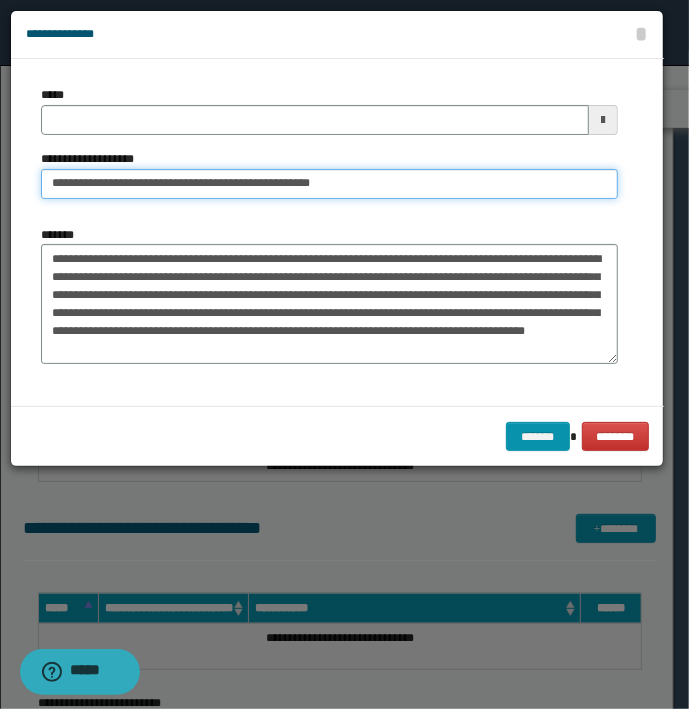 type 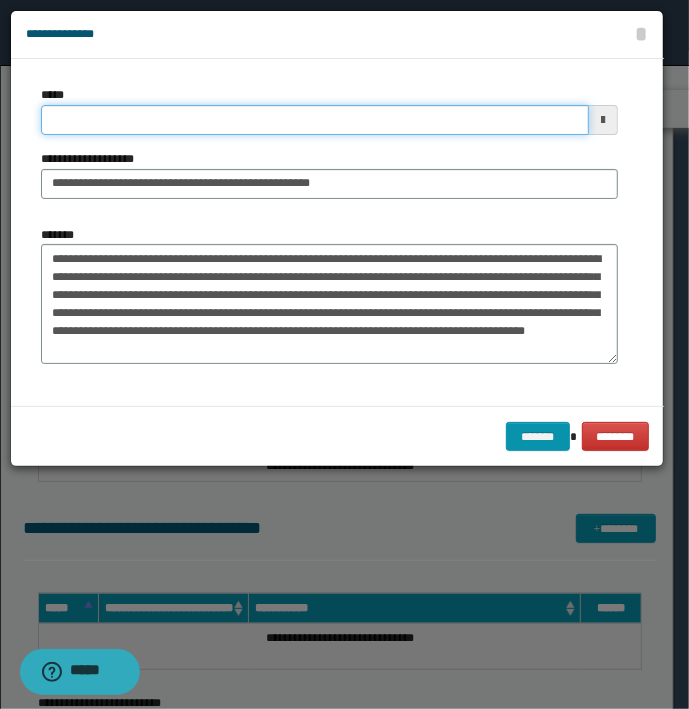 click on "*****" at bounding box center (315, 120) 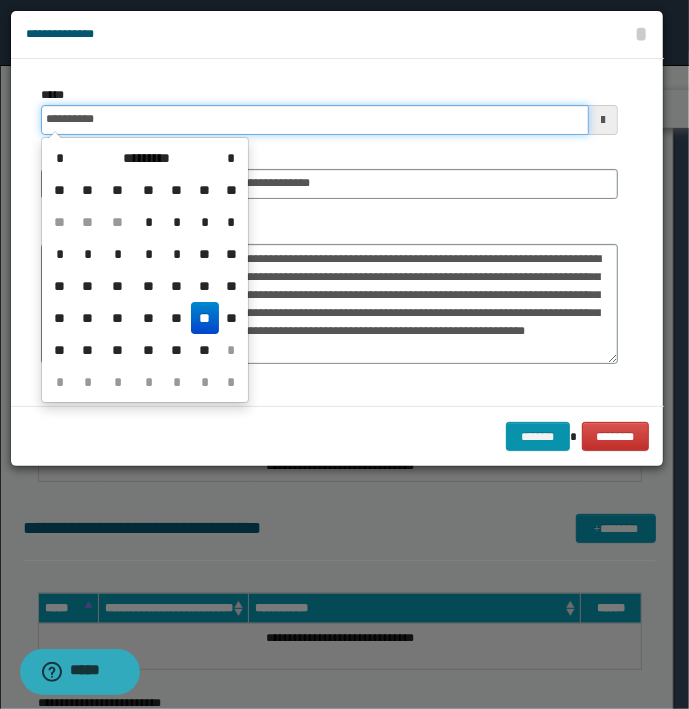 type on "**********" 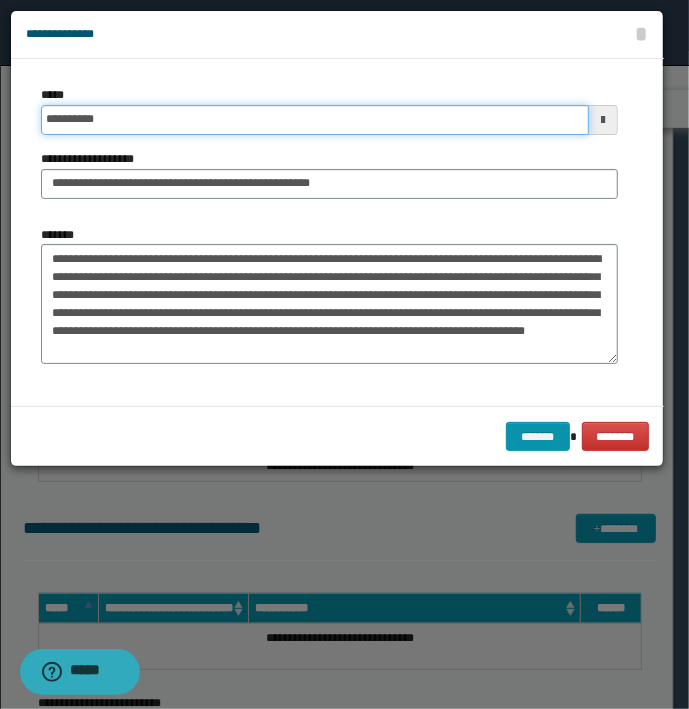 click on "*******" at bounding box center (538, 437) 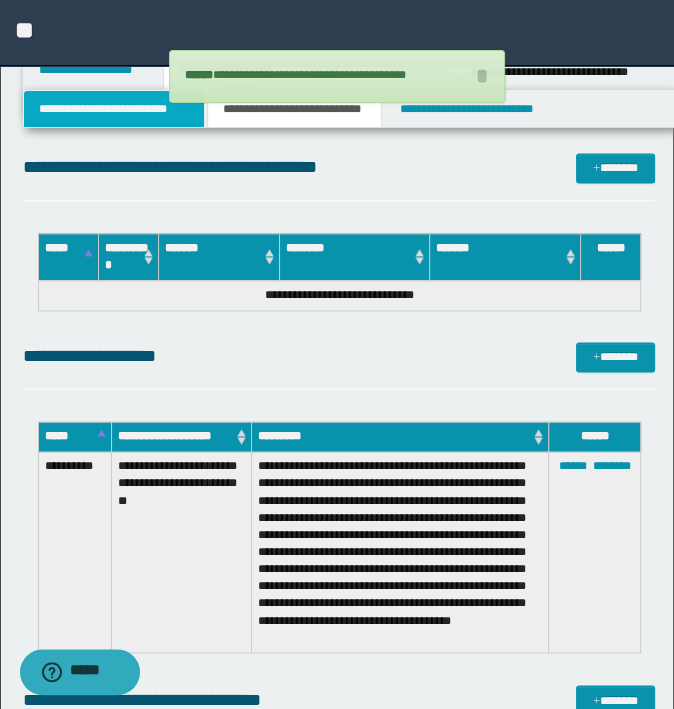click on "**********" at bounding box center [114, 109] 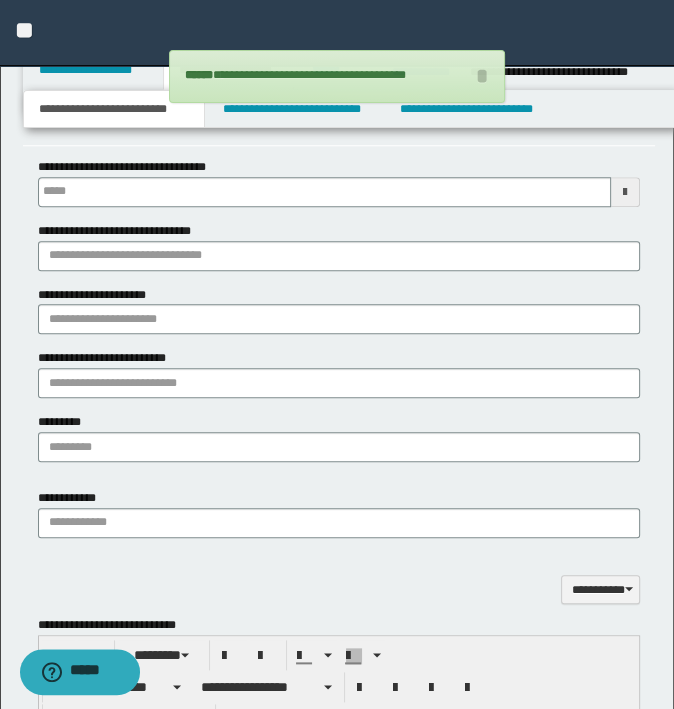 scroll, scrollTop: 978, scrollLeft: 0, axis: vertical 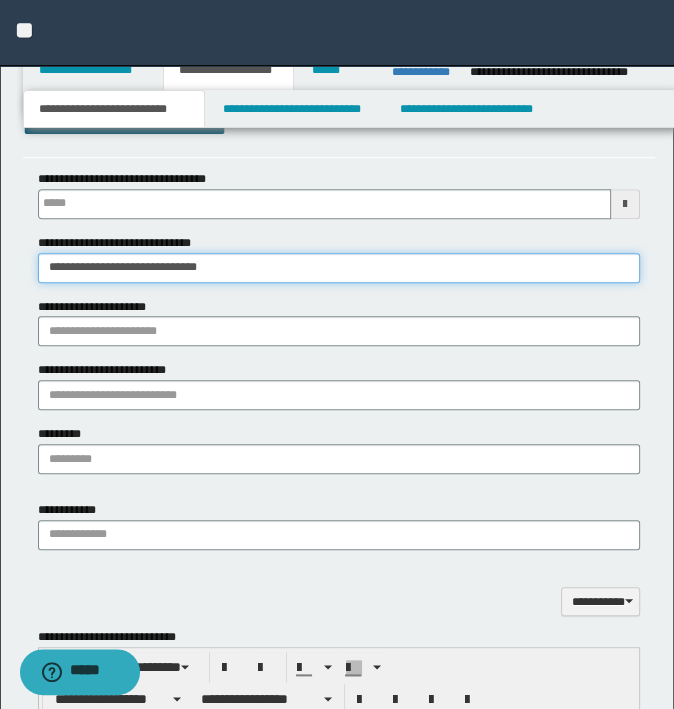 type on "**********" 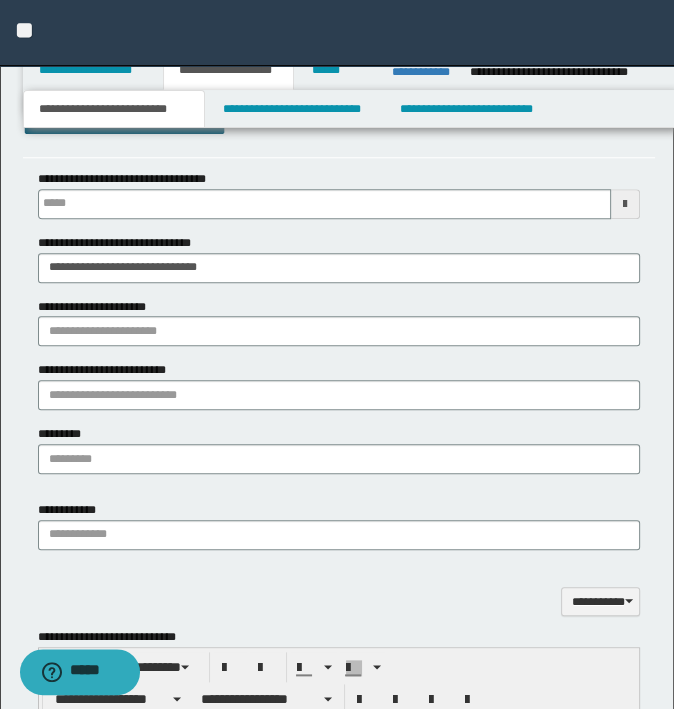 click on "**********" at bounding box center [339, 322] 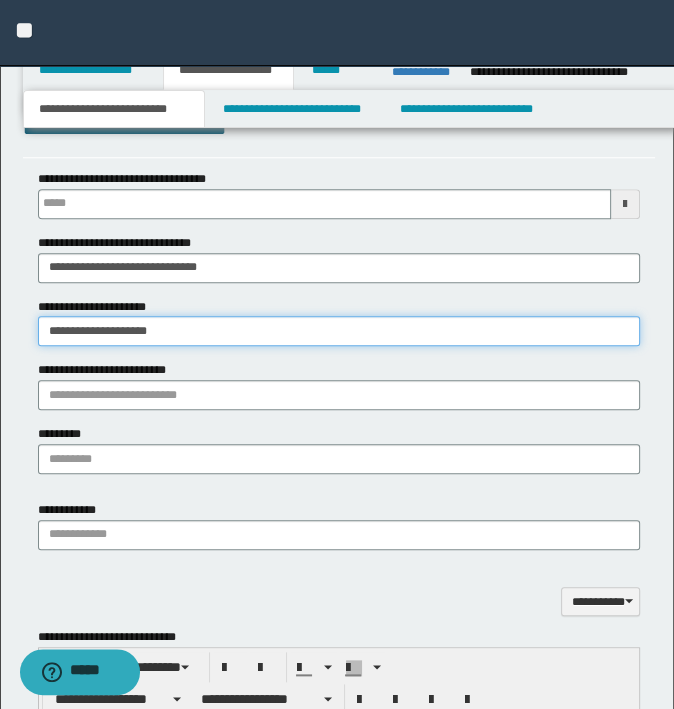 type on "**********" 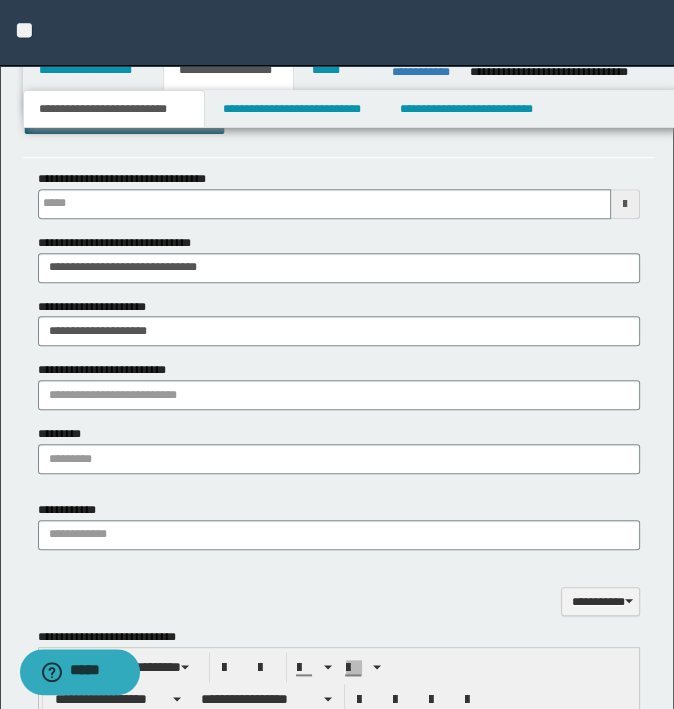 click on "**********" at bounding box center (339, 385) 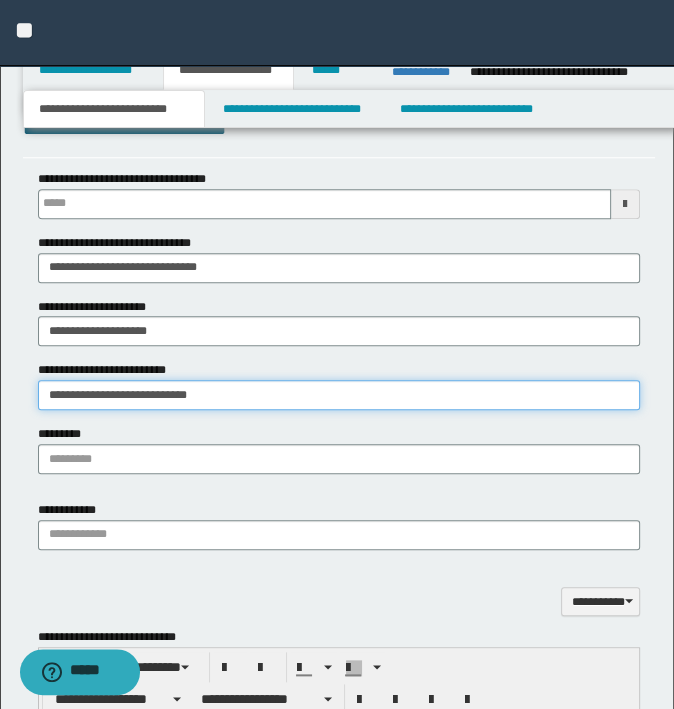 type on "**********" 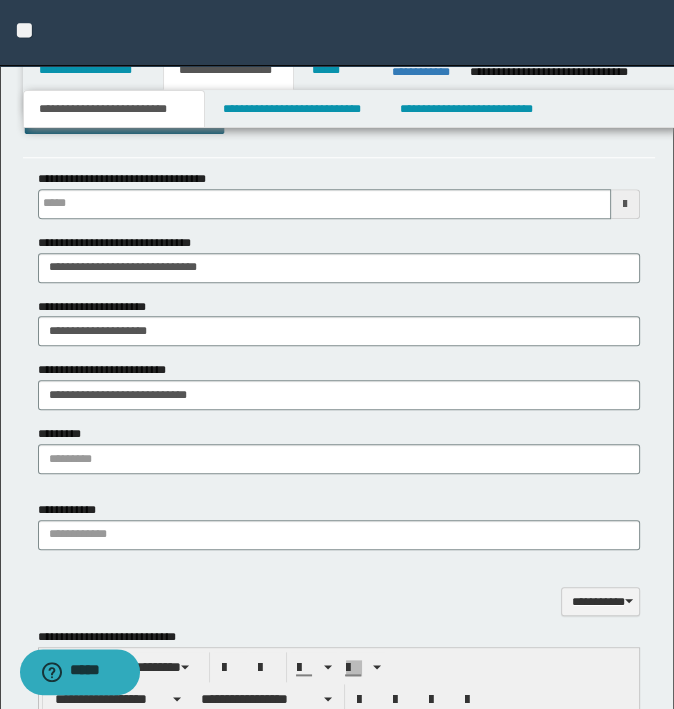 click on "*********" at bounding box center (339, 449) 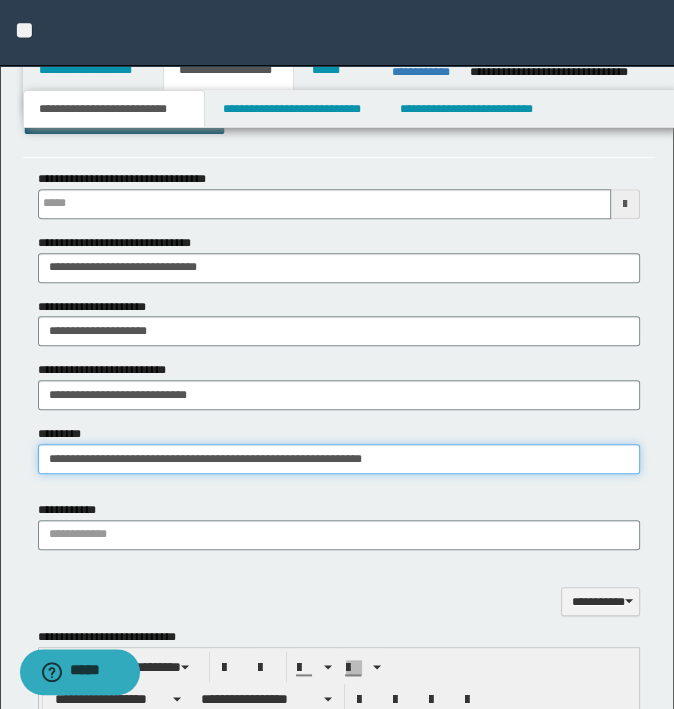 type on "**********" 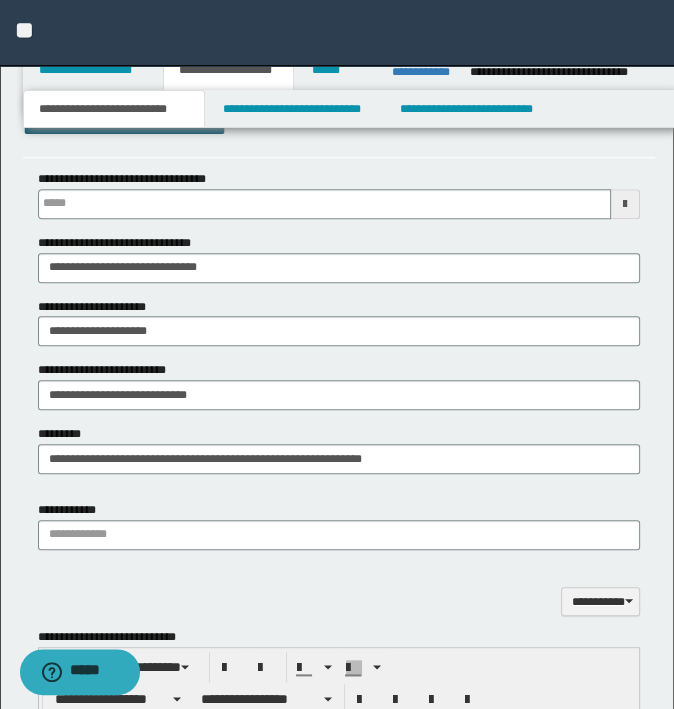 drag, startPoint x: 332, startPoint y: 495, endPoint x: 394, endPoint y: 522, distance: 67.62396 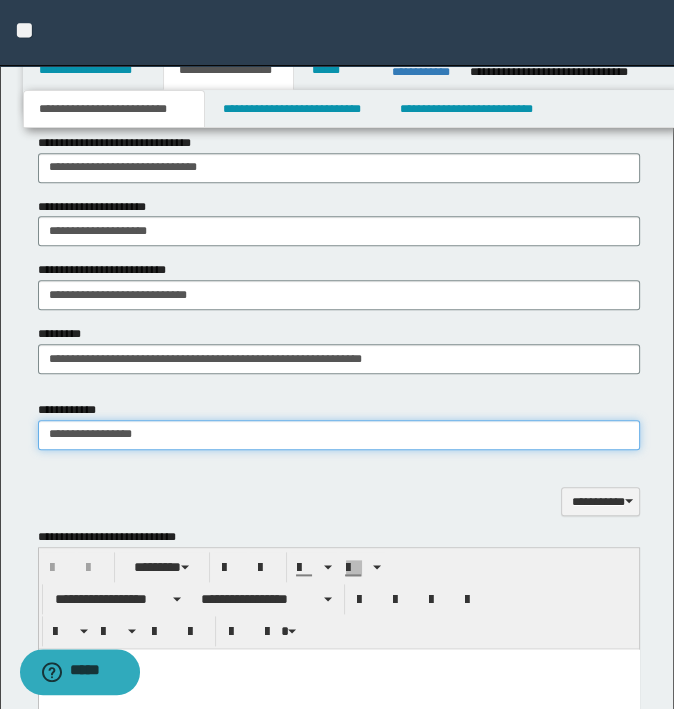 type on "**********" 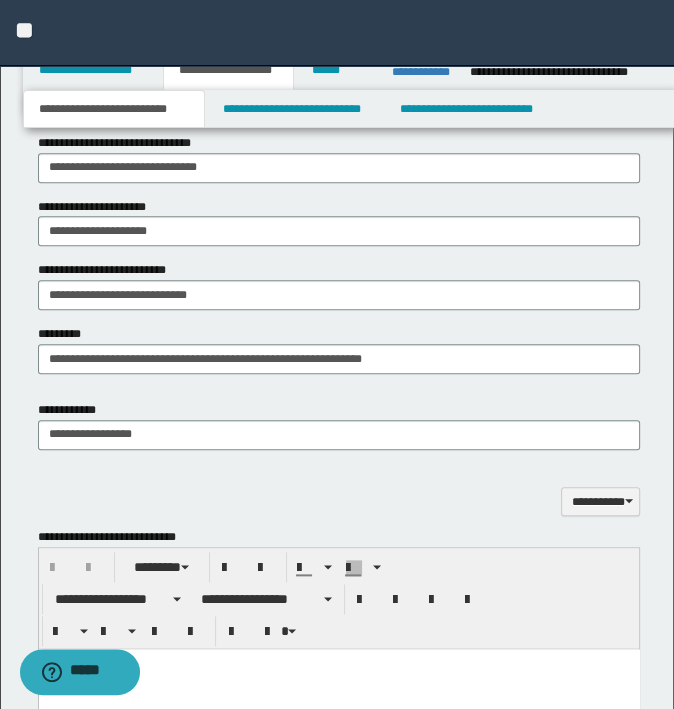 click on "**********" at bounding box center (339, 502) 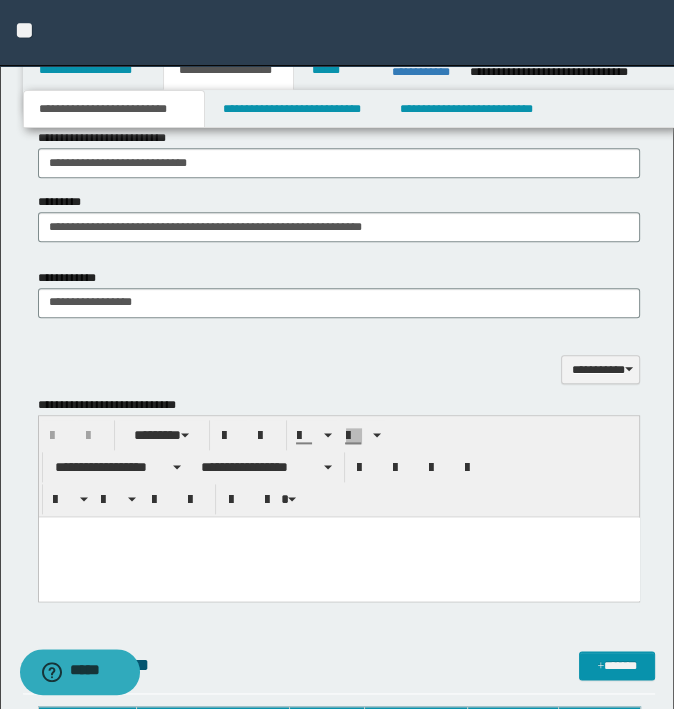 scroll, scrollTop: 1478, scrollLeft: 0, axis: vertical 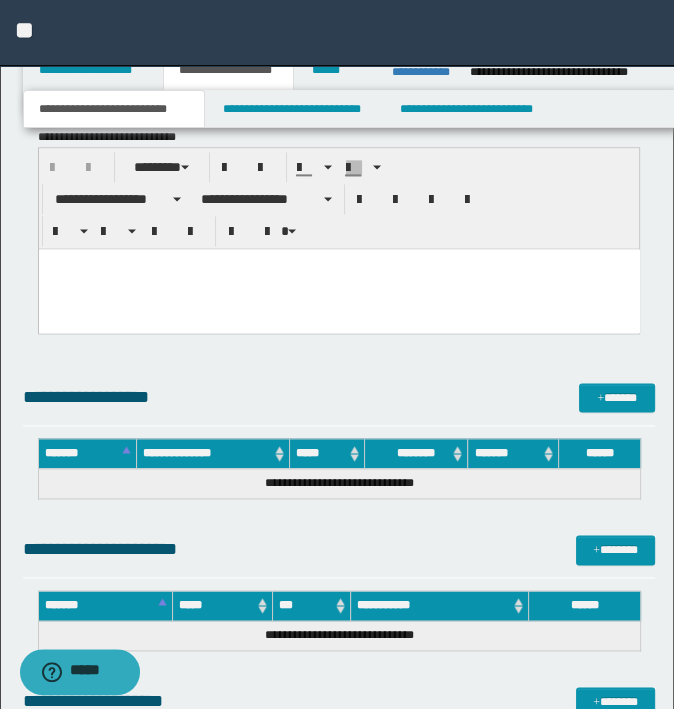 click at bounding box center [338, 288] 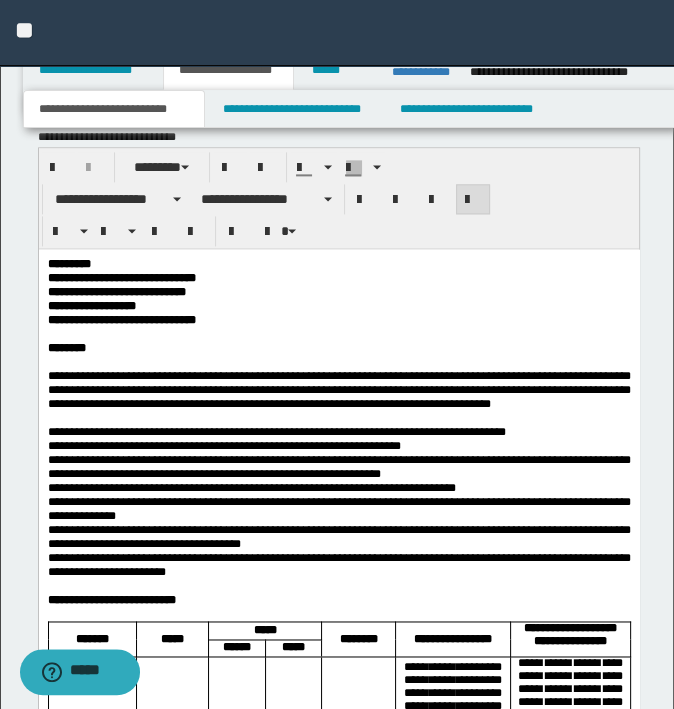 click on "**********" at bounding box center [338, 319] 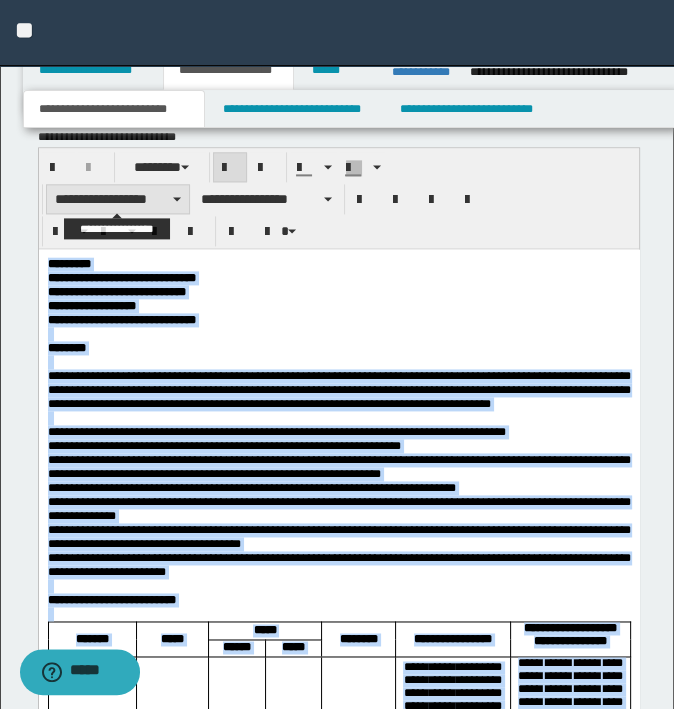 click on "**********" at bounding box center (118, 199) 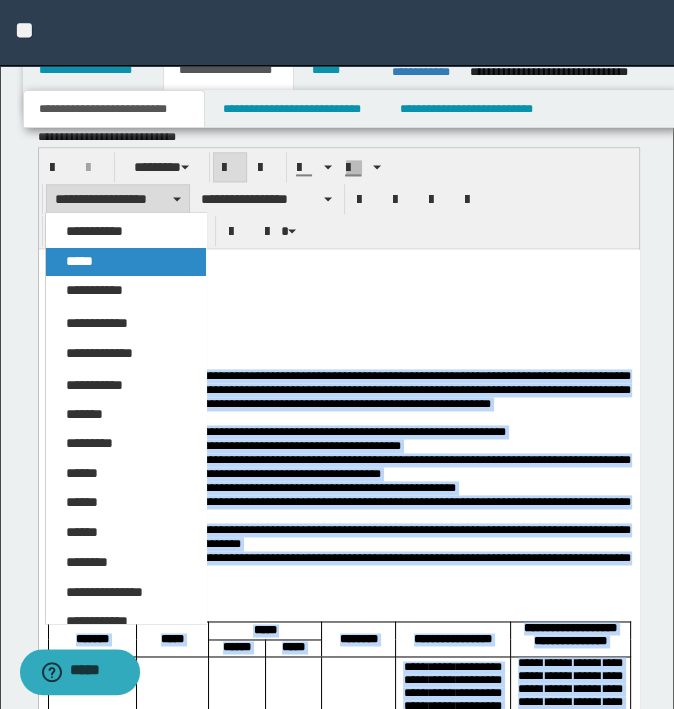 click on "*****" at bounding box center (126, 262) 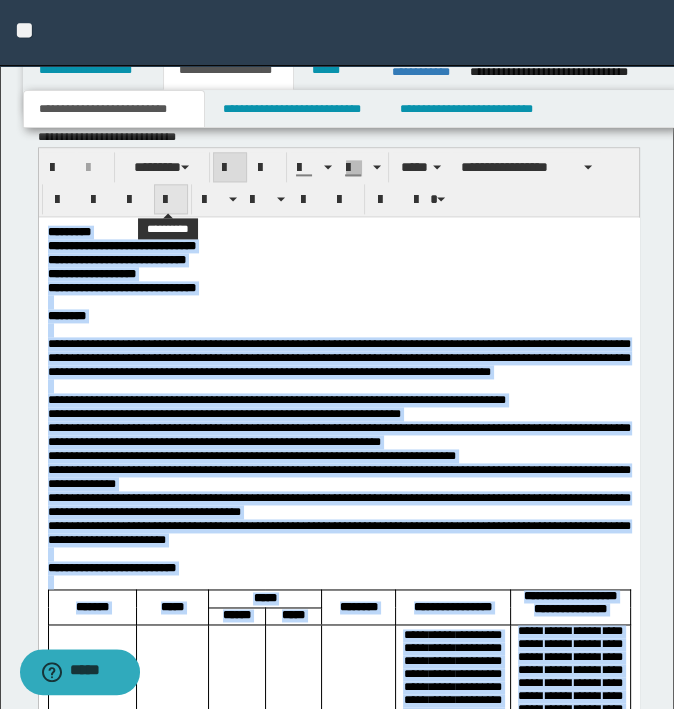 click at bounding box center [171, 200] 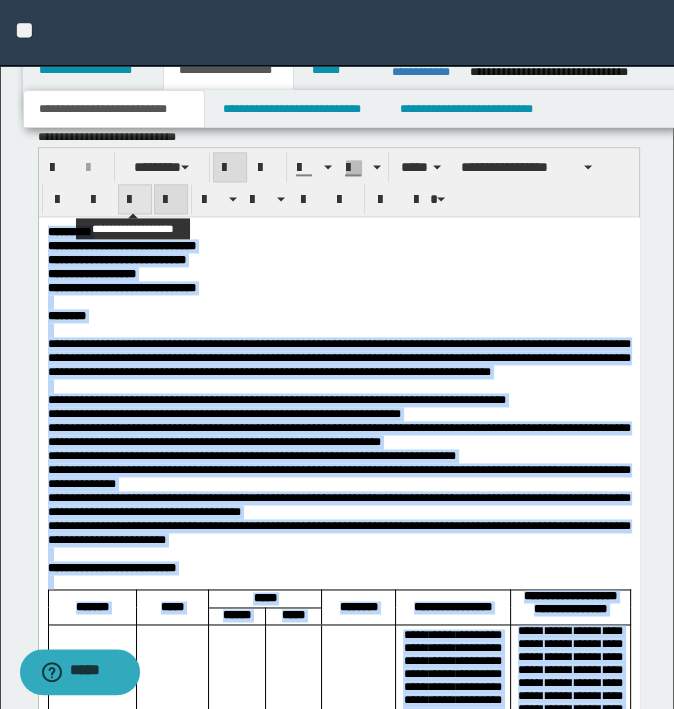 click at bounding box center (135, 200) 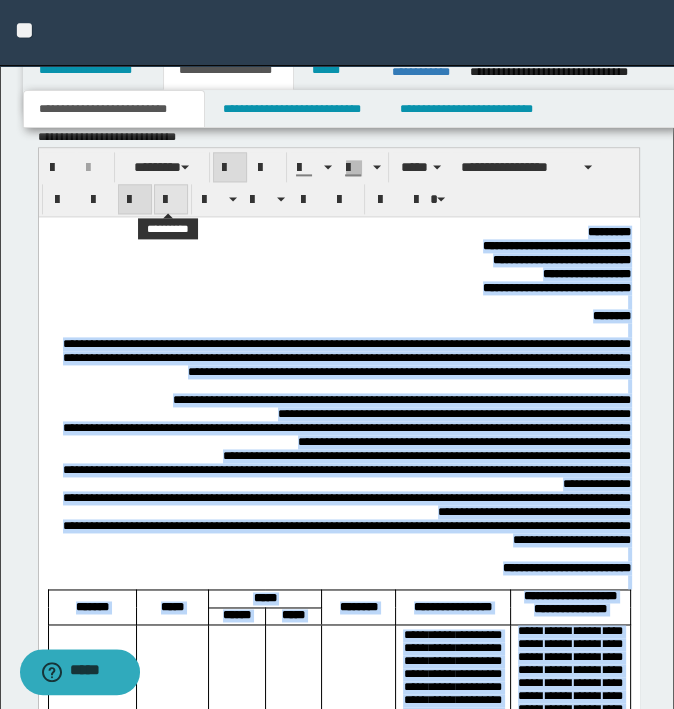 click at bounding box center [171, 200] 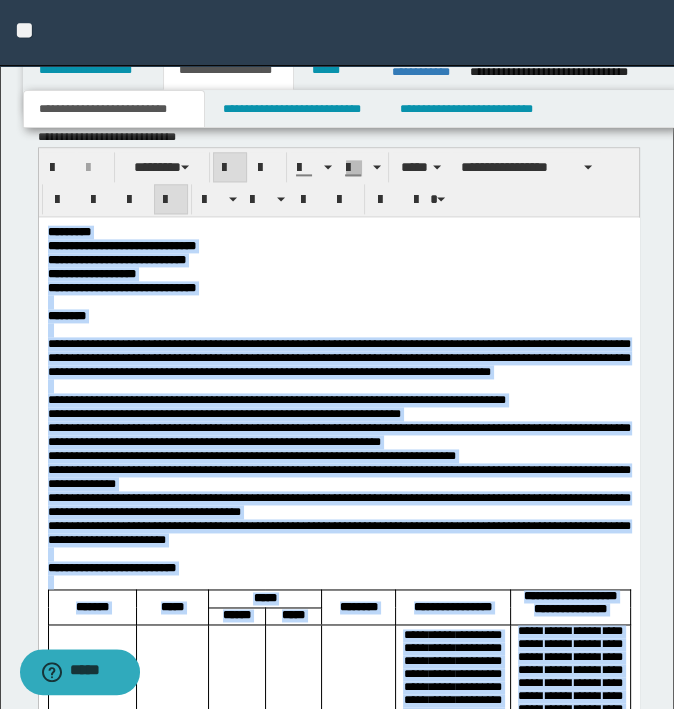 click at bounding box center [338, 329] 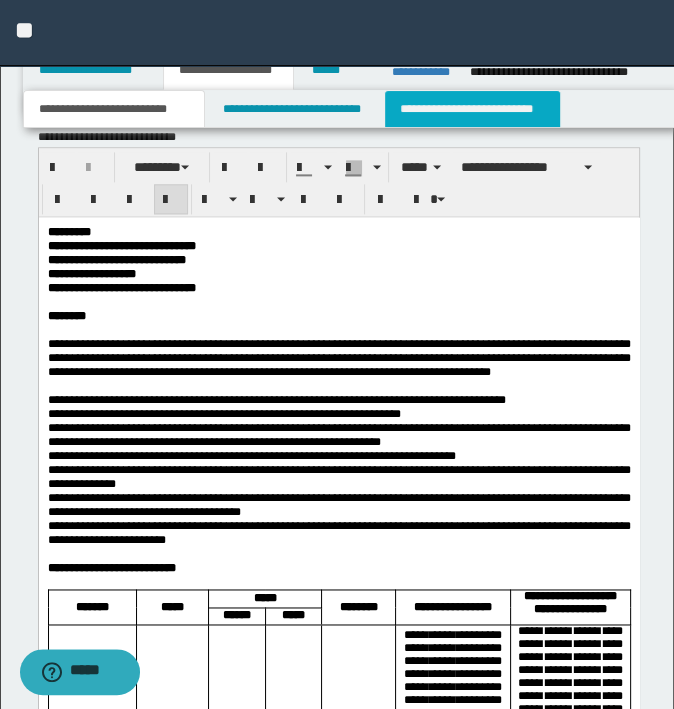 click on "**********" at bounding box center (472, 109) 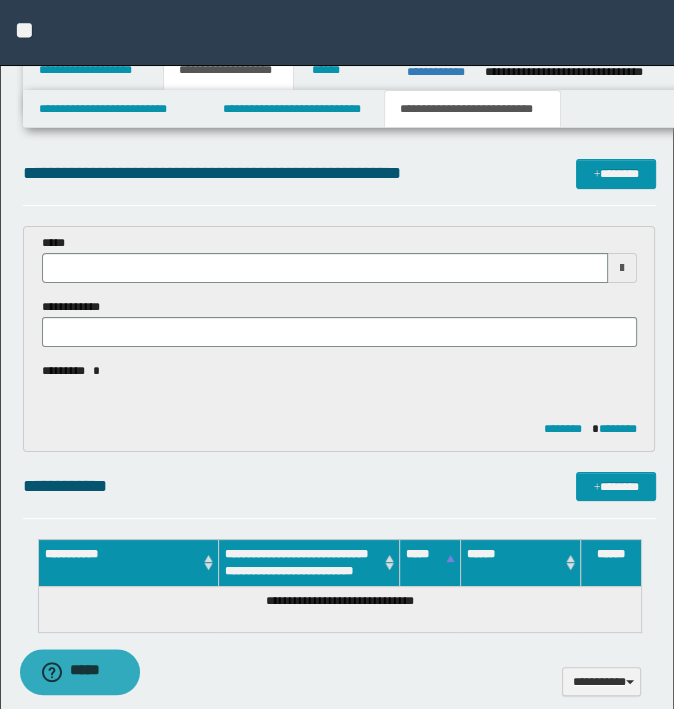 scroll, scrollTop: 0, scrollLeft: 0, axis: both 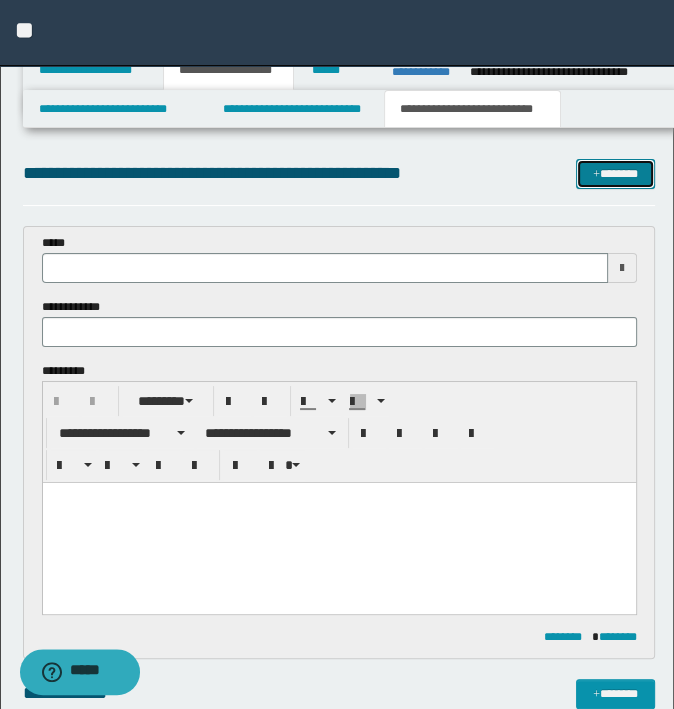 click on "*******" at bounding box center (615, 174) 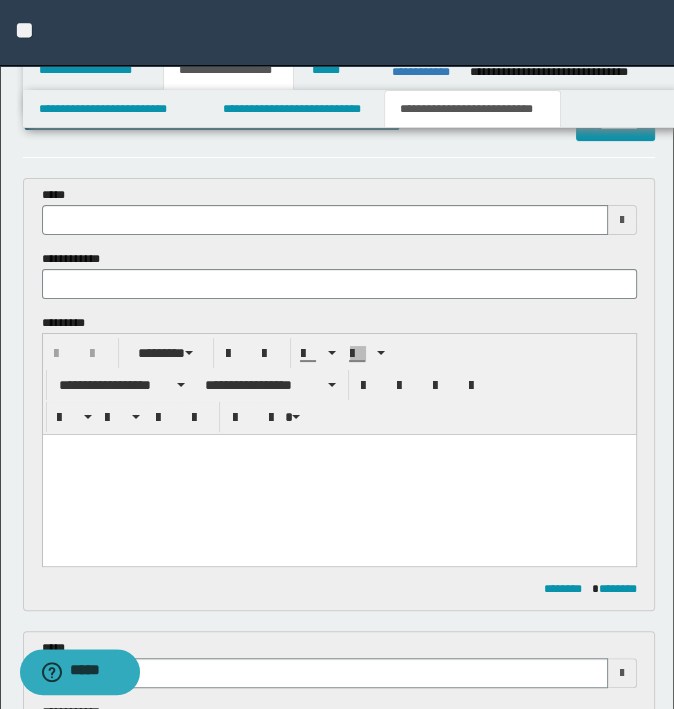 scroll, scrollTop: 0, scrollLeft: 0, axis: both 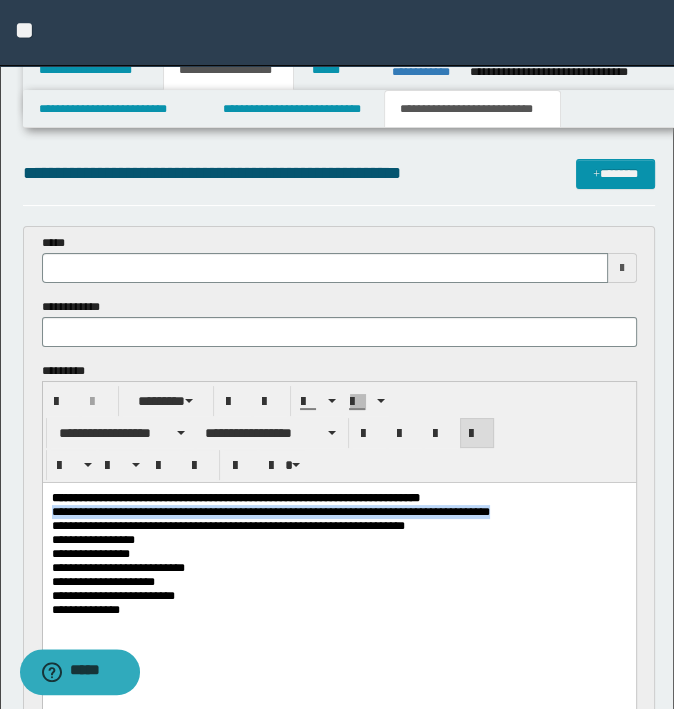 drag, startPoint x: 494, startPoint y: 519, endPoint x: -5, endPoint y: 509, distance: 499.1002 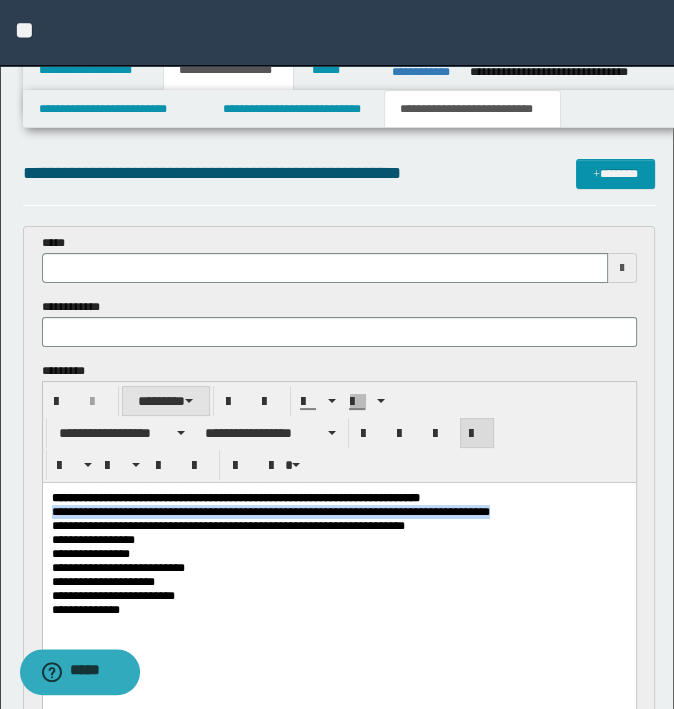 copy on "**********" 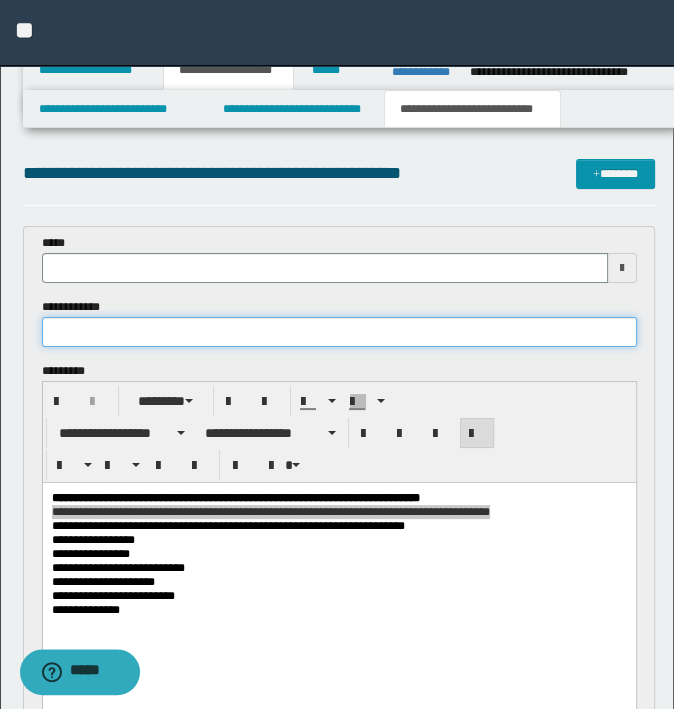 click at bounding box center (339, 332) 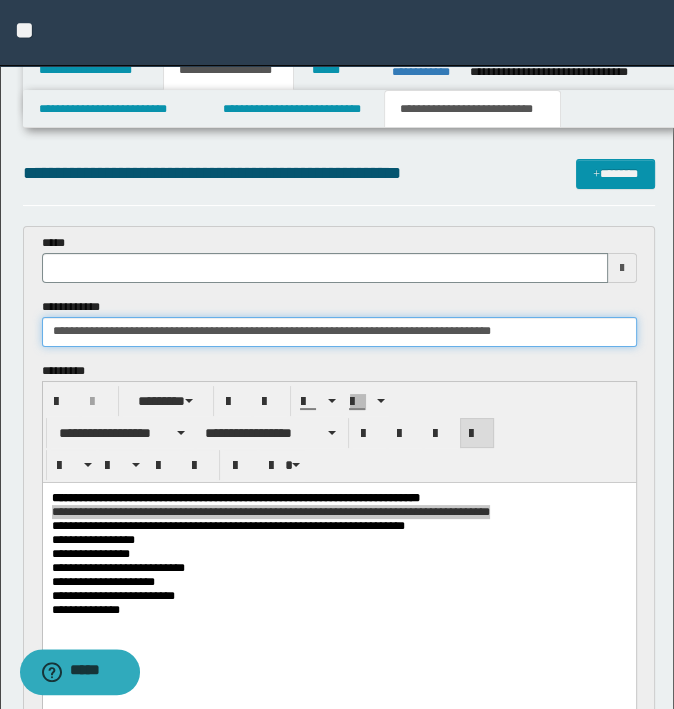 type on "**********" 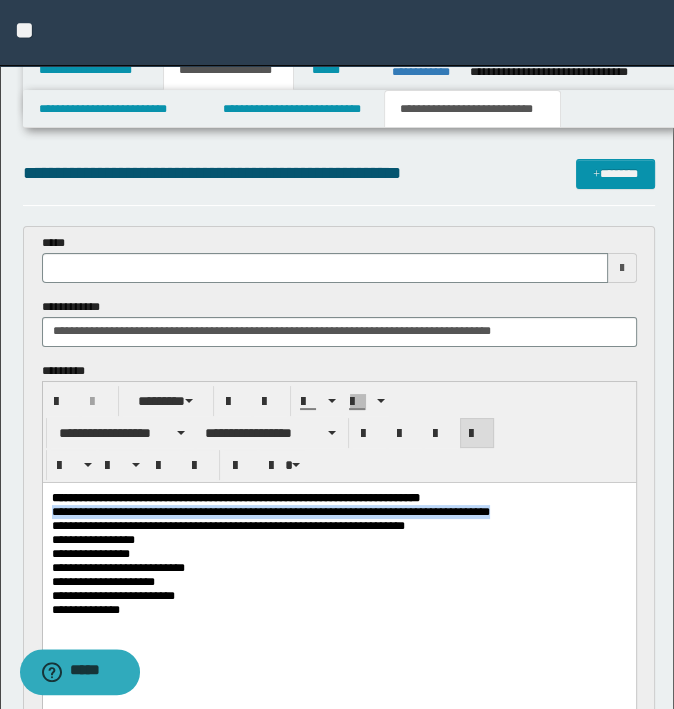 click on "**********" at bounding box center (338, 539) 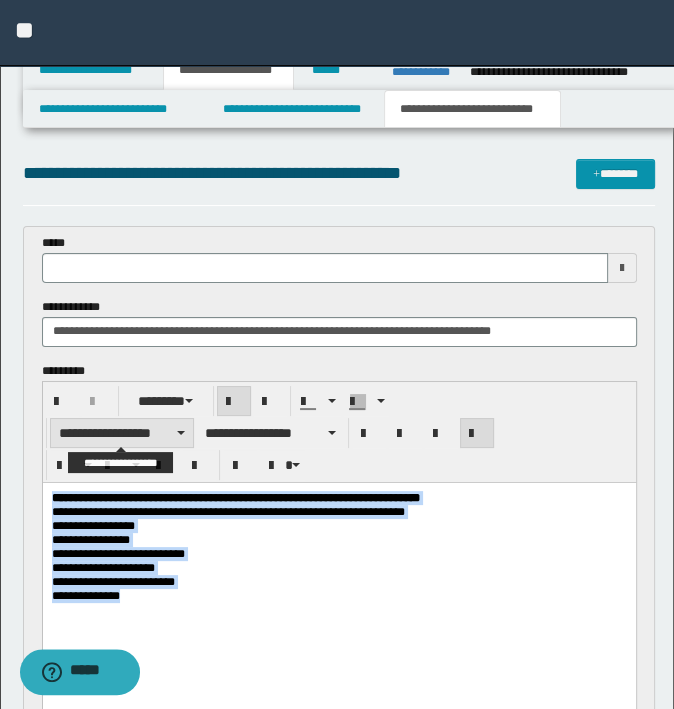 click on "**********" at bounding box center (122, 433) 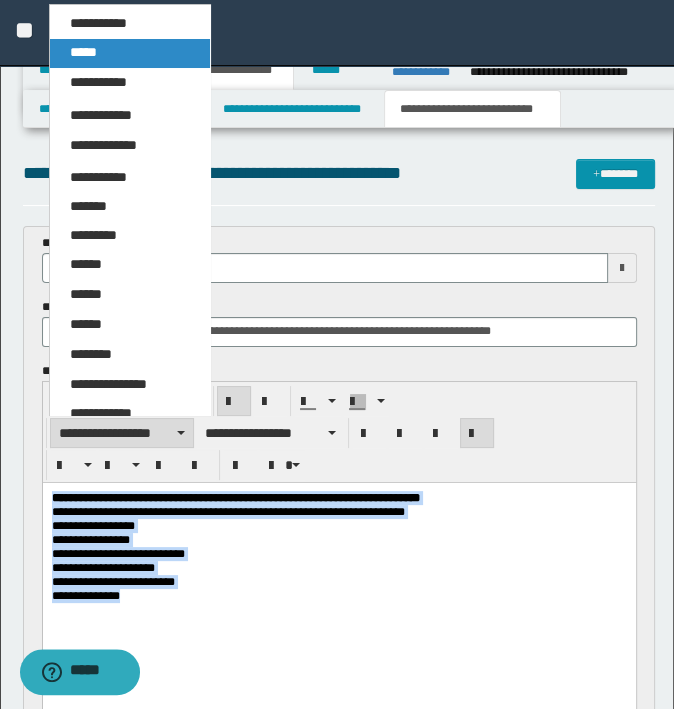 click on "*****" at bounding box center (130, 53) 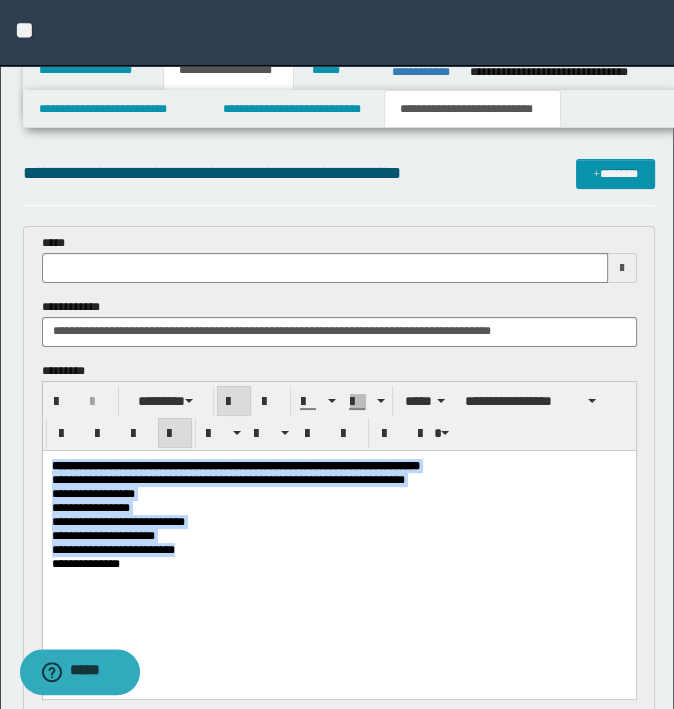 click at bounding box center [175, 434] 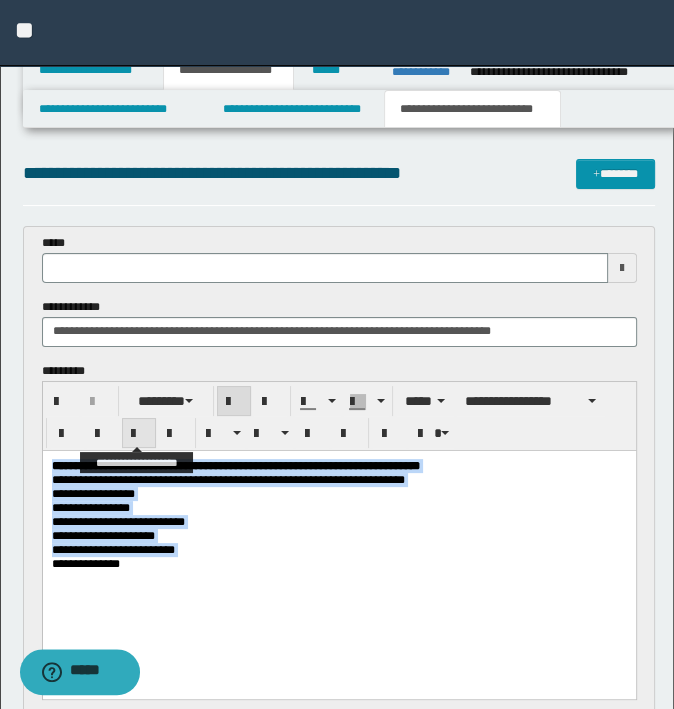 click at bounding box center [139, 434] 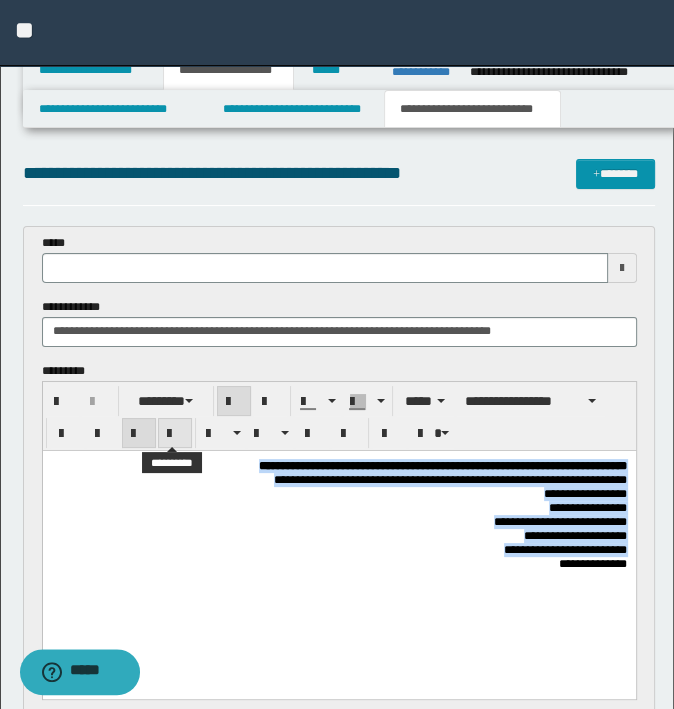 click at bounding box center (175, 434) 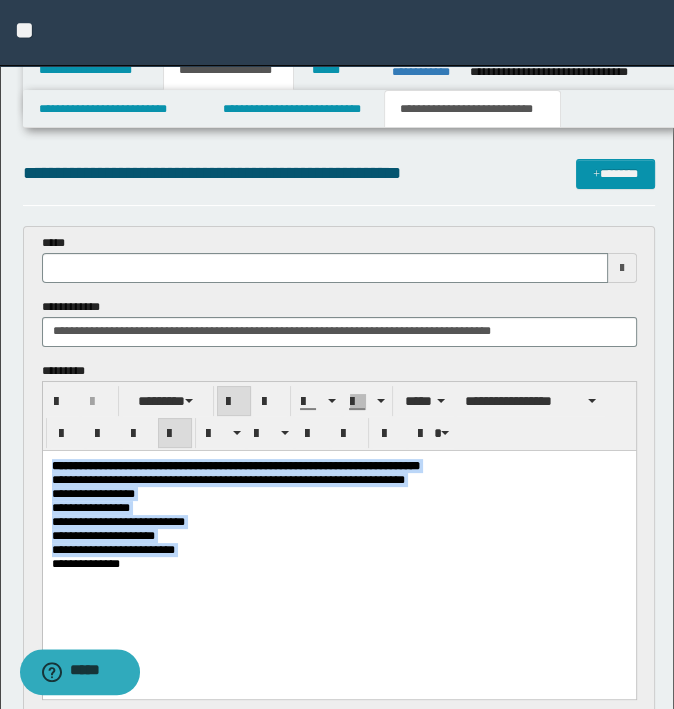 copy on "**********" 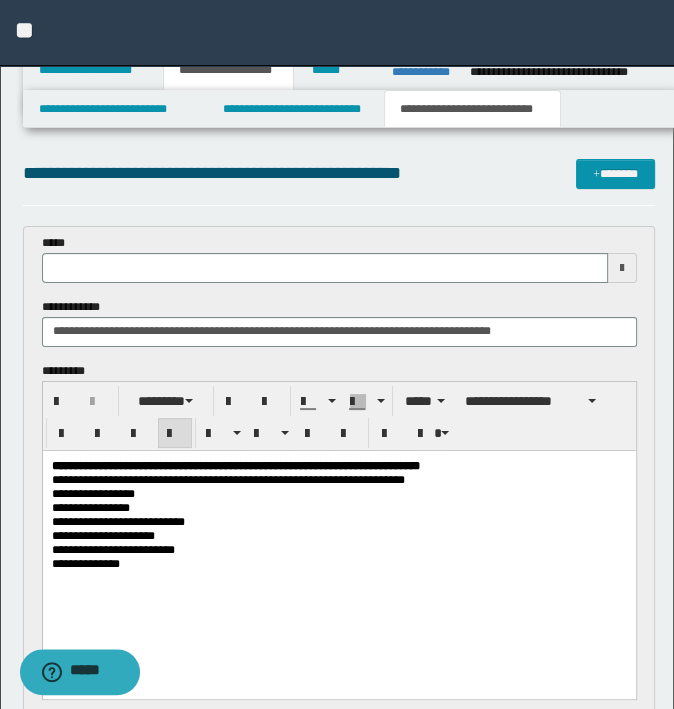 scroll, scrollTop: 400, scrollLeft: 0, axis: vertical 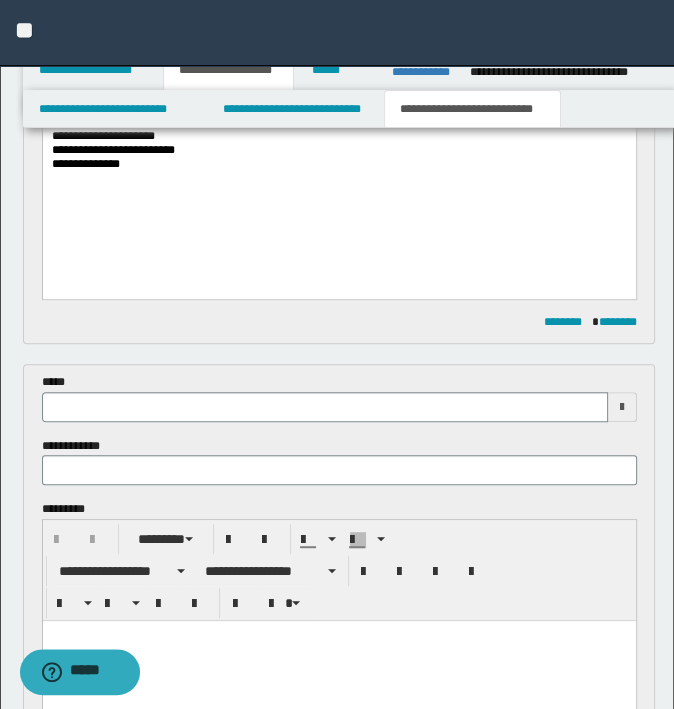 click at bounding box center (338, 661) 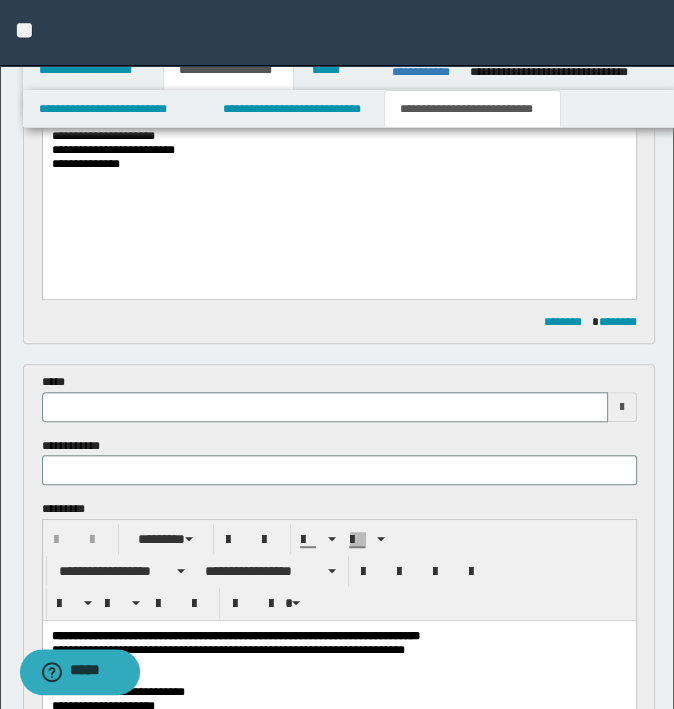 type 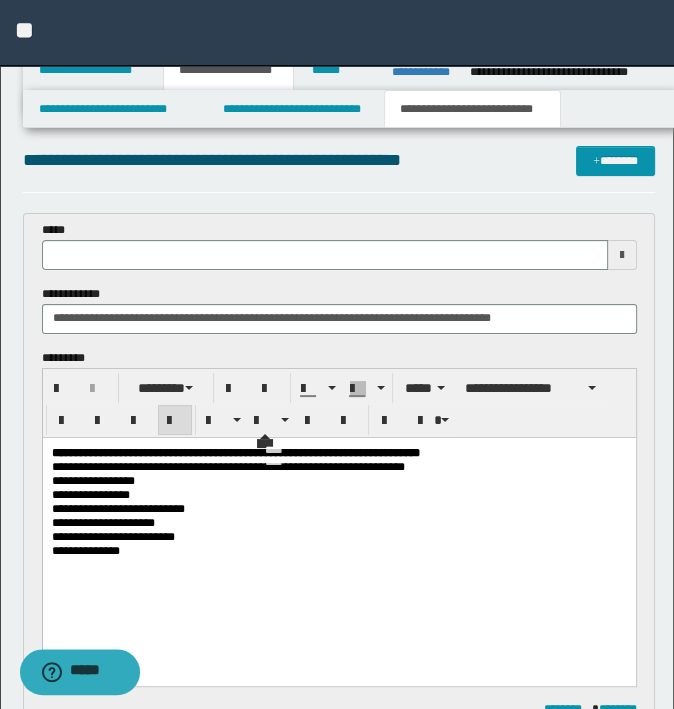 scroll, scrollTop: 0, scrollLeft: 0, axis: both 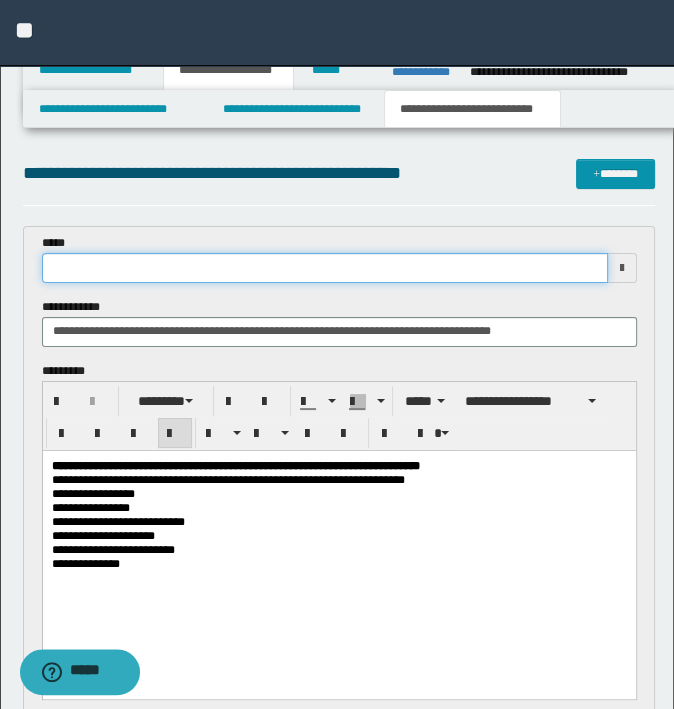 click at bounding box center [325, 268] 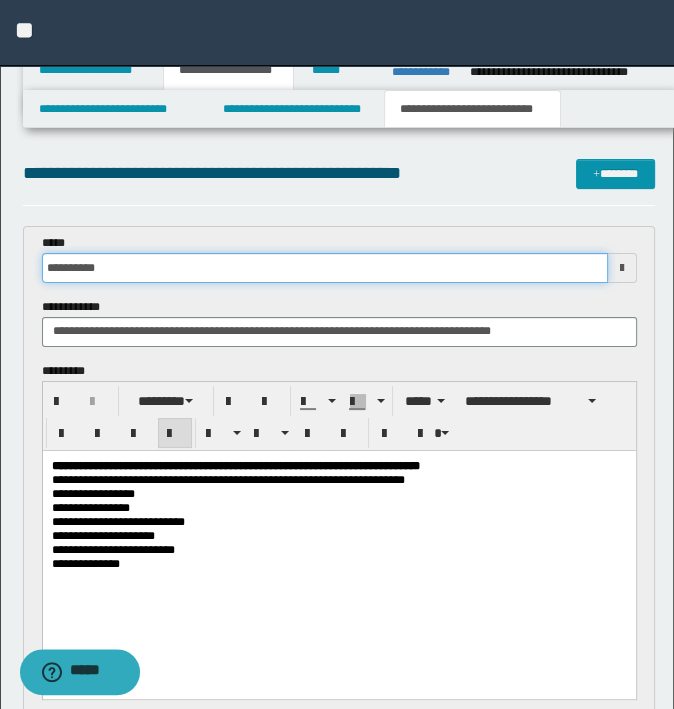 click on "**********" at bounding box center (325, 268) 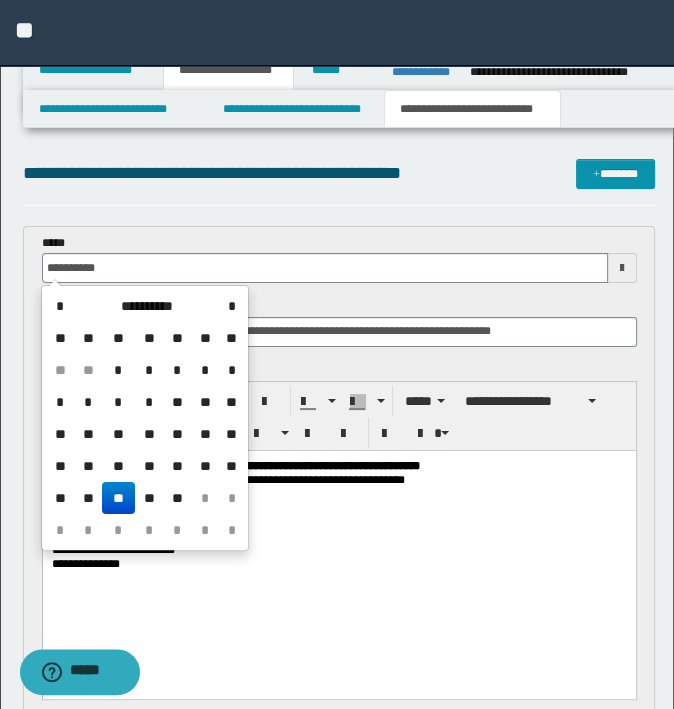 type on "**********" 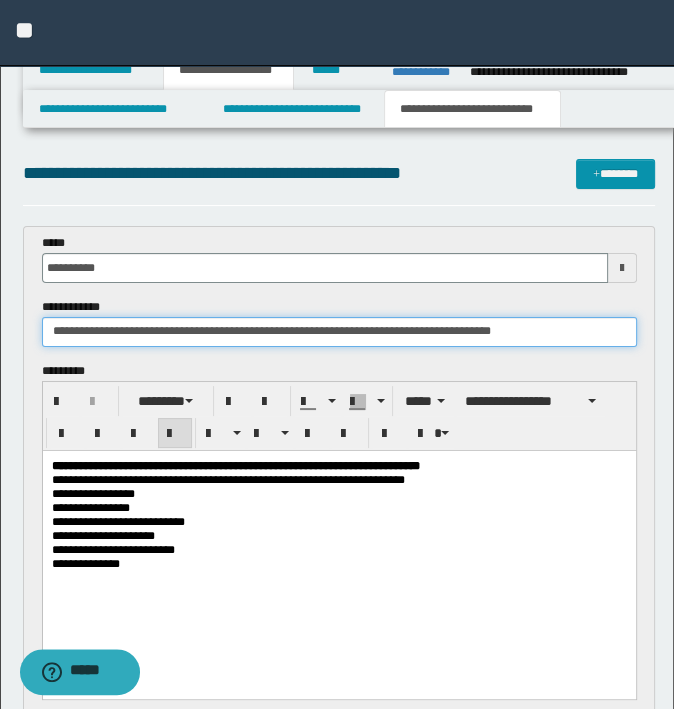 drag, startPoint x: 124, startPoint y: 330, endPoint x: -5, endPoint y: 329, distance: 129.00388 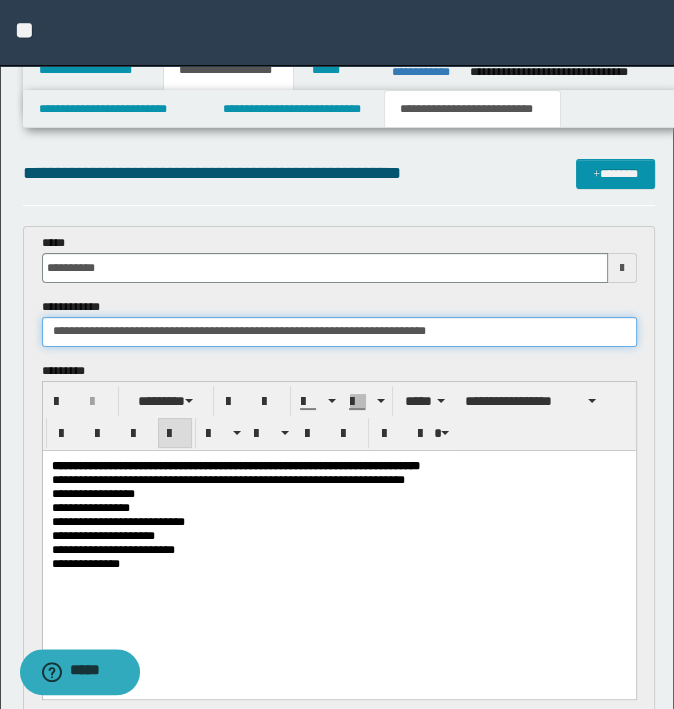drag, startPoint x: 293, startPoint y: 332, endPoint x: 148, endPoint y: 330, distance: 145.0138 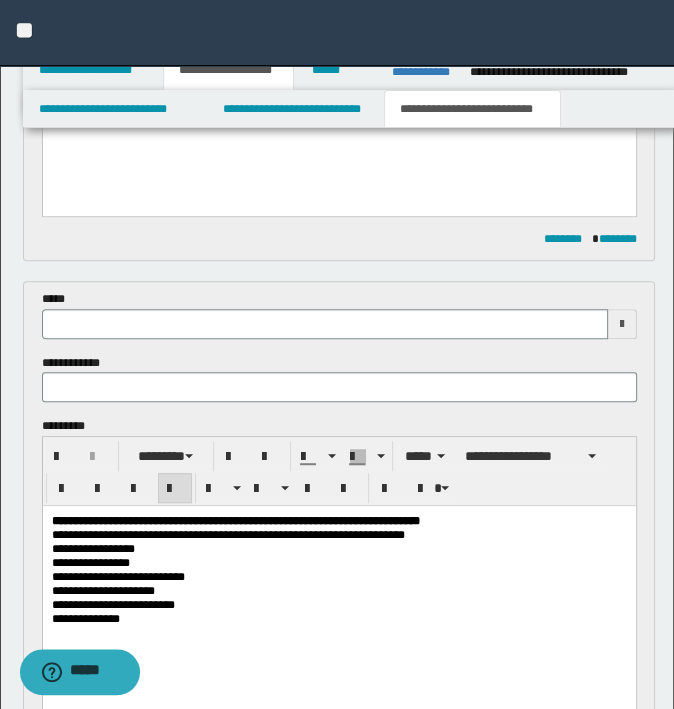 scroll, scrollTop: 600, scrollLeft: 0, axis: vertical 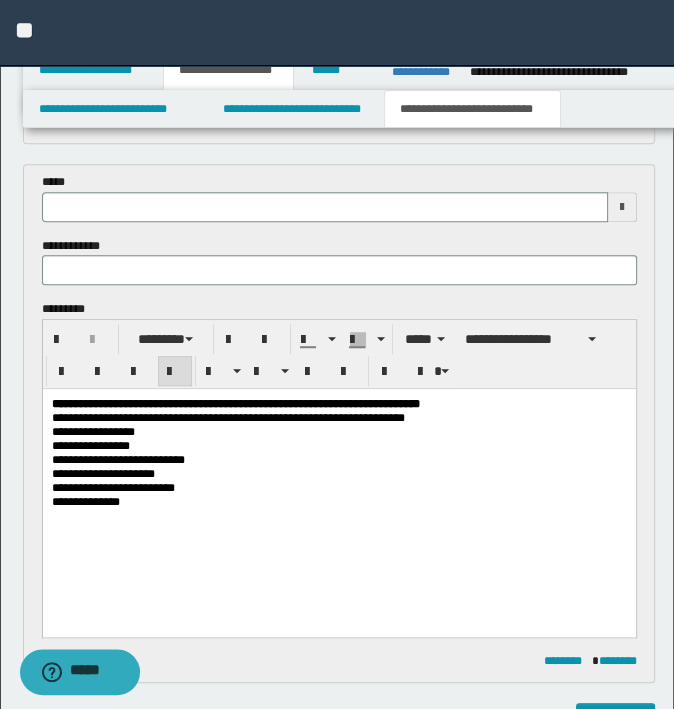 type 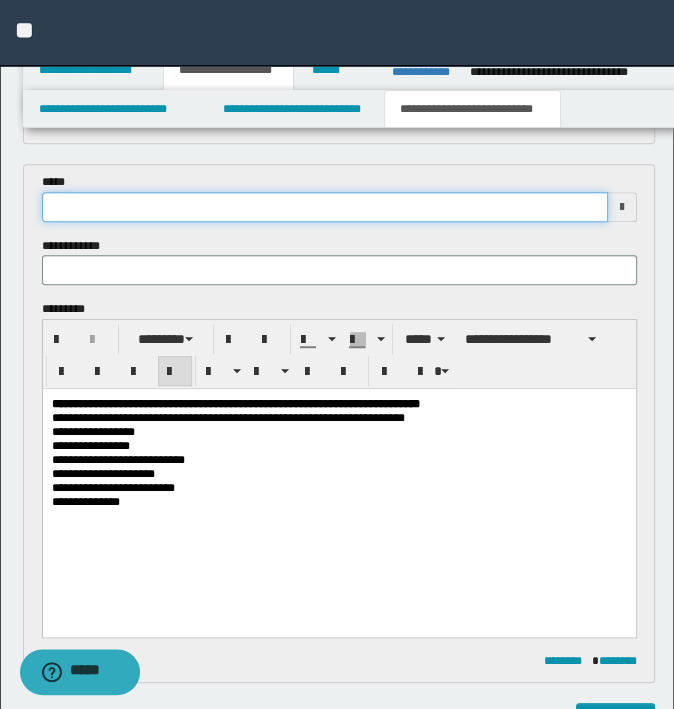 click at bounding box center [325, 207] 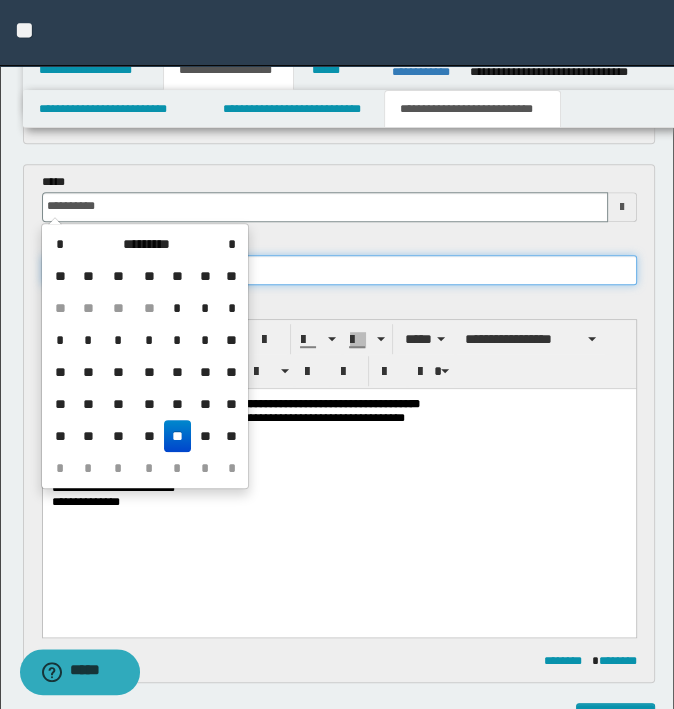 type on "**********" 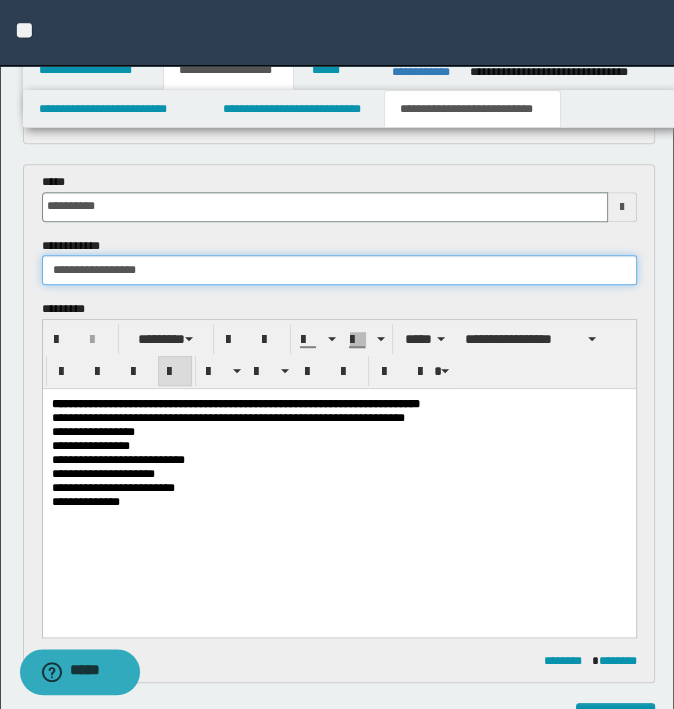 click on "**********" at bounding box center [339, 270] 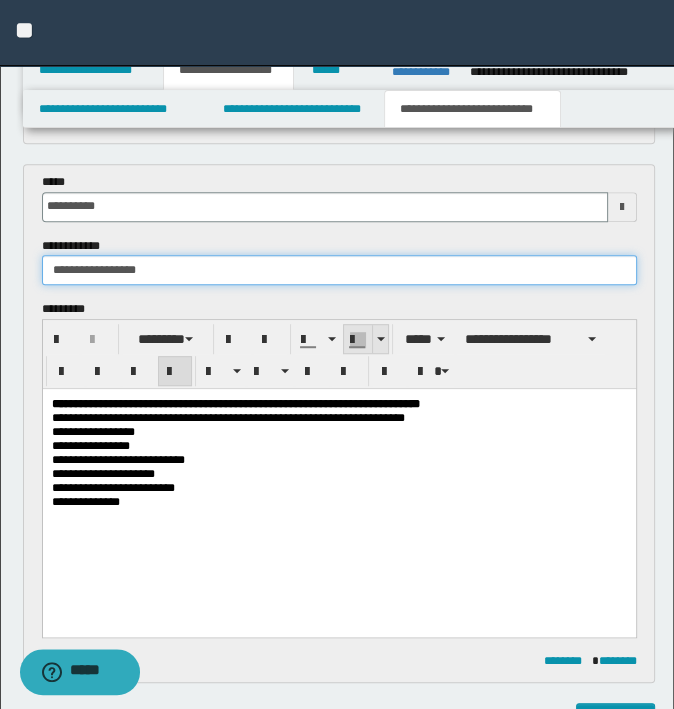 paste on "**********" 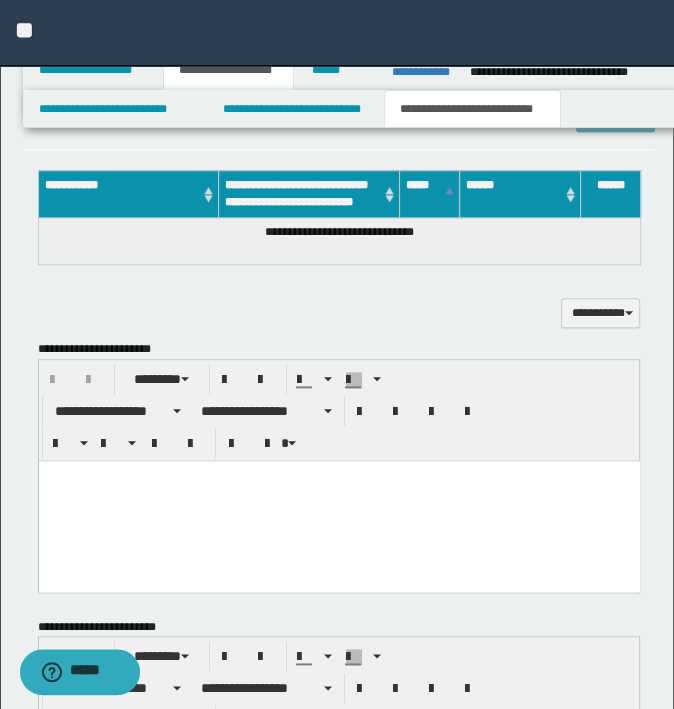 scroll, scrollTop: 1760, scrollLeft: 0, axis: vertical 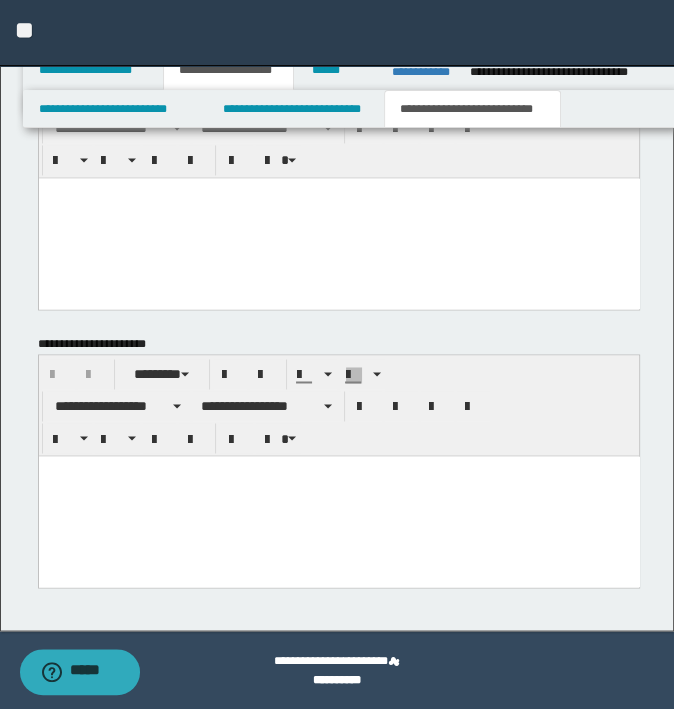 type on "**********" 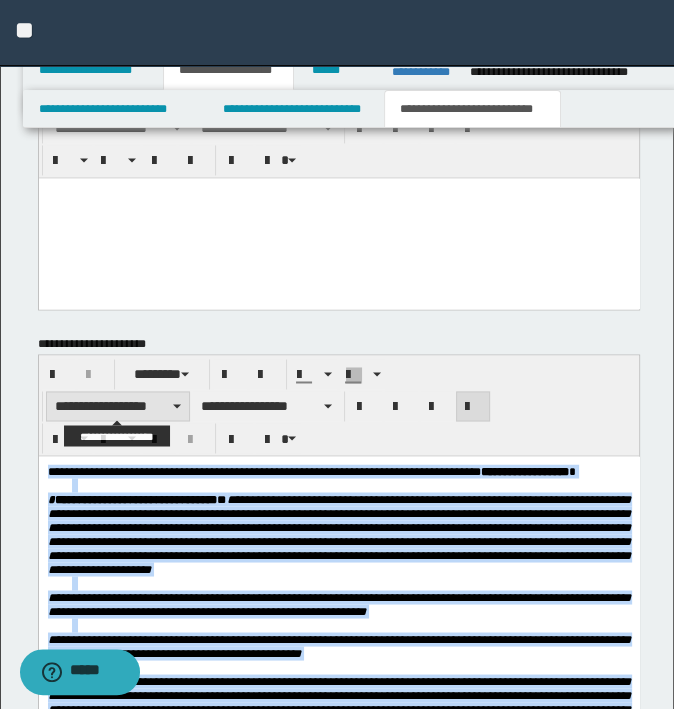 click on "**********" at bounding box center (118, 406) 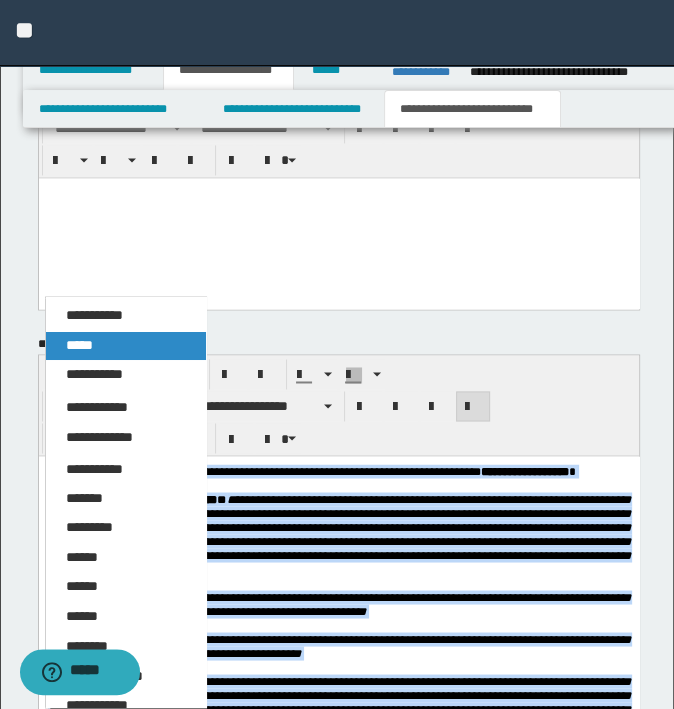 click on "*****" at bounding box center [126, 346] 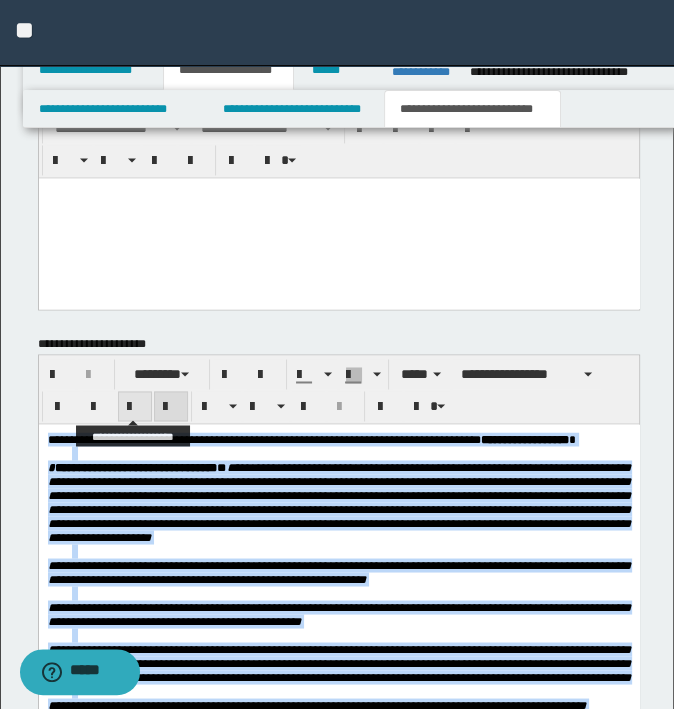click at bounding box center [135, 406] 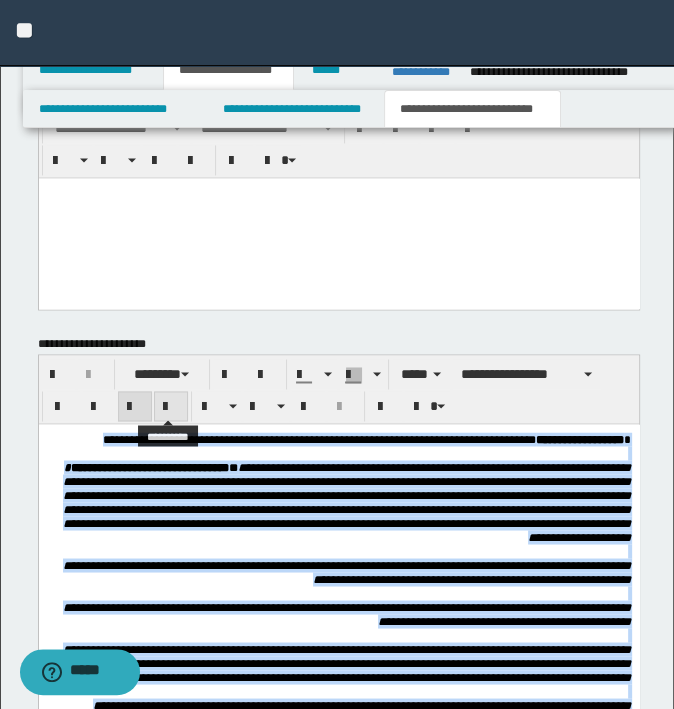 click at bounding box center [171, 407] 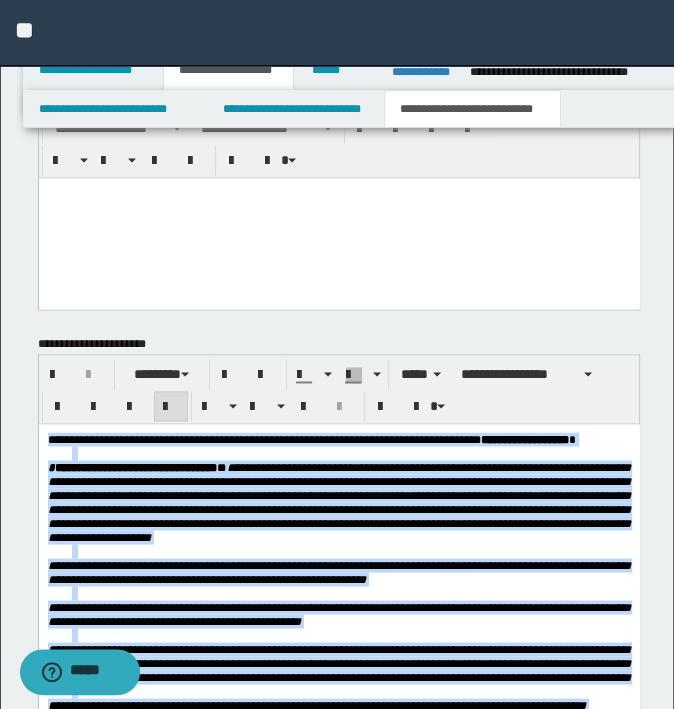 click on "**********" at bounding box center [338, 502] 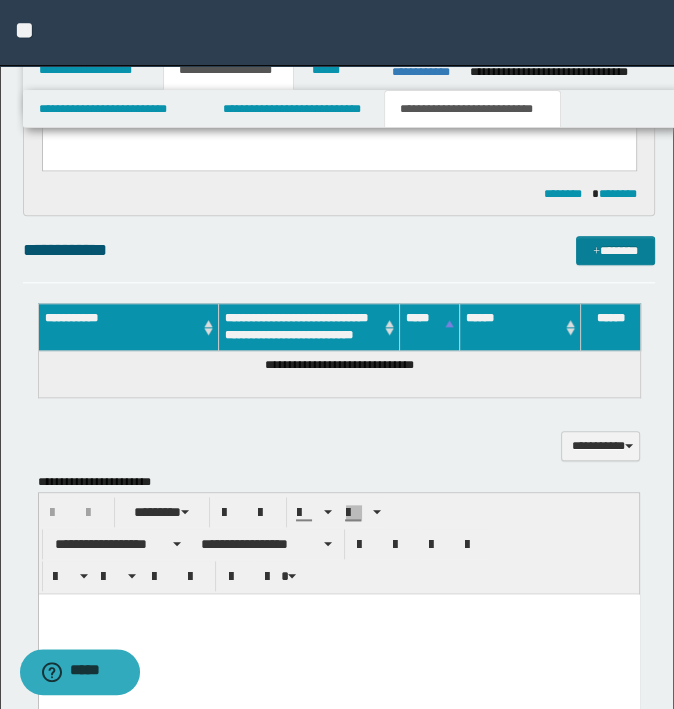 scroll, scrollTop: 960, scrollLeft: 0, axis: vertical 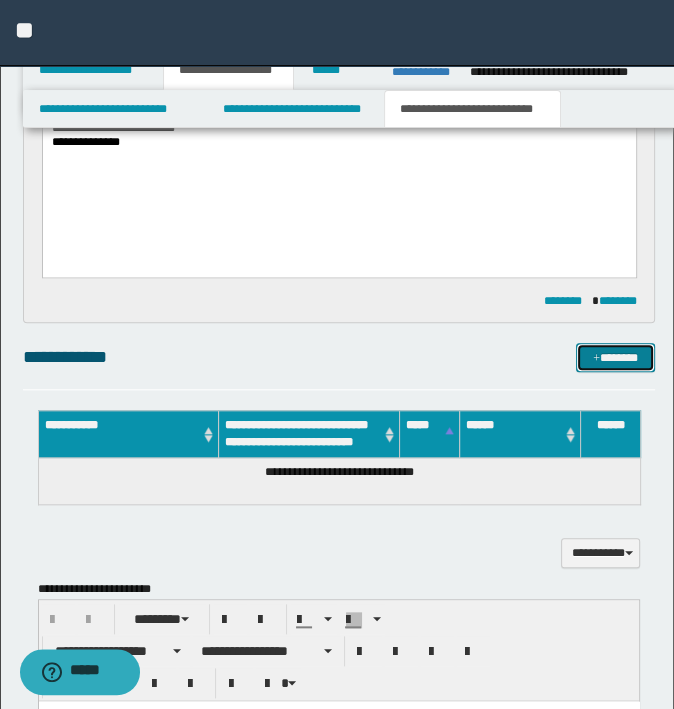 click on "*******" at bounding box center [615, 358] 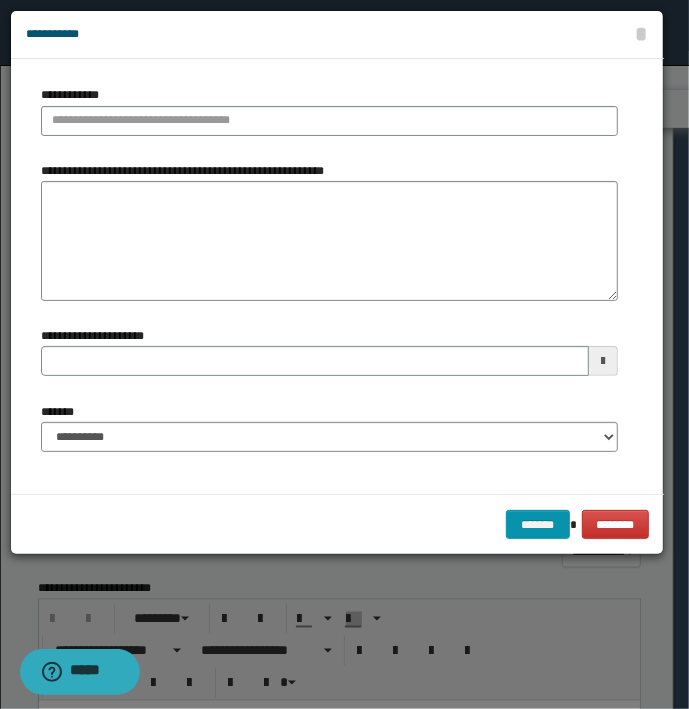 type 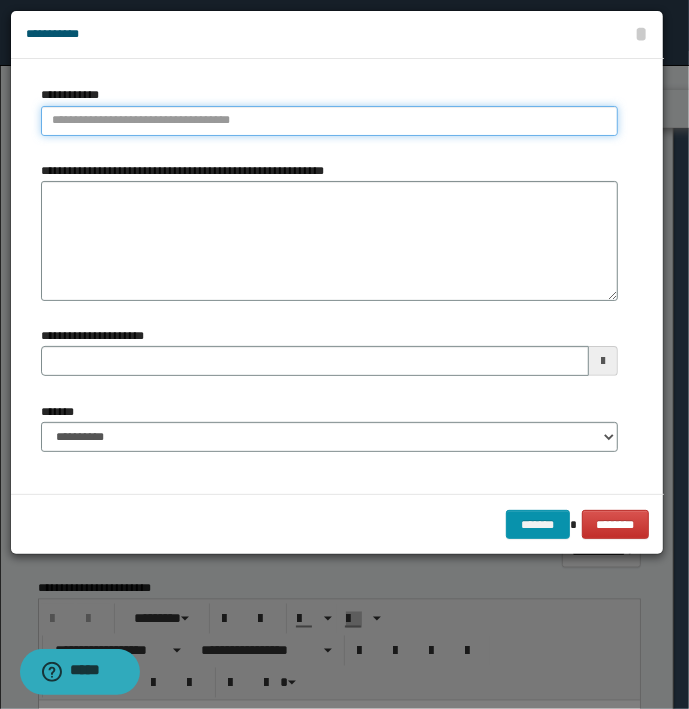 click on "**********" at bounding box center (329, 121) 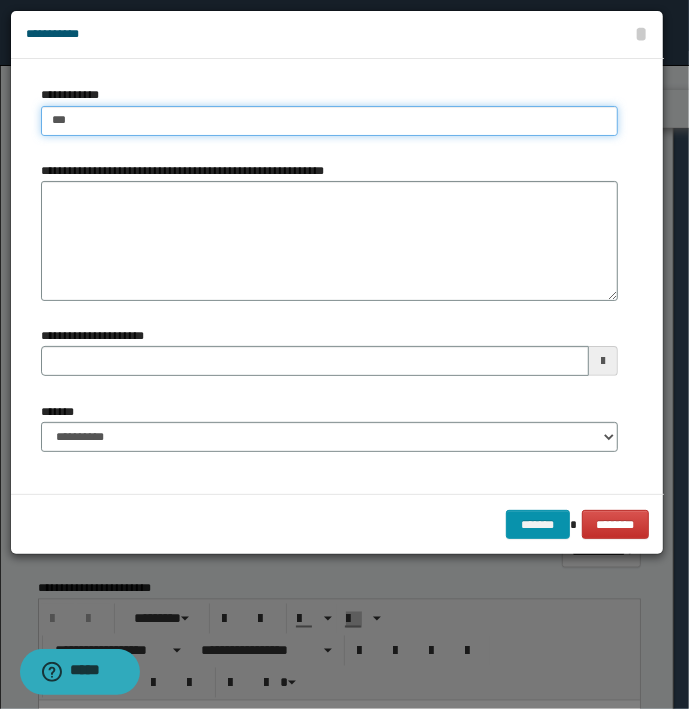 type on "****" 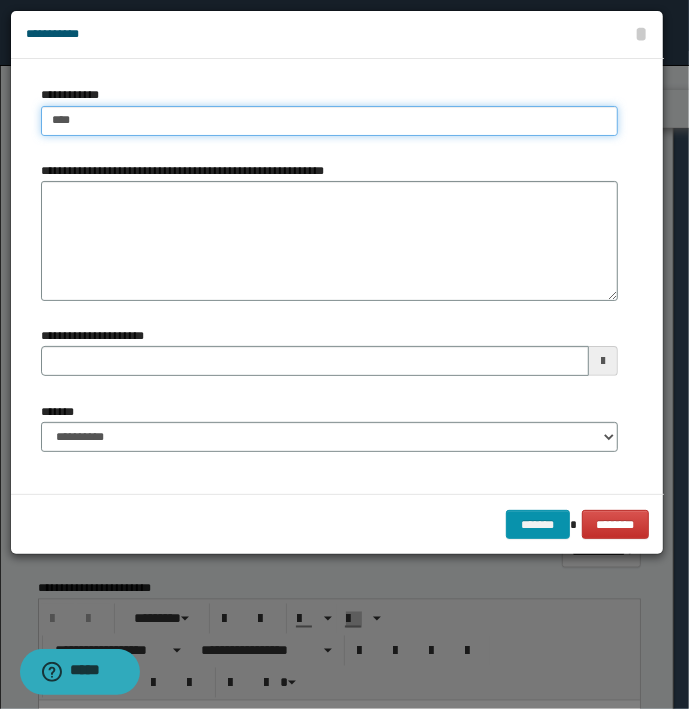 type on "****" 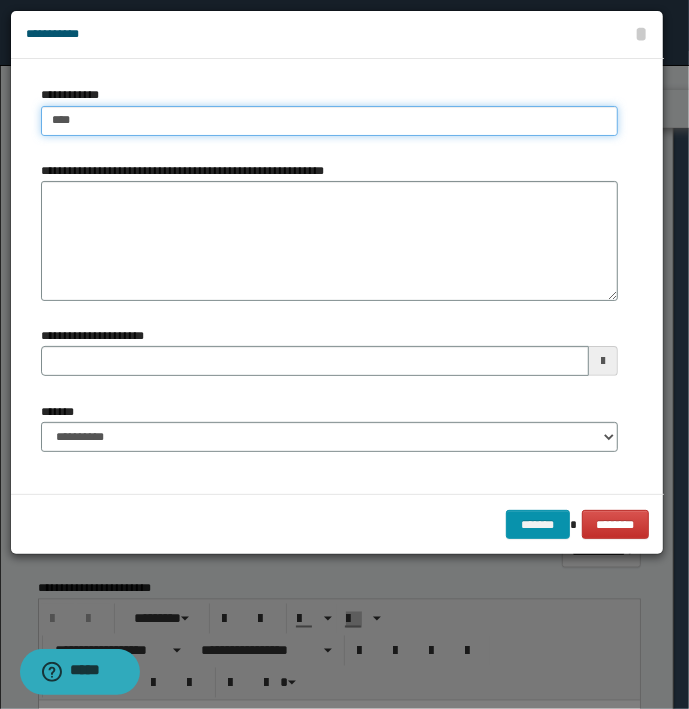 type 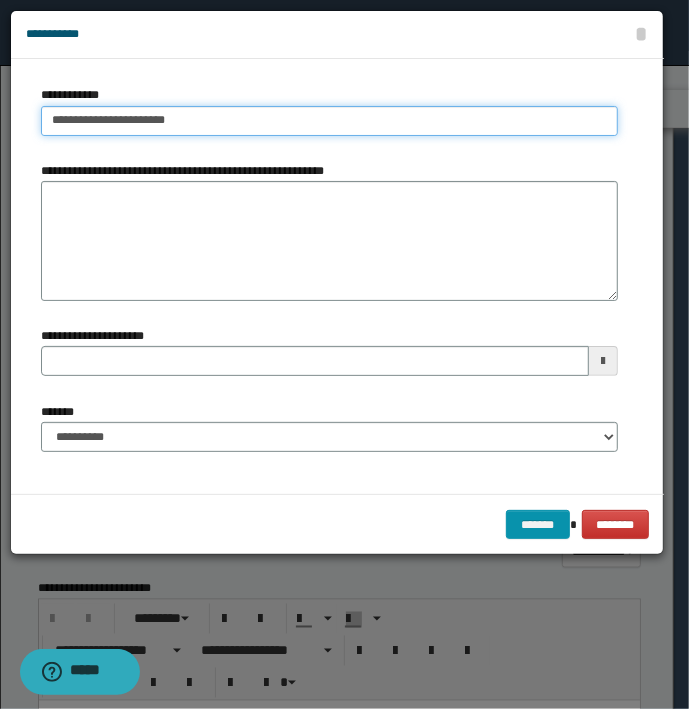 type on "**********" 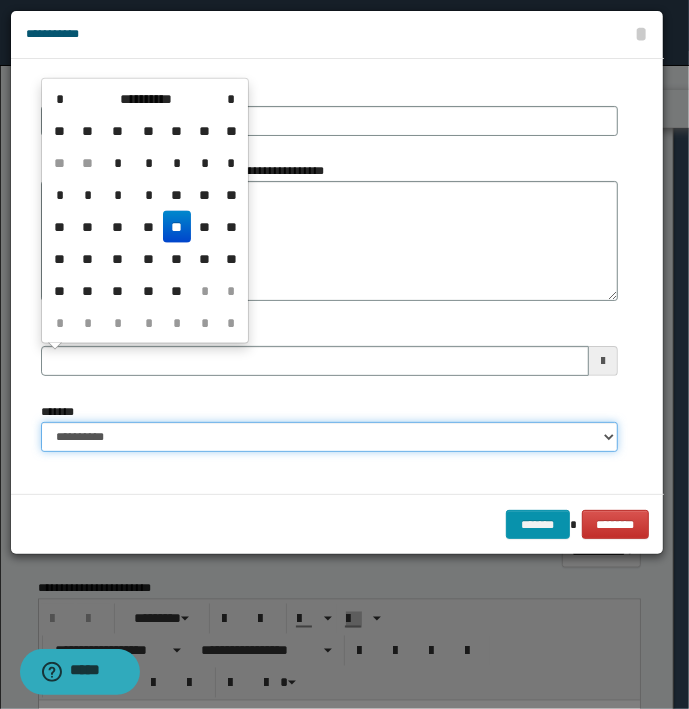 type 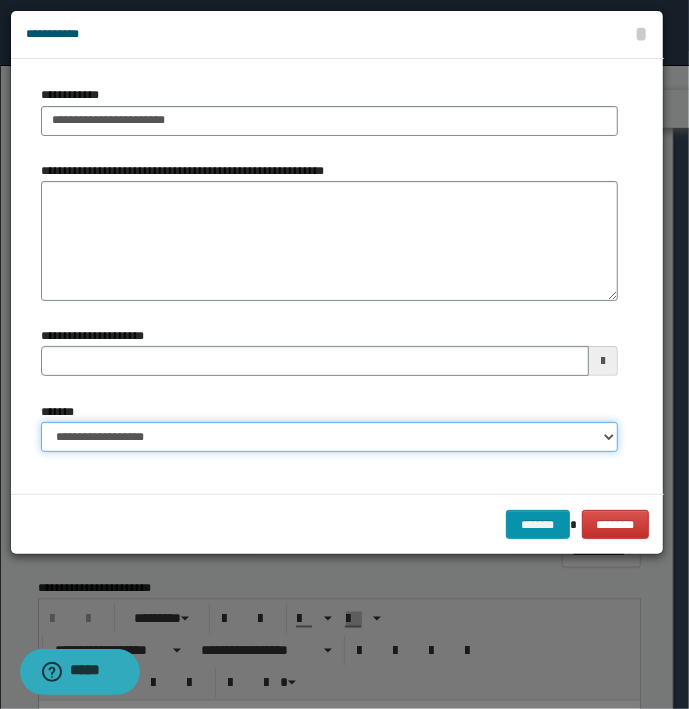 select on "*" 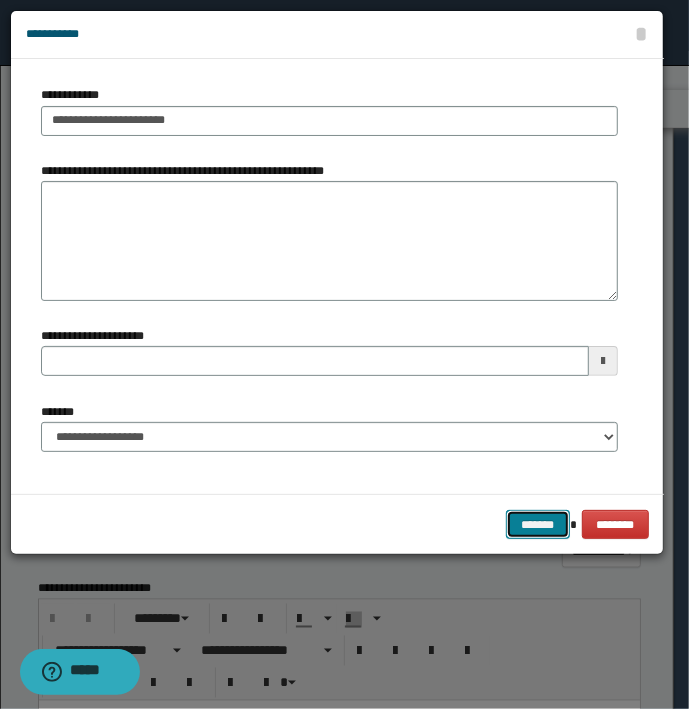 type 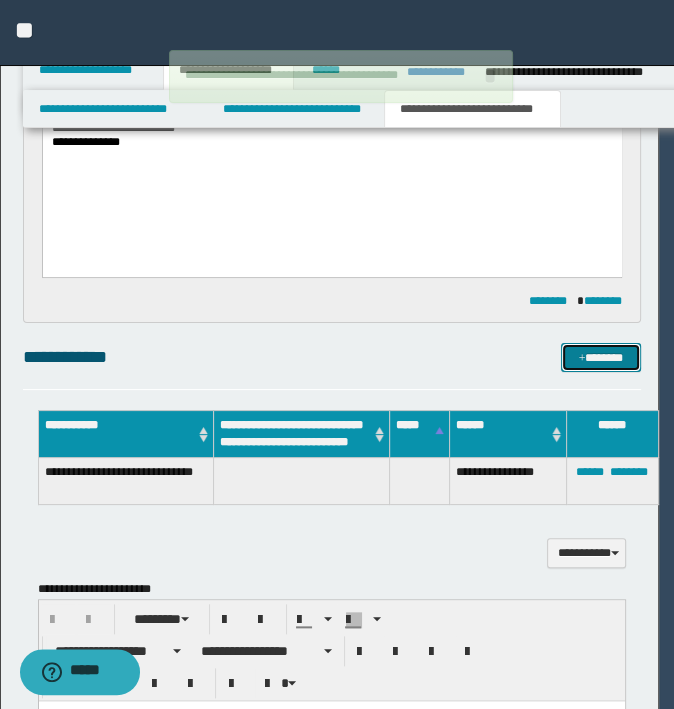 type 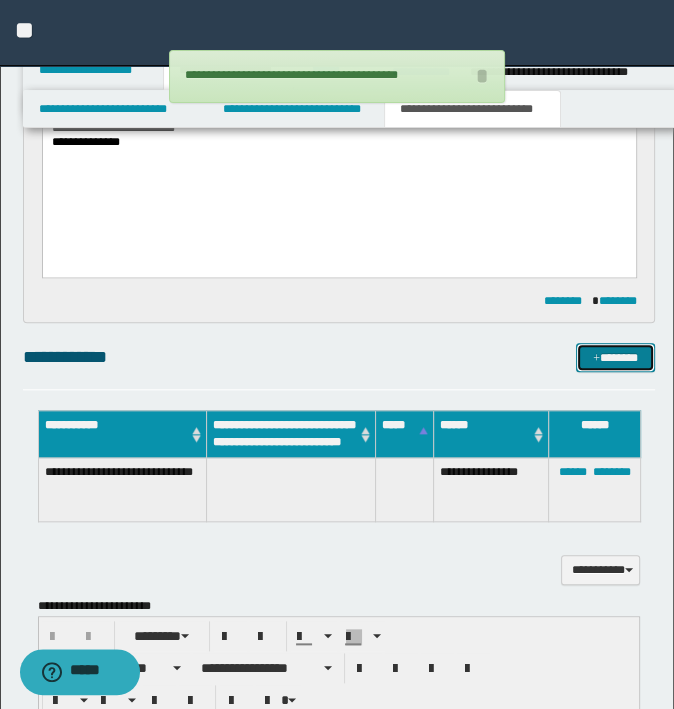 type 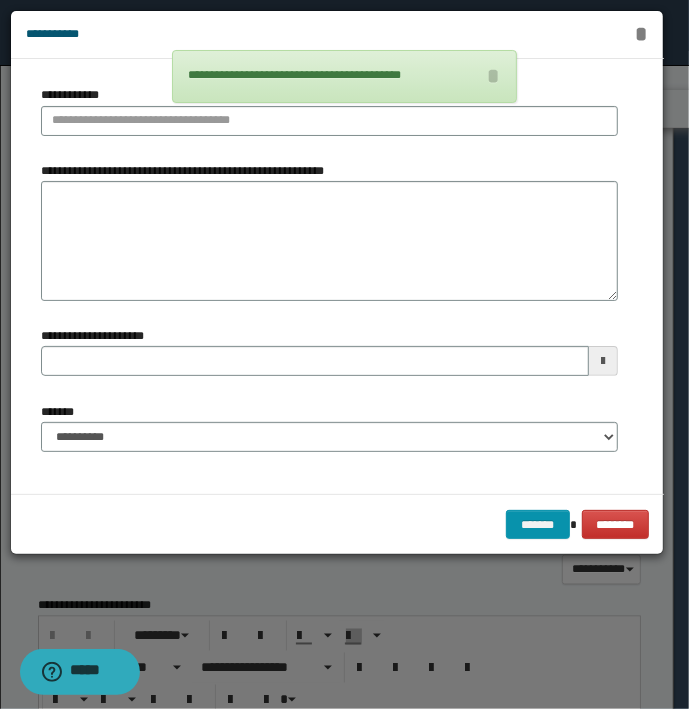 type 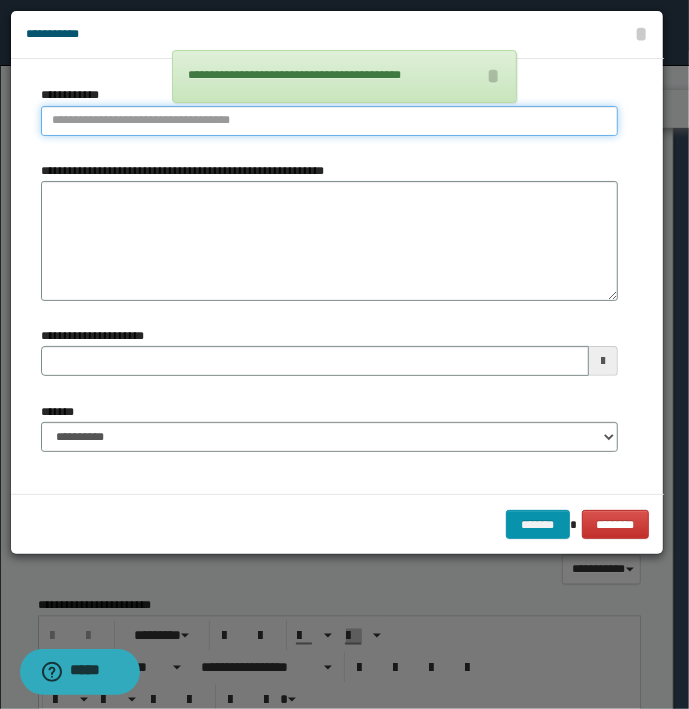 type on "**********" 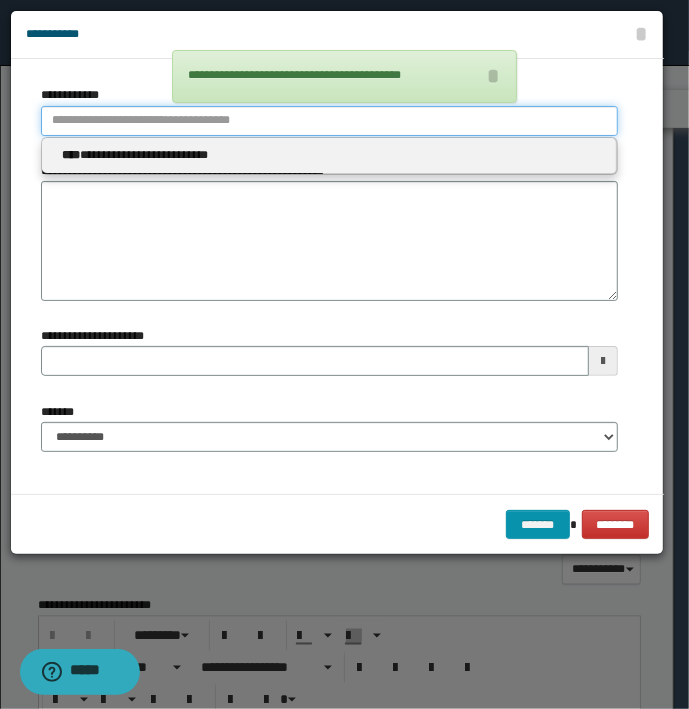 type 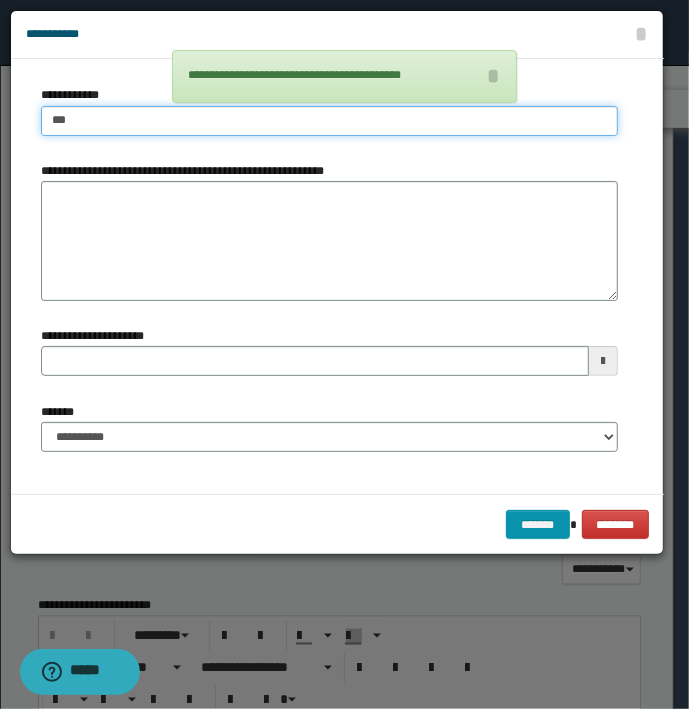 type on "****" 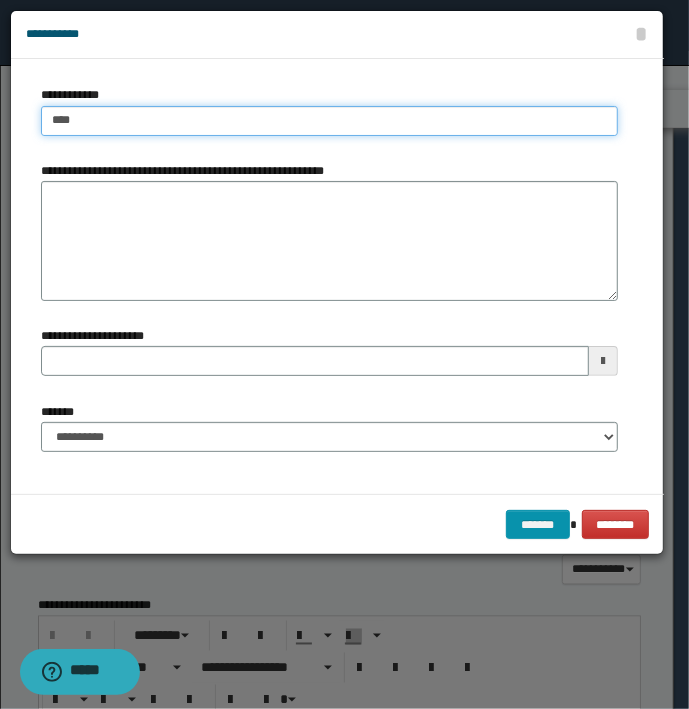 type on "****" 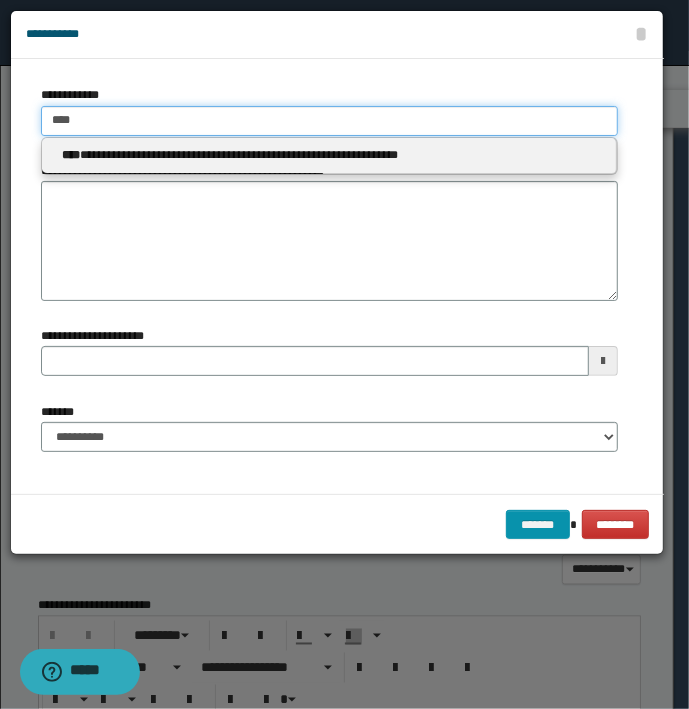 type 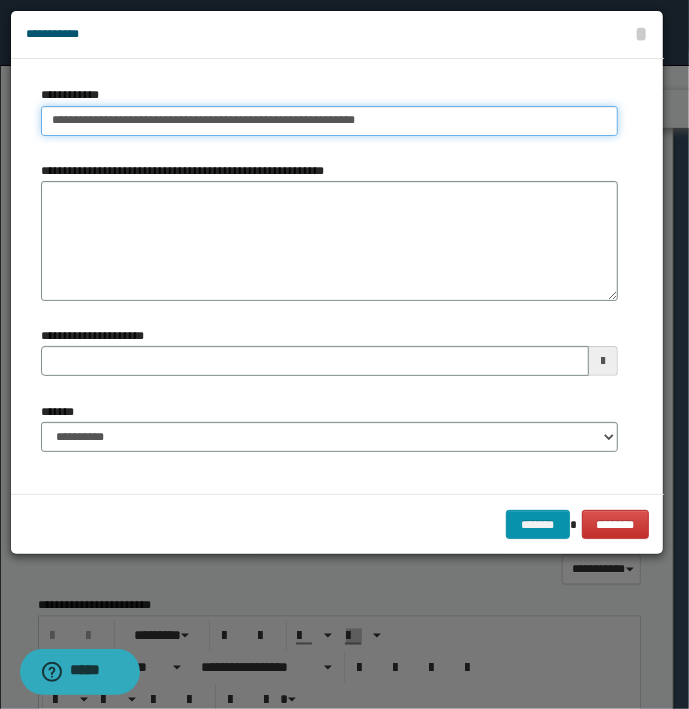 type on "**********" 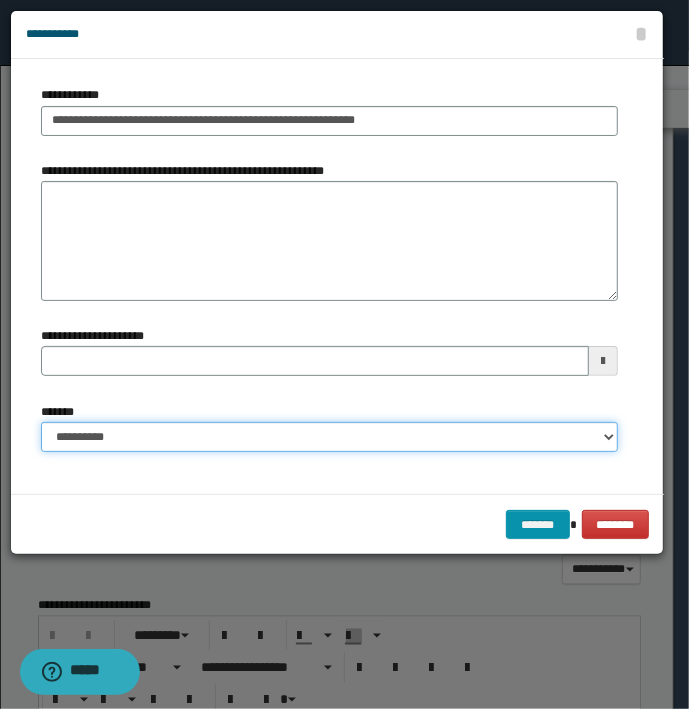 type 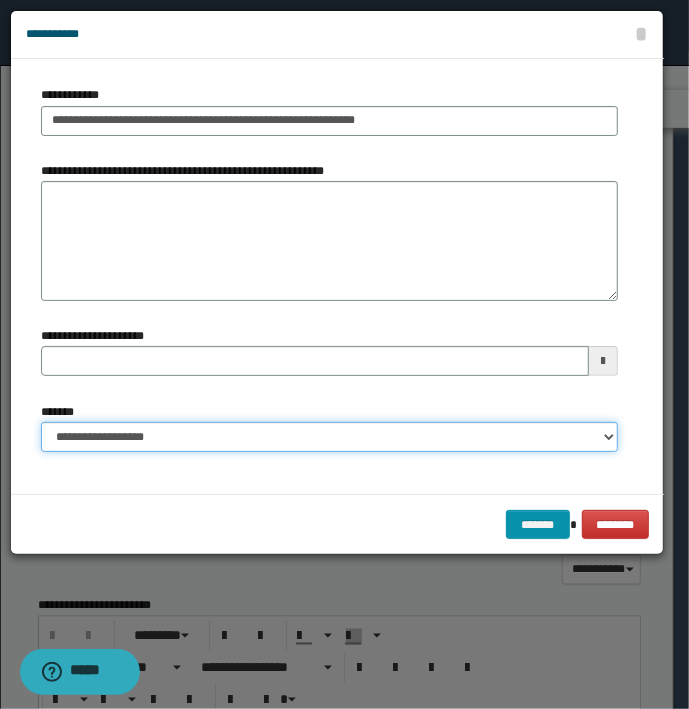 select on "*" 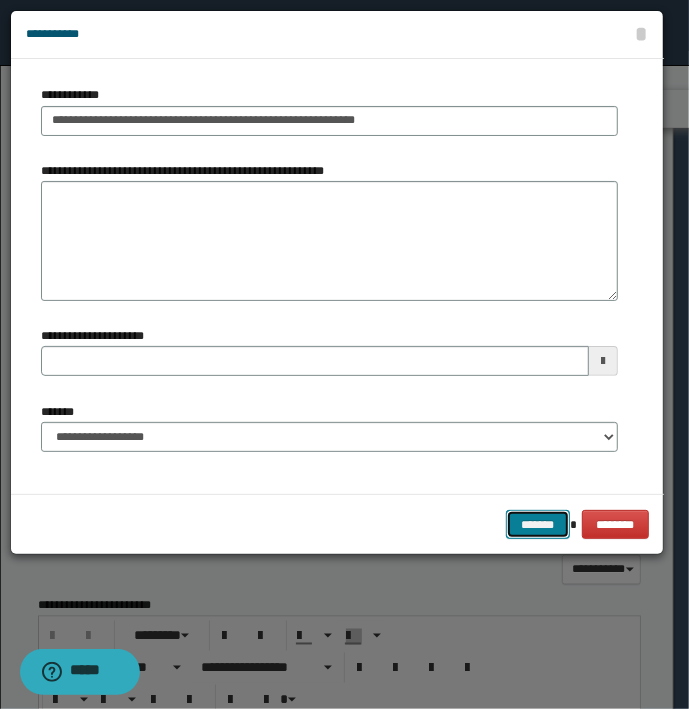 click on "*******" at bounding box center [538, 525] 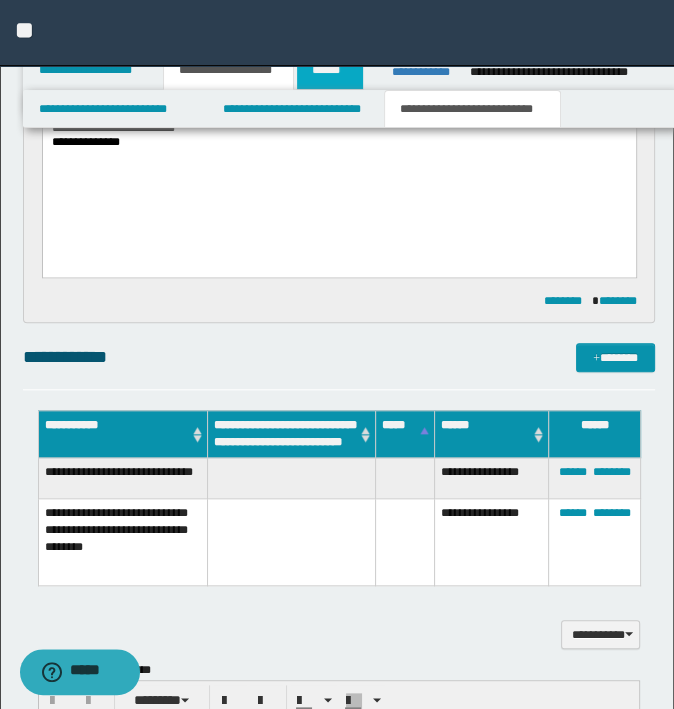 click on "******" at bounding box center [330, 70] 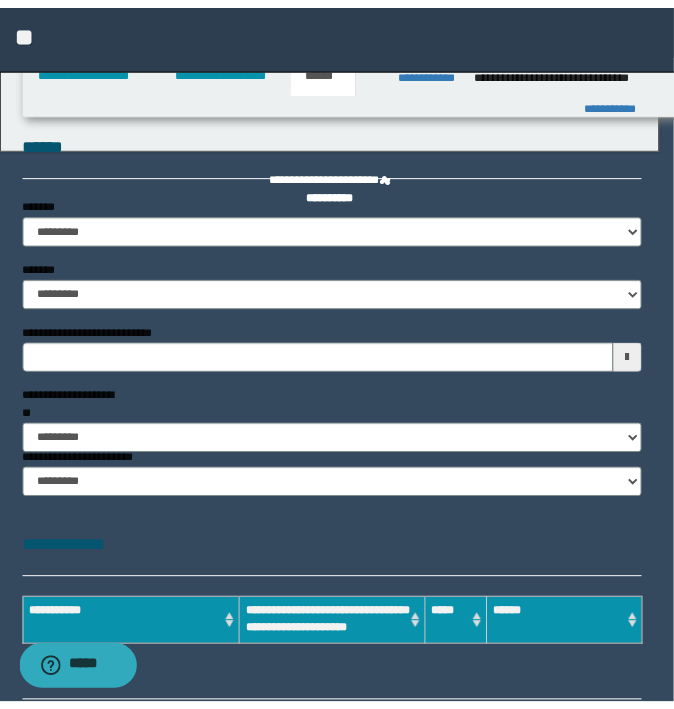 scroll, scrollTop: 0, scrollLeft: 0, axis: both 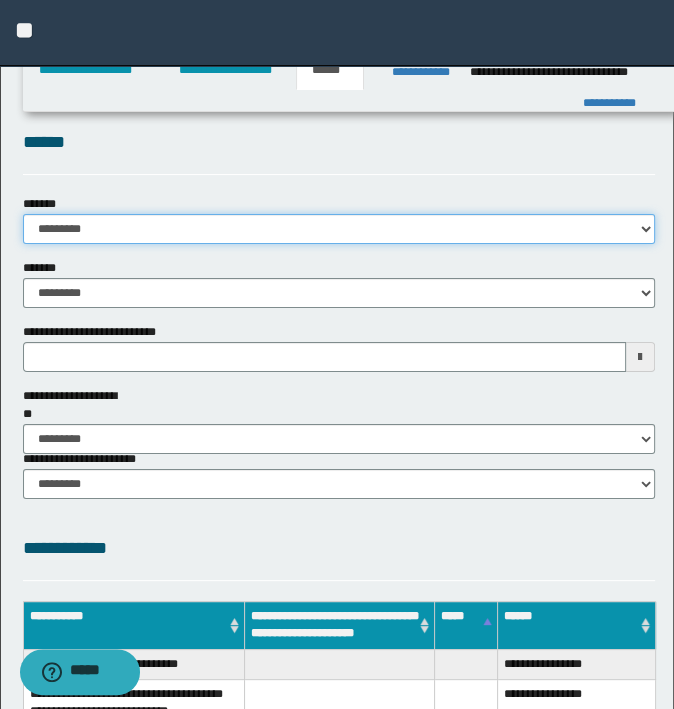 click on "**********" at bounding box center [339, 229] 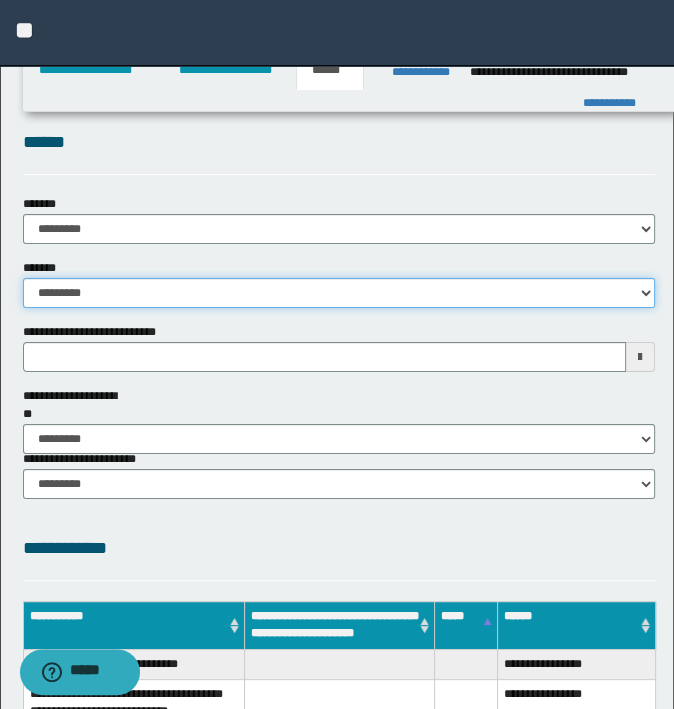 drag, startPoint x: 122, startPoint y: 296, endPoint x: 118, endPoint y: 309, distance: 13.601471 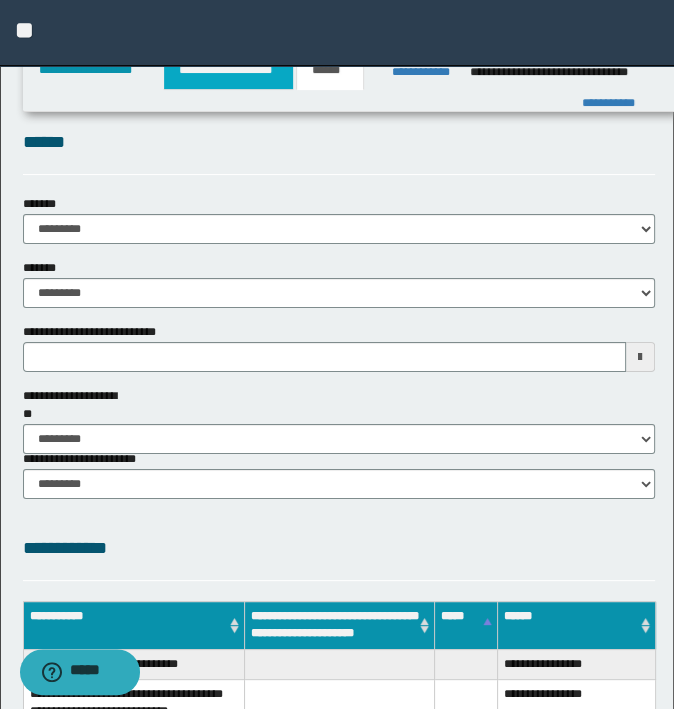 drag, startPoint x: 260, startPoint y: 70, endPoint x: 221, endPoint y: 69, distance: 39.012817 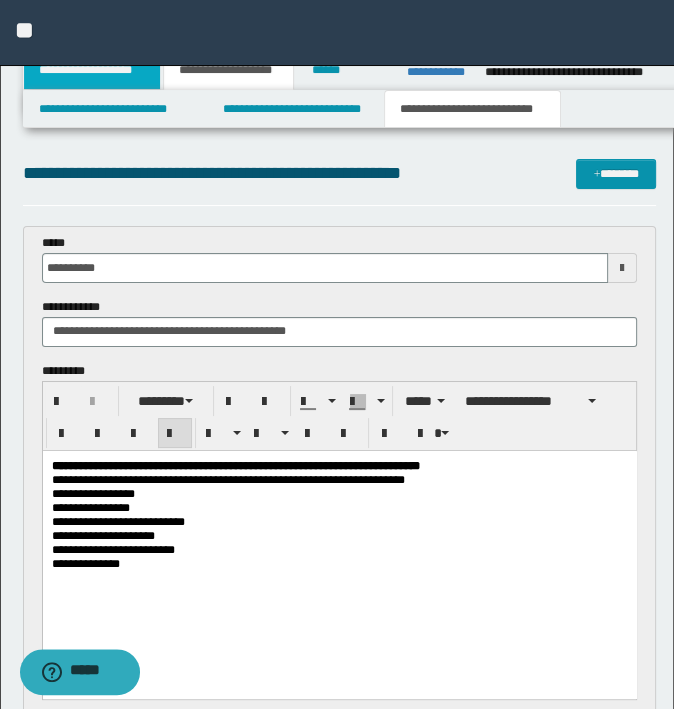 click on "**********" at bounding box center (92, 70) 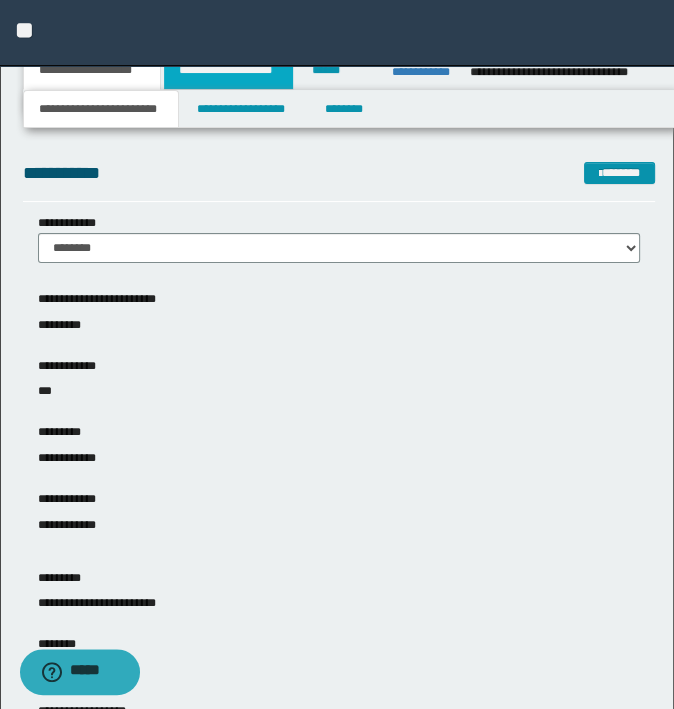 click on "**********" at bounding box center [228, 70] 